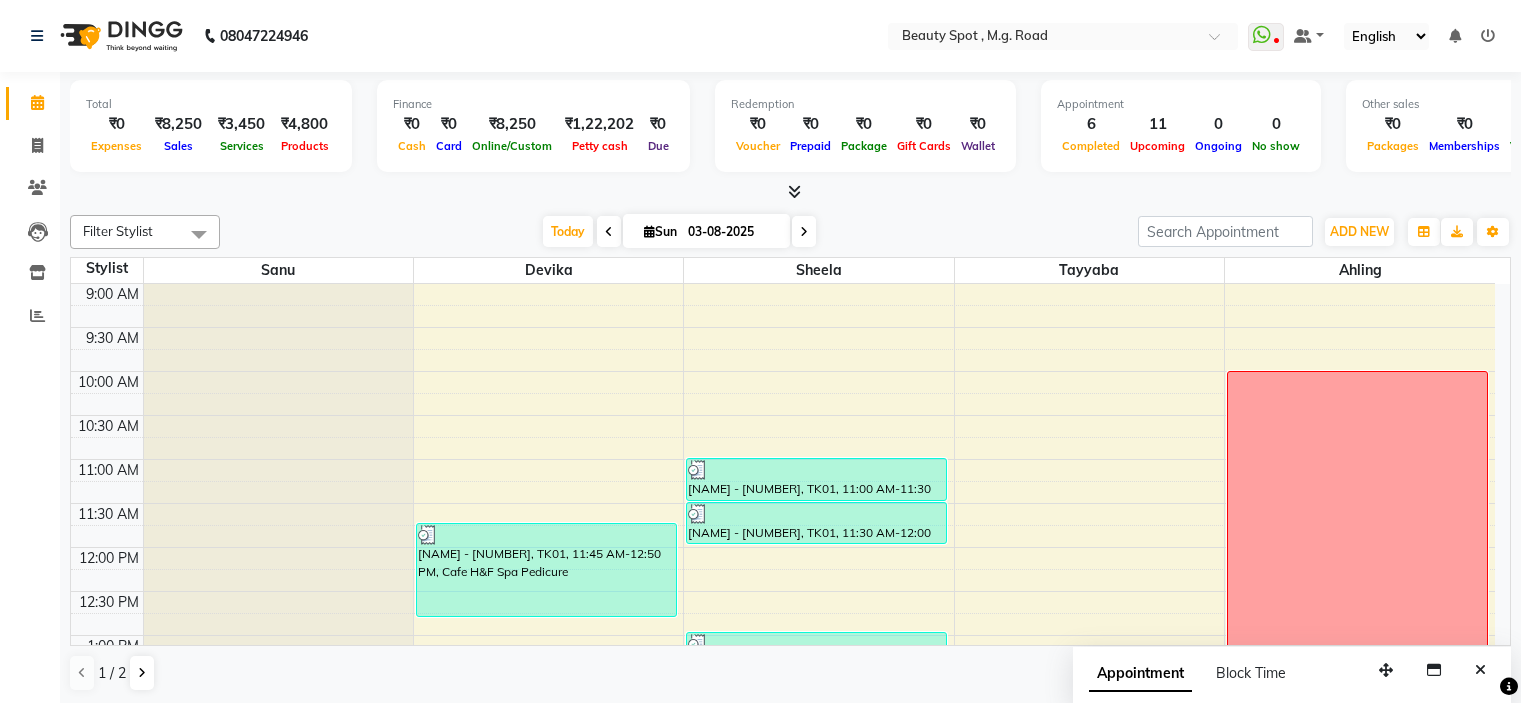 scroll, scrollTop: 0, scrollLeft: 0, axis: both 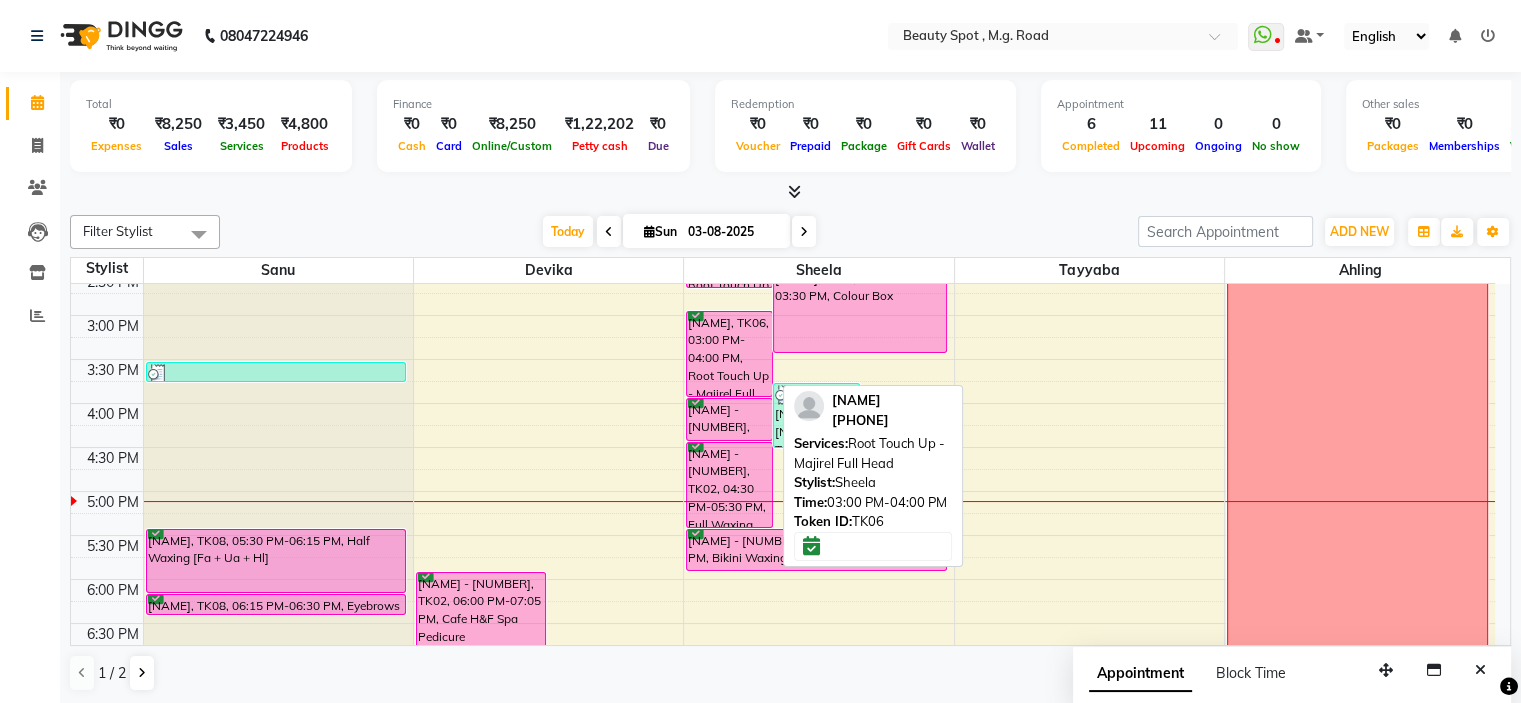 click on "[FIRST] [LAST], TK06, 03:00 PM-04:00 PM, Root Touch Up - Majirel Full Head" at bounding box center [729, 354] 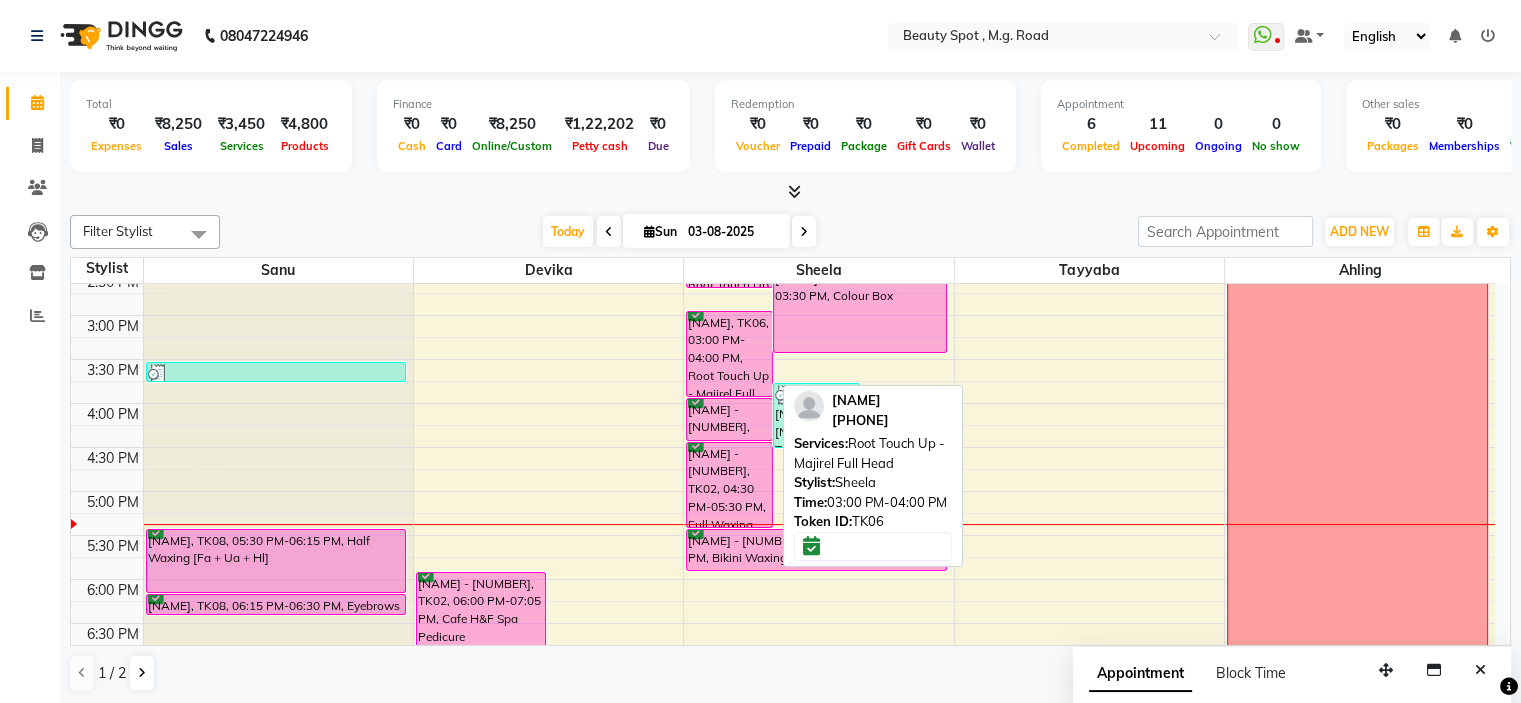 click on "[FIRST] [LAST], TK06, 03:00 PM-04:00 PM, Root Touch Up - Majirel Full Head" at bounding box center (729, 354) 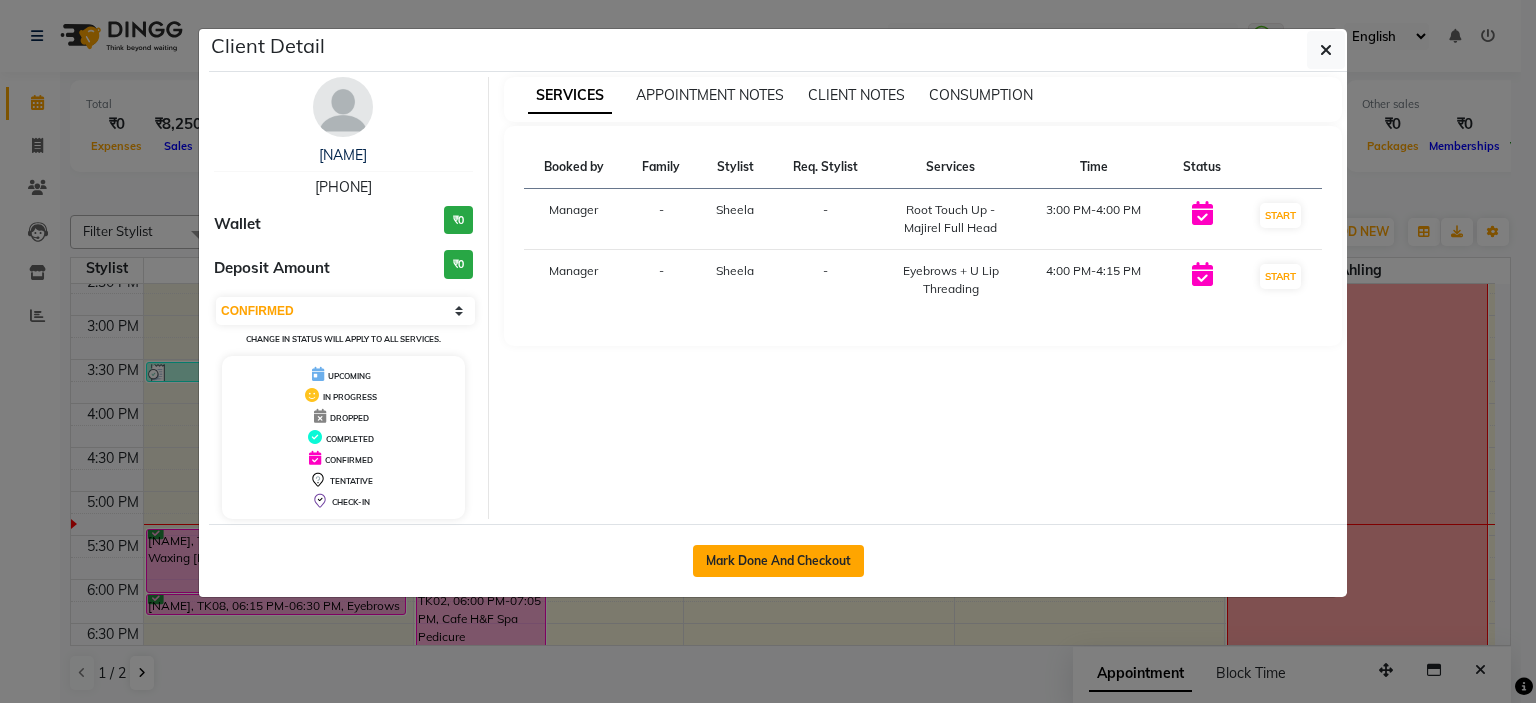 click on "Mark Done And Checkout" 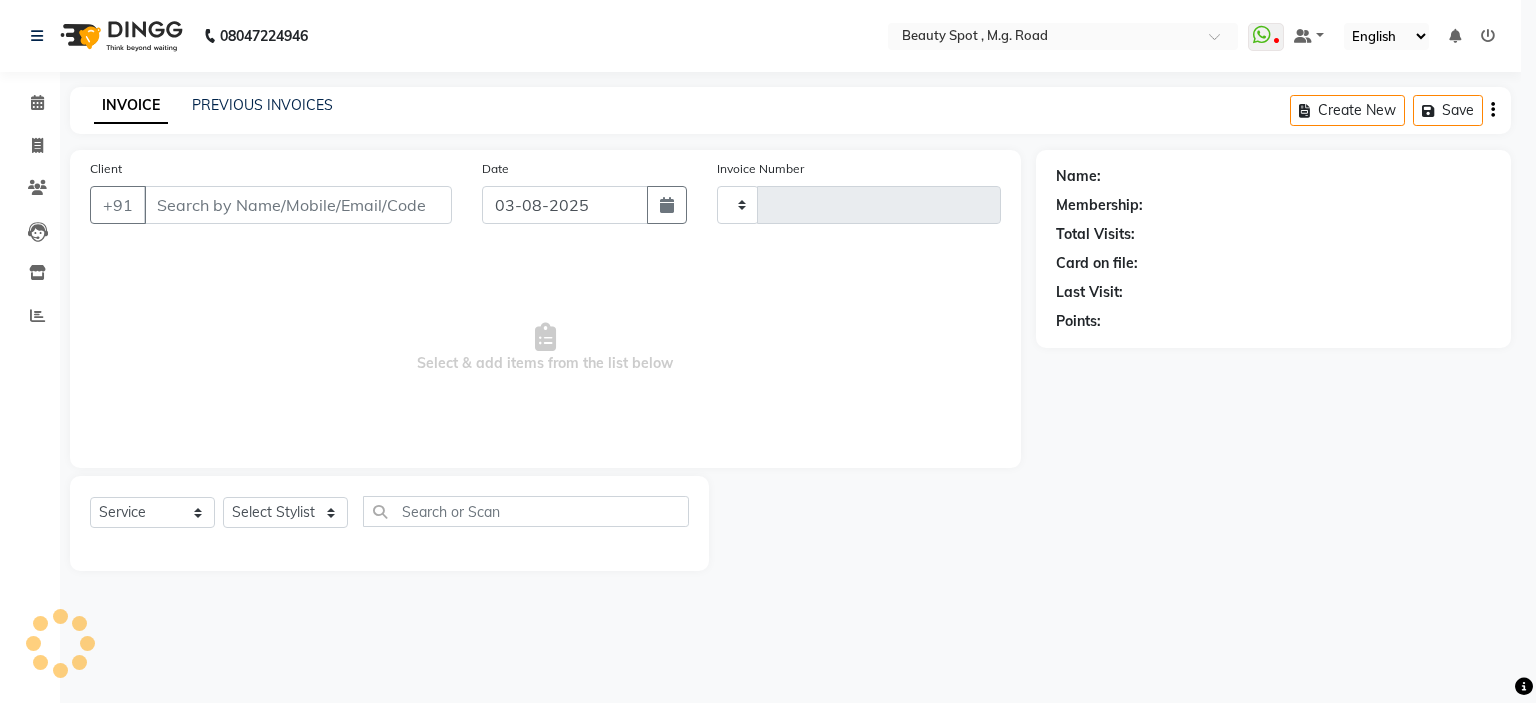 type on "0578" 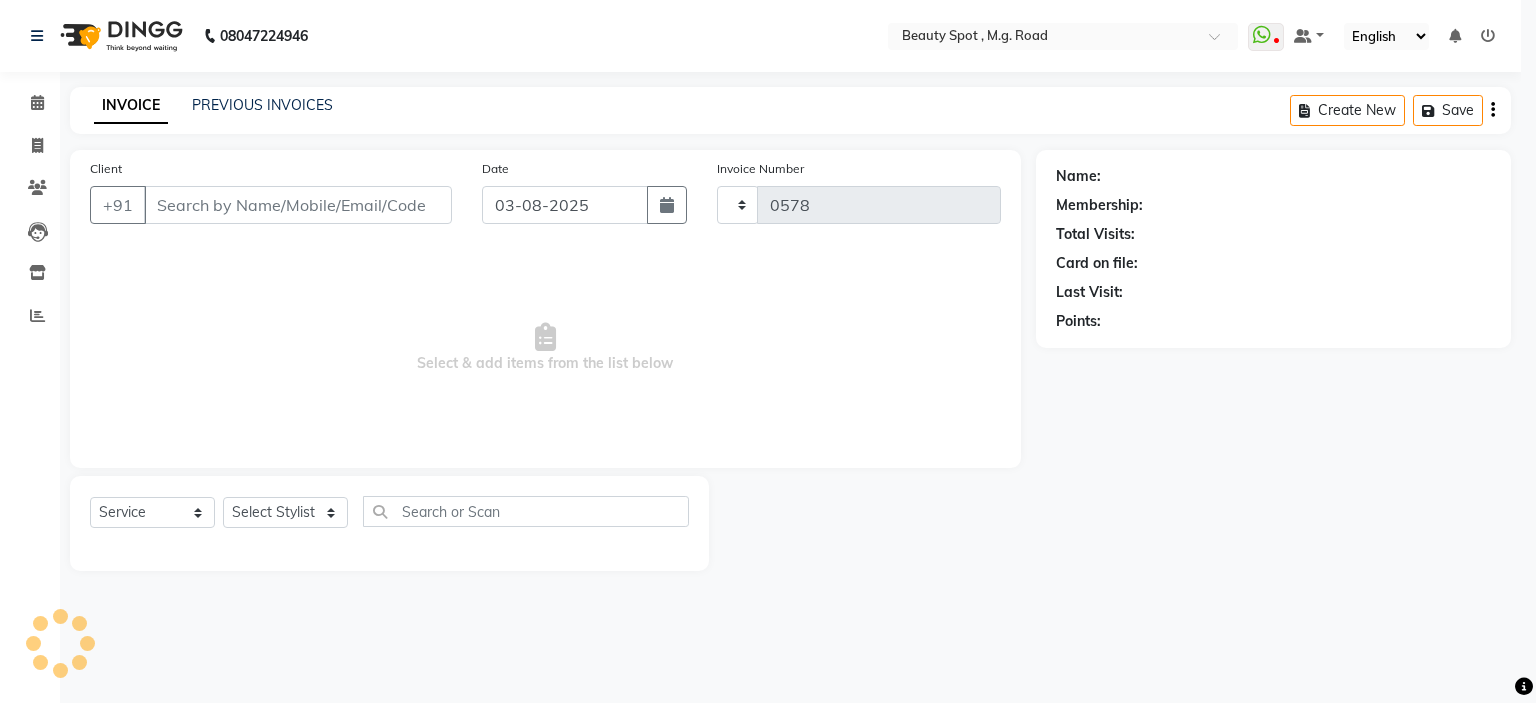 select on "7357" 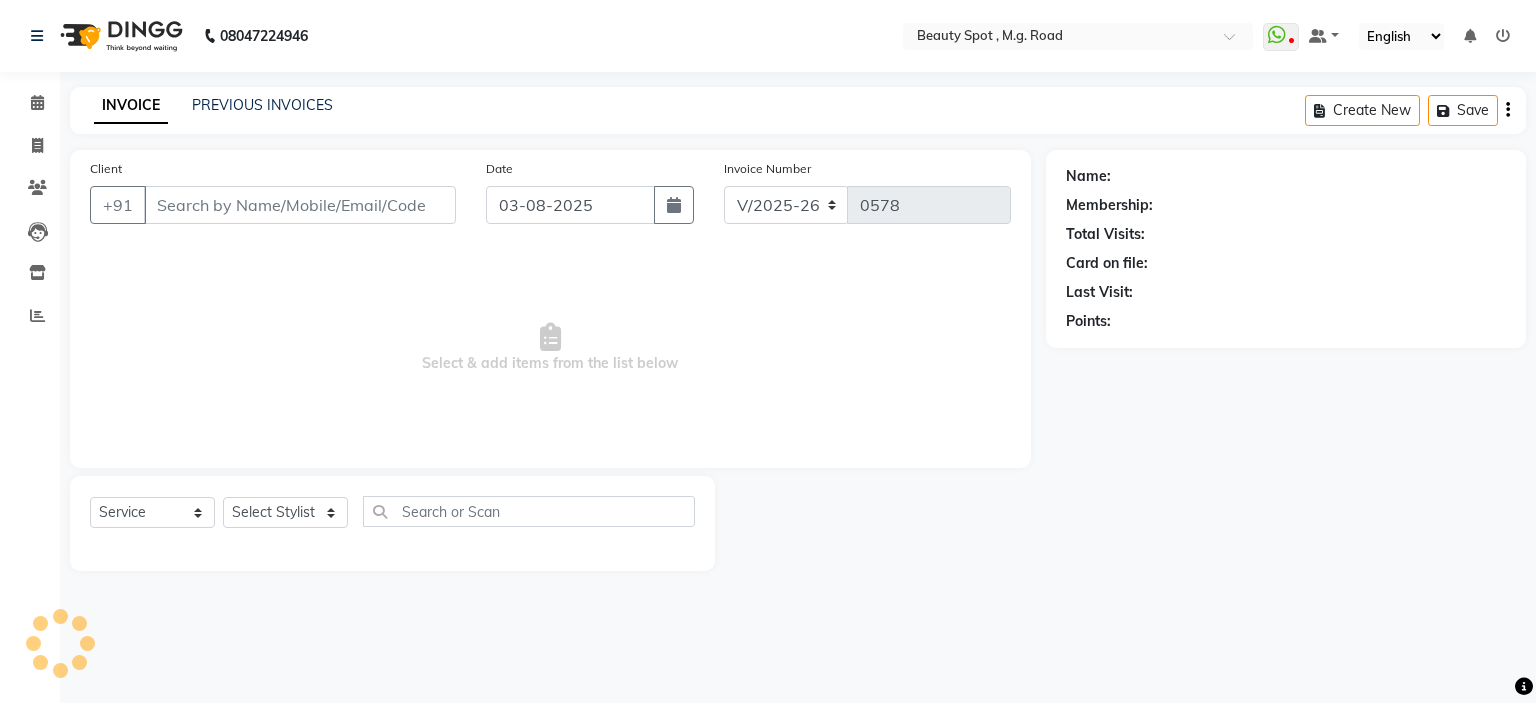 type on "[PHONE]" 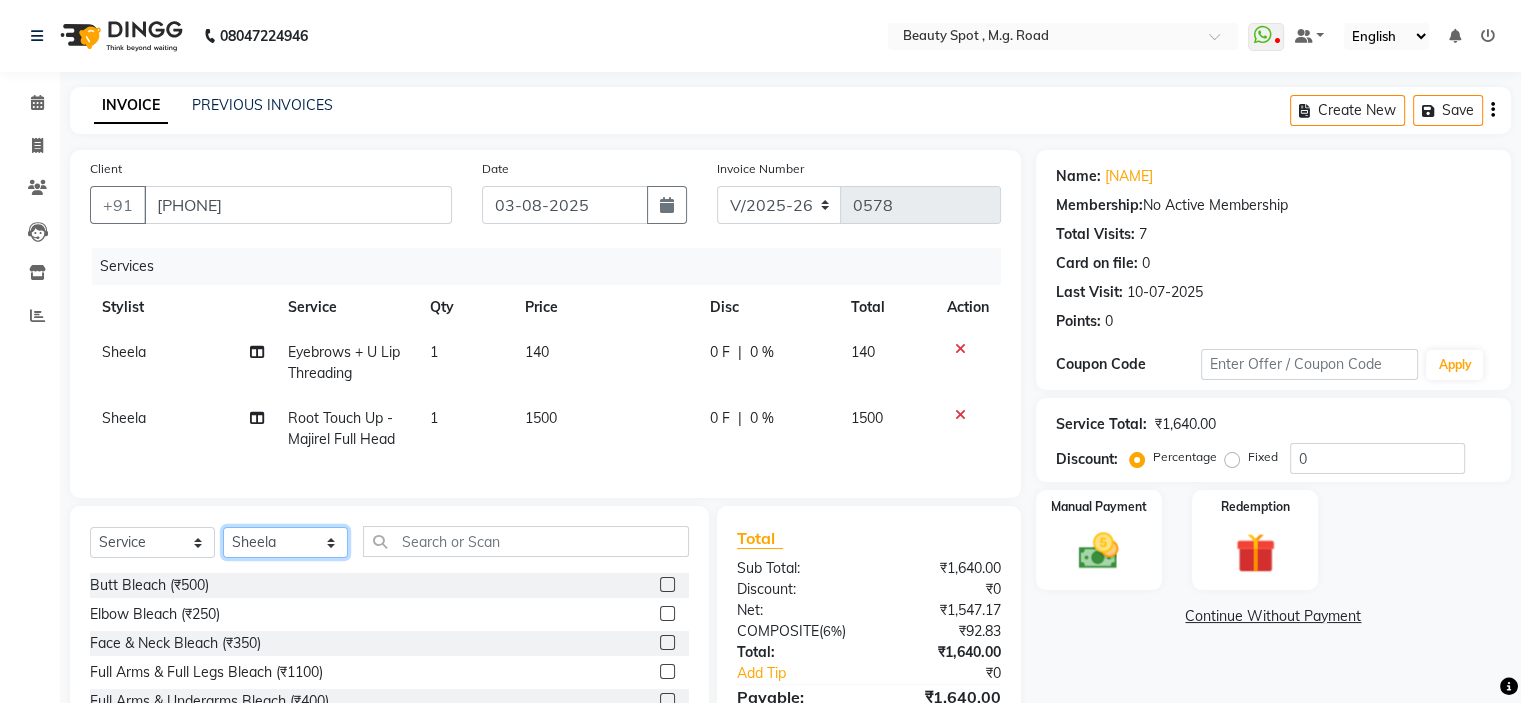 click on "Select Stylist Ahling Devika  Manager Sanu Sheela  Tayyaba  Yen" 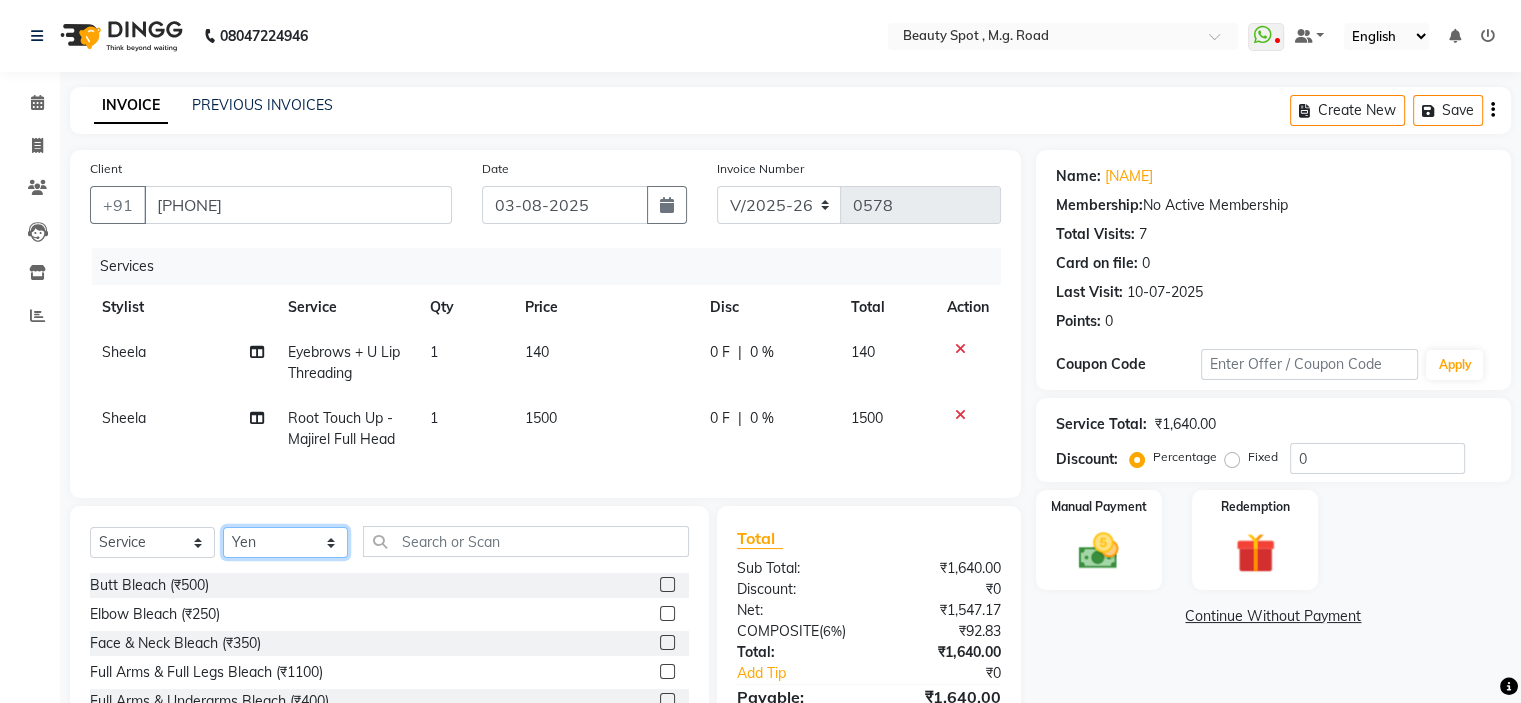 click on "Select Stylist Ahling Devika  Manager Sanu Sheela  Tayyaba  Yen" 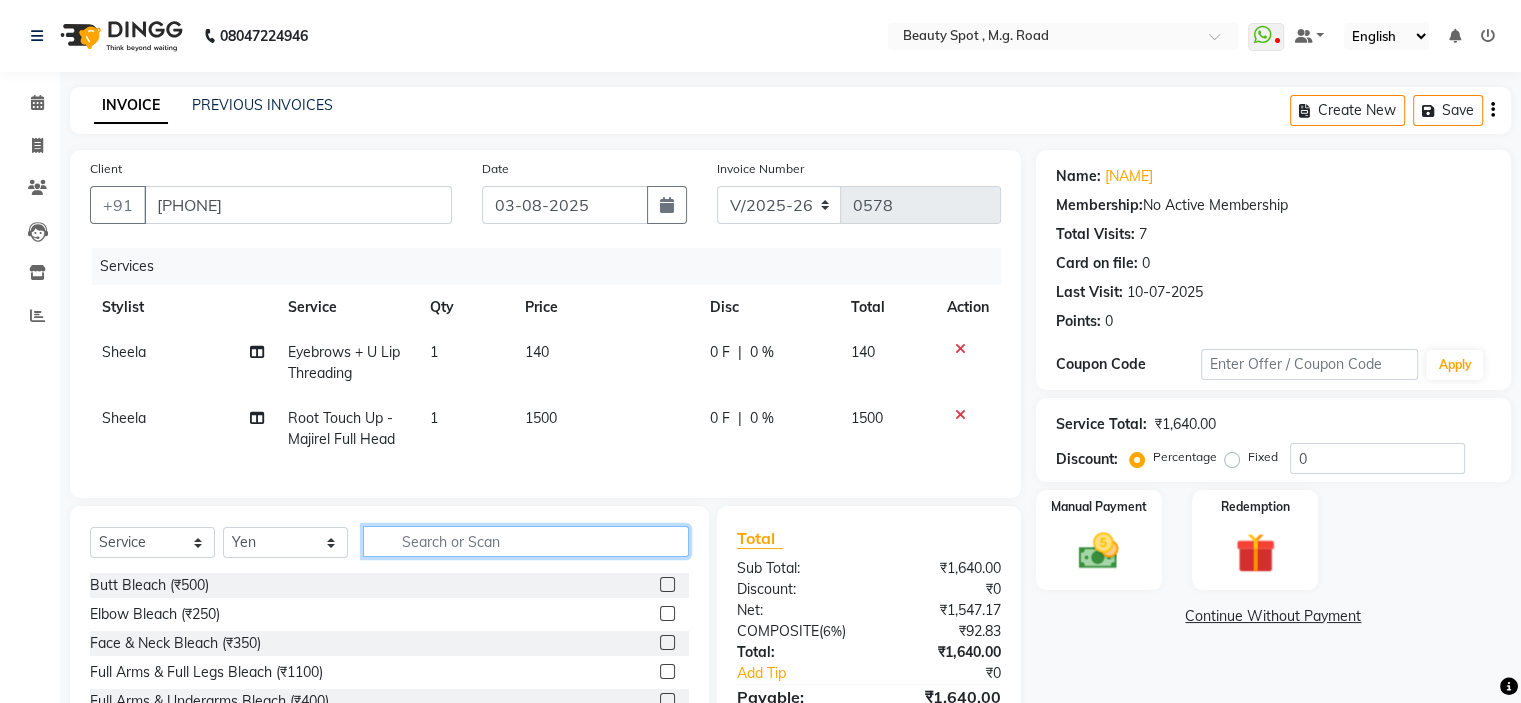 click 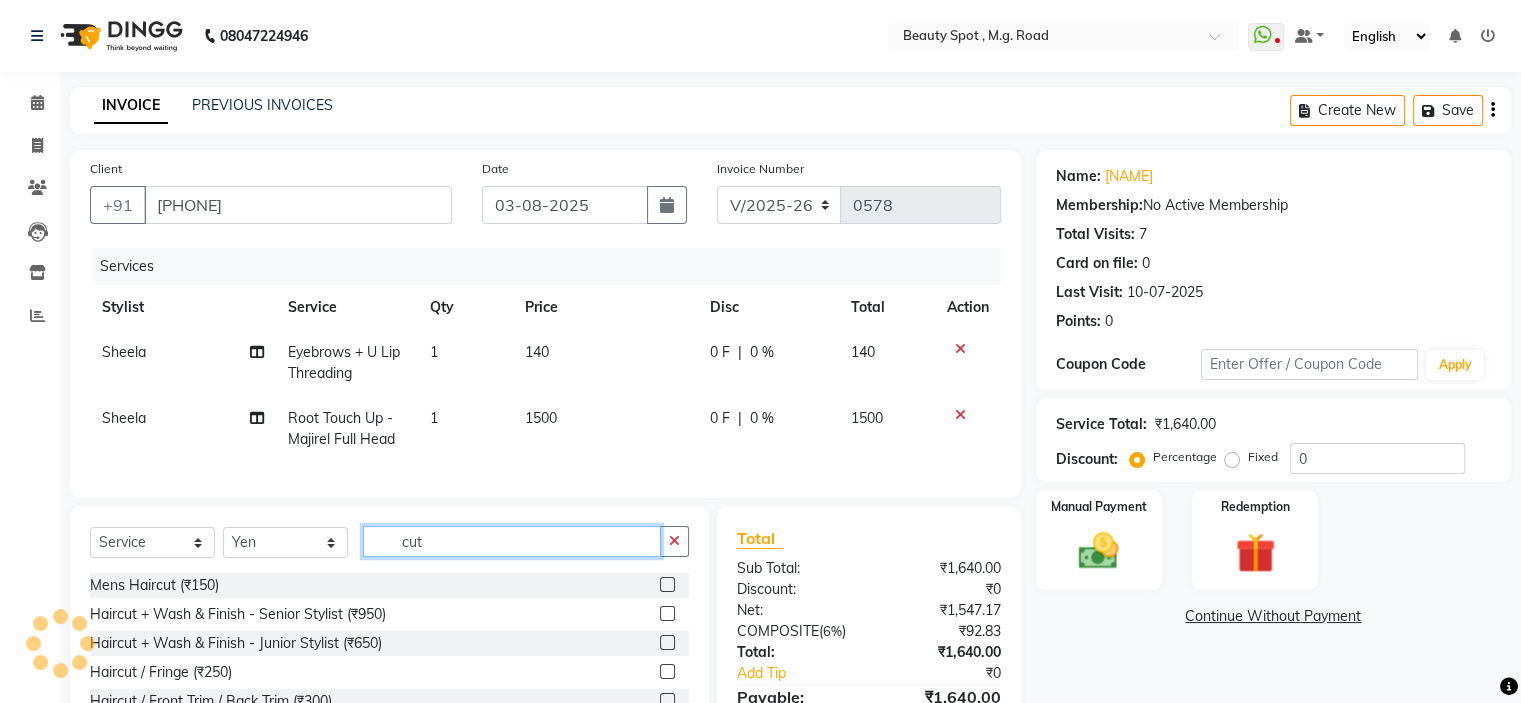scroll, scrollTop: 60, scrollLeft: 0, axis: vertical 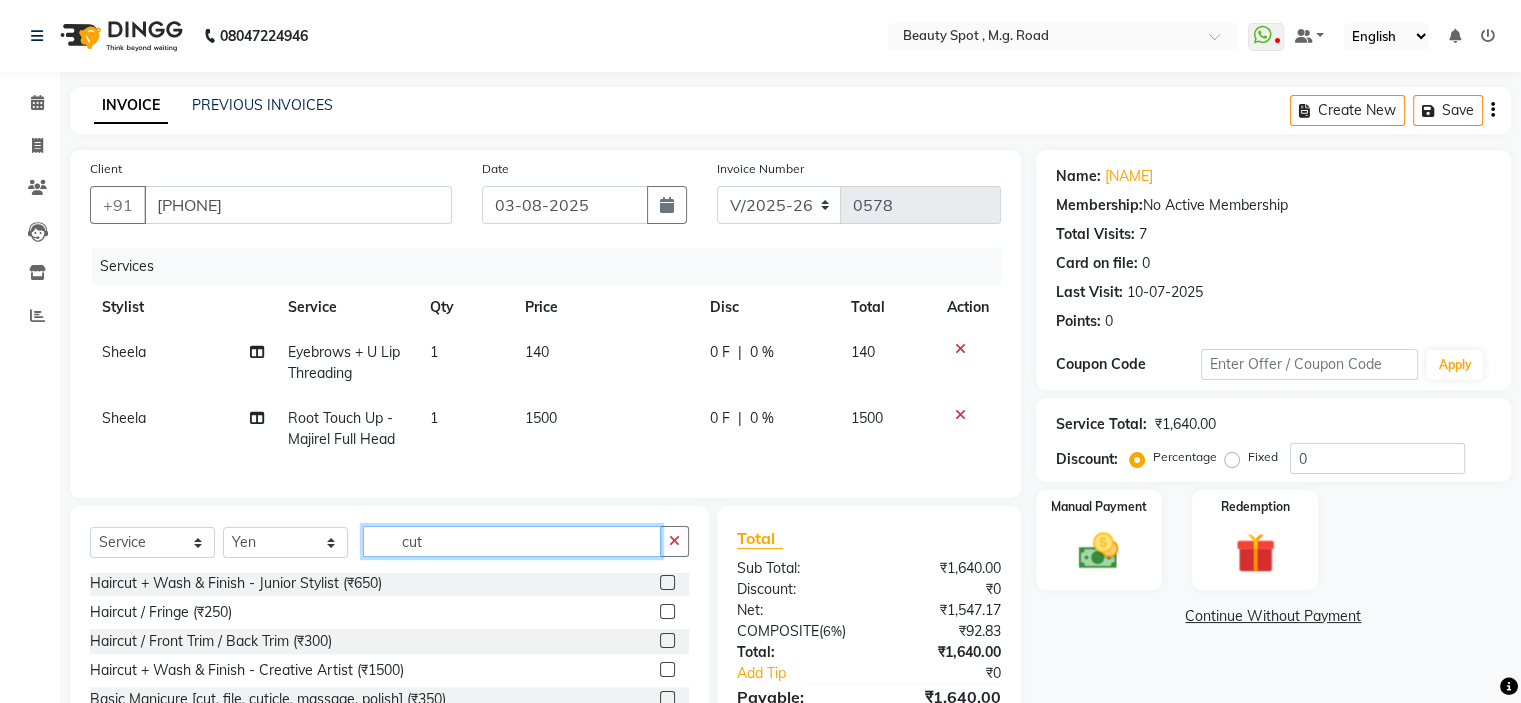 type on "cut" 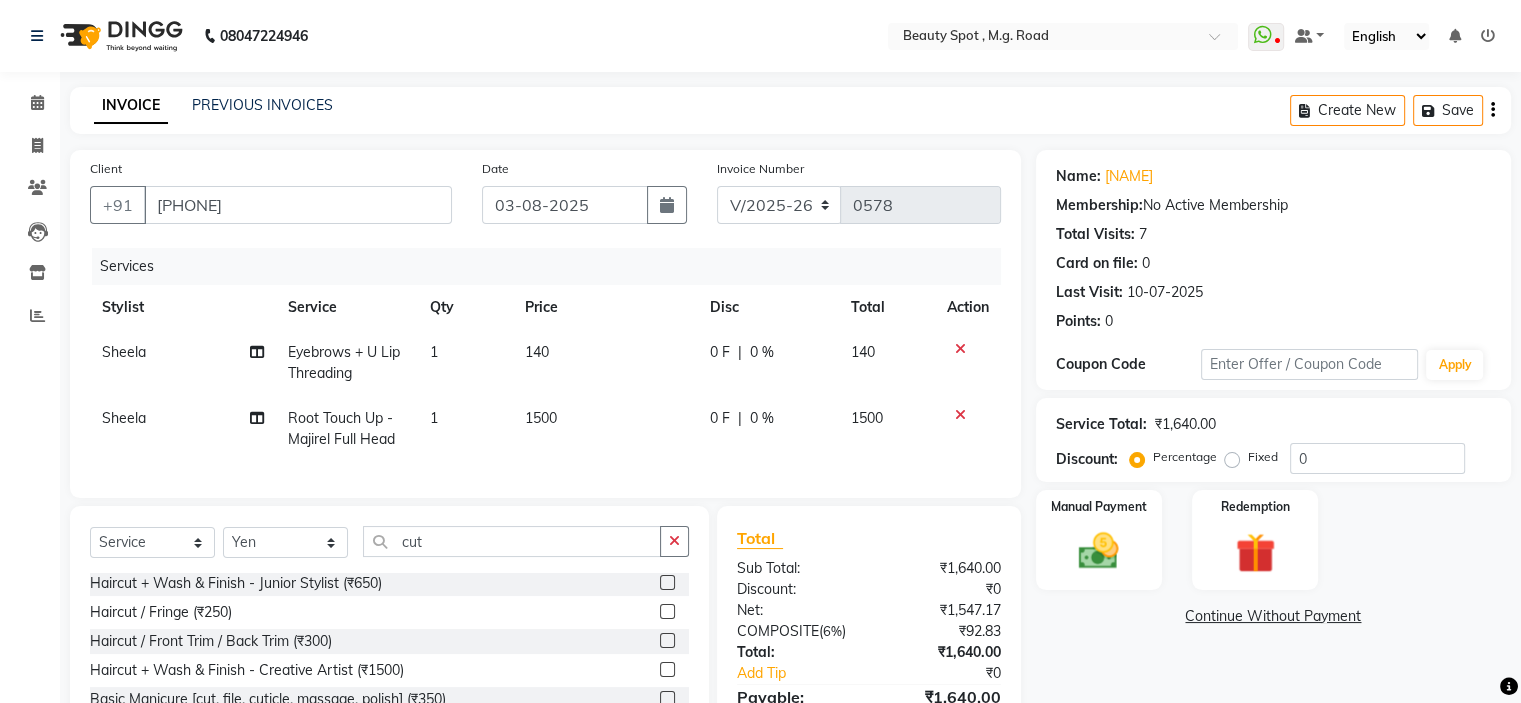 click on "Haircut + Wash & Finish - Creative Artist (₹1500)" 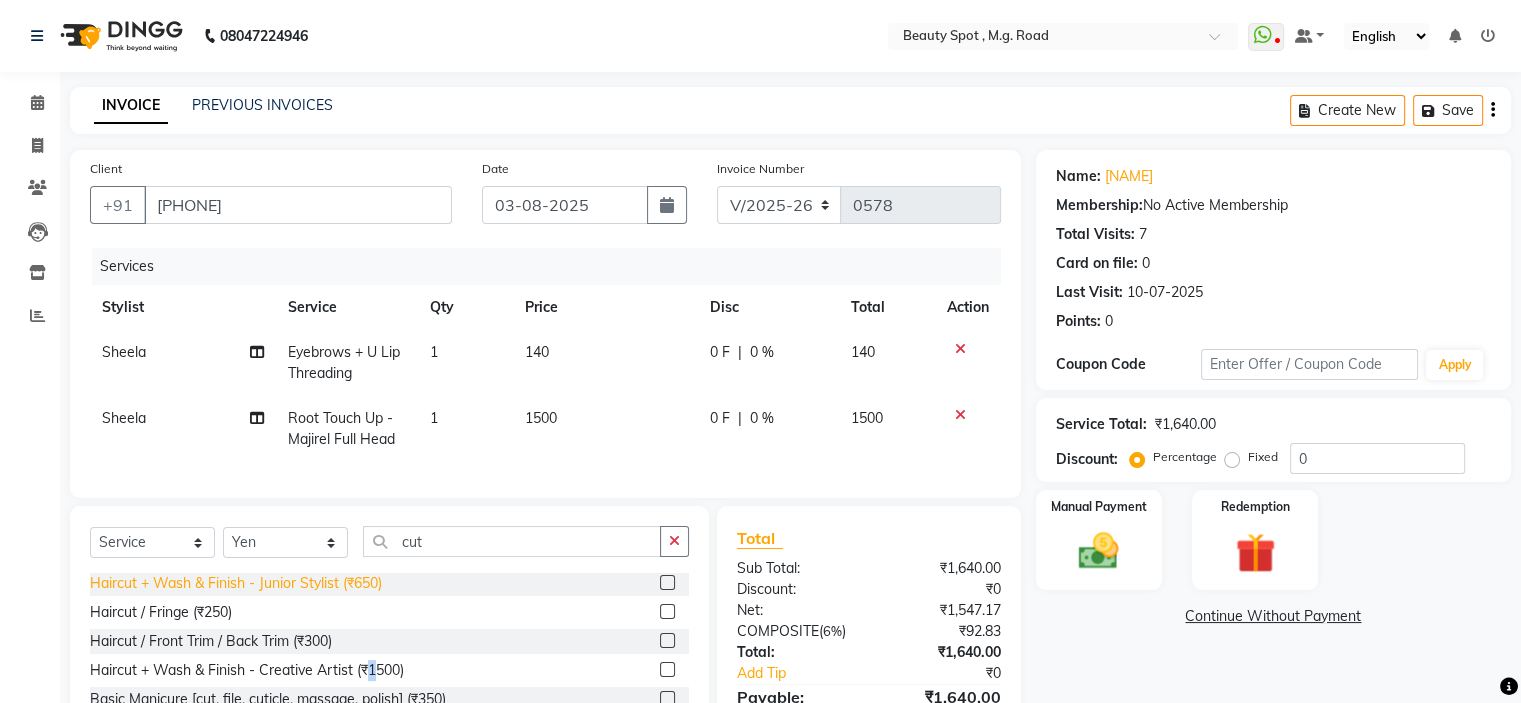click on "Haircut + Wash & Finish - Creative Artist (₹1500)" 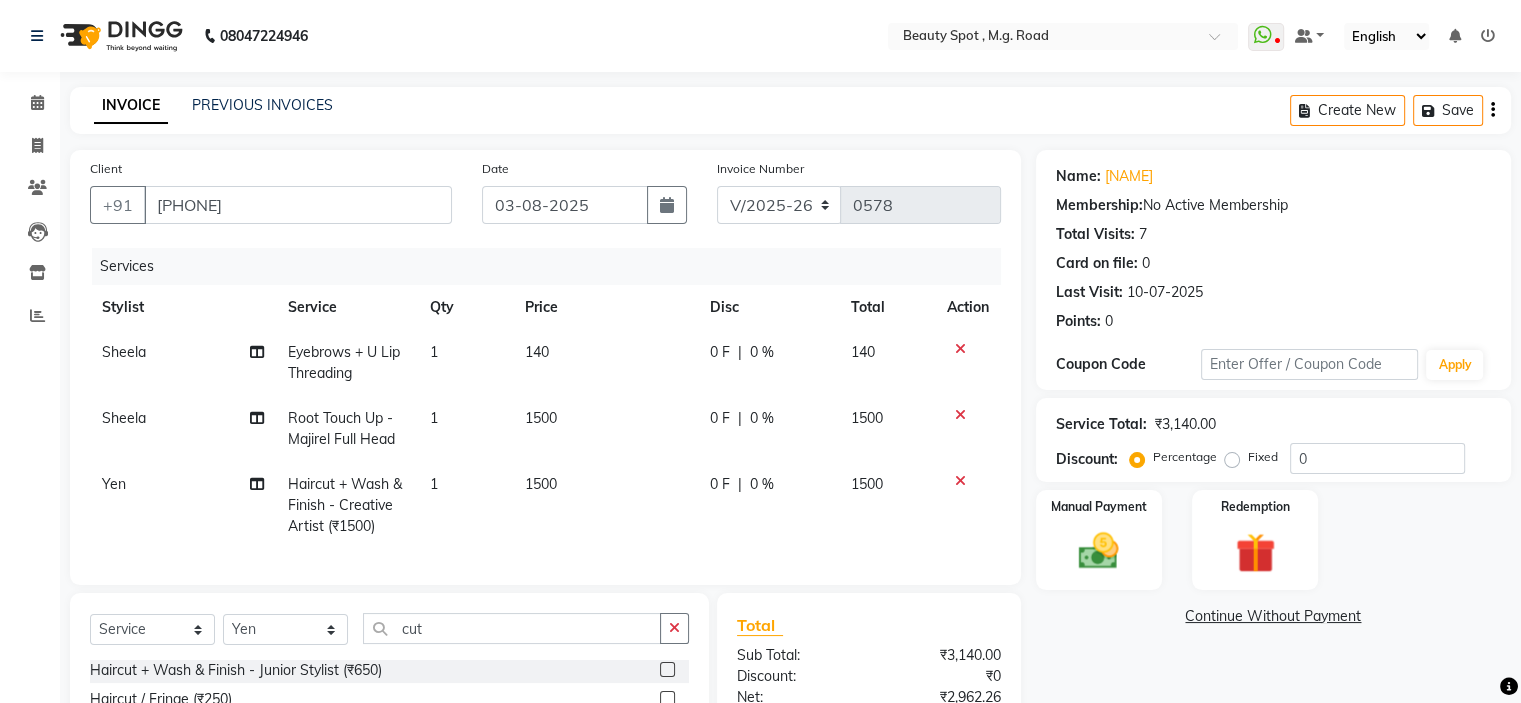 checkbox on "false" 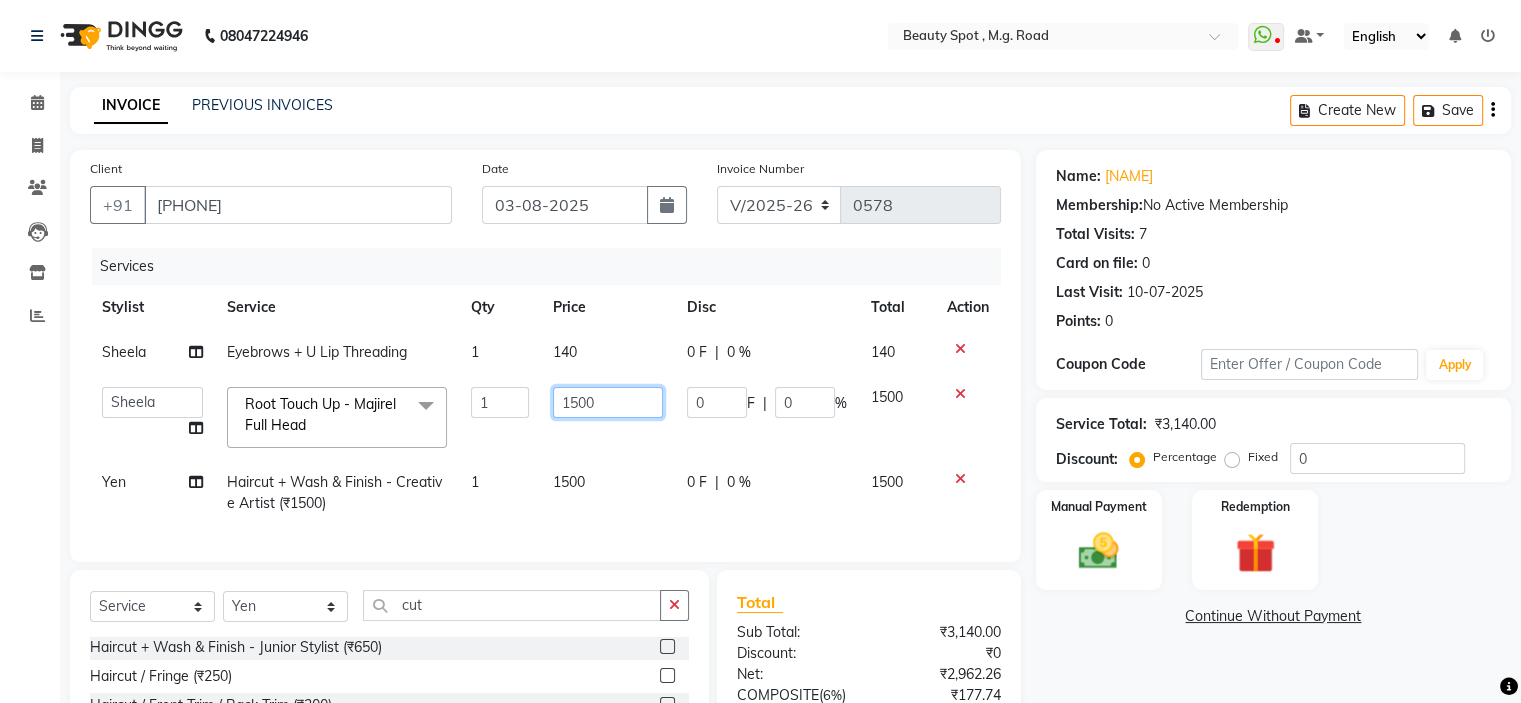 click on "1500" 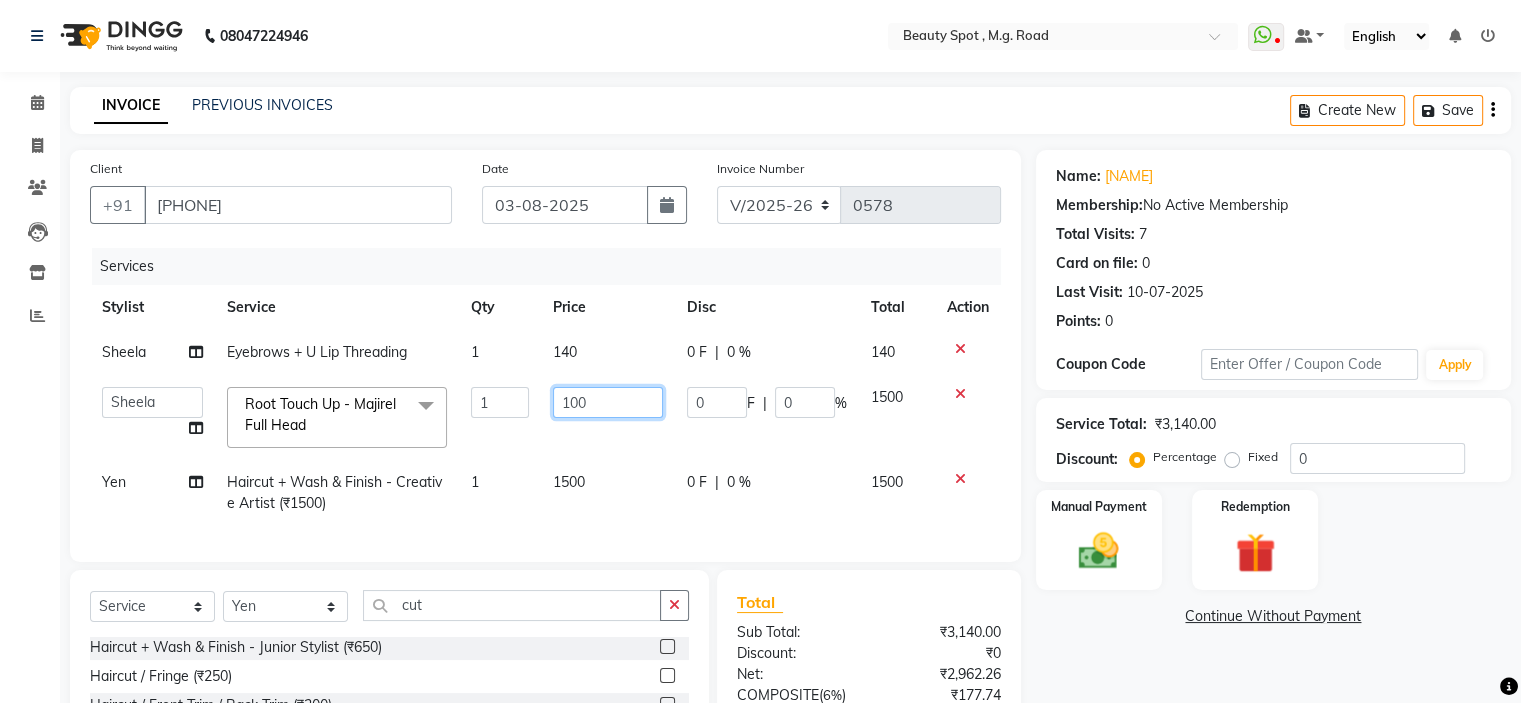 type on "1800" 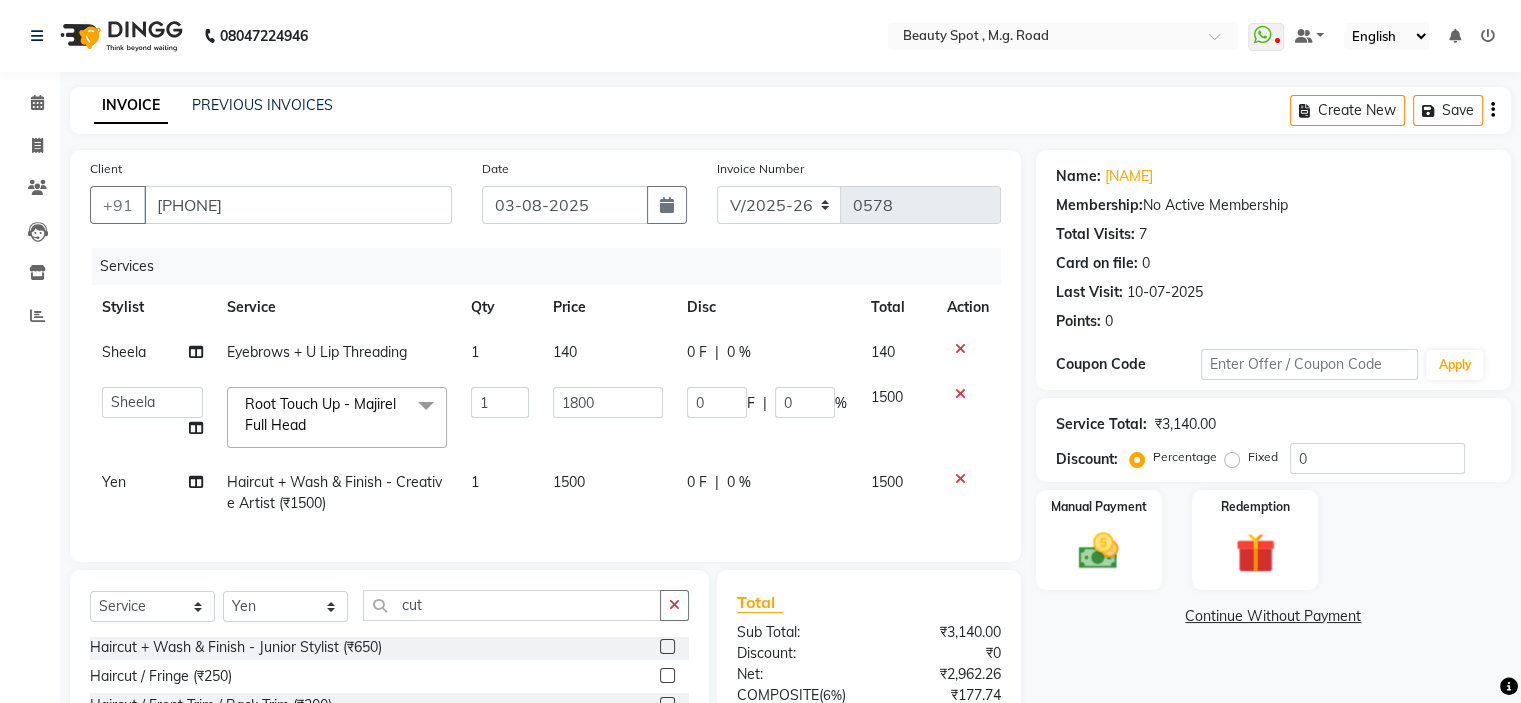 click on "Name: Melisha Fernandes Membership:  No Active Membership  Total Visits:  7 Card on file:  0 Last Visit:   10-07-2025 Points:   0  Coupon Code Apply Service Total:  ₹3,140.00  Discount:  Percentage   Fixed  0 Manual Payment Redemption  Continue Without Payment" 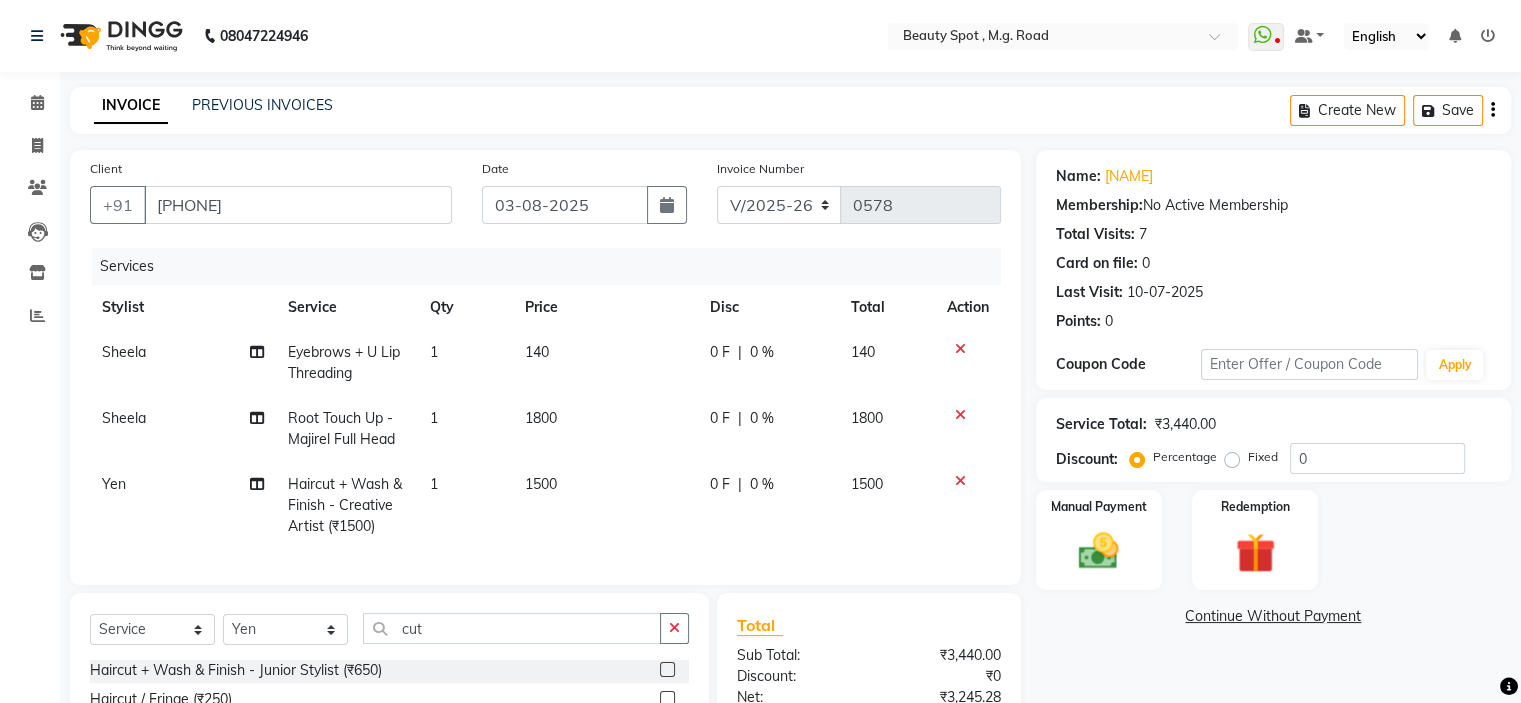 scroll, scrollTop: 231, scrollLeft: 0, axis: vertical 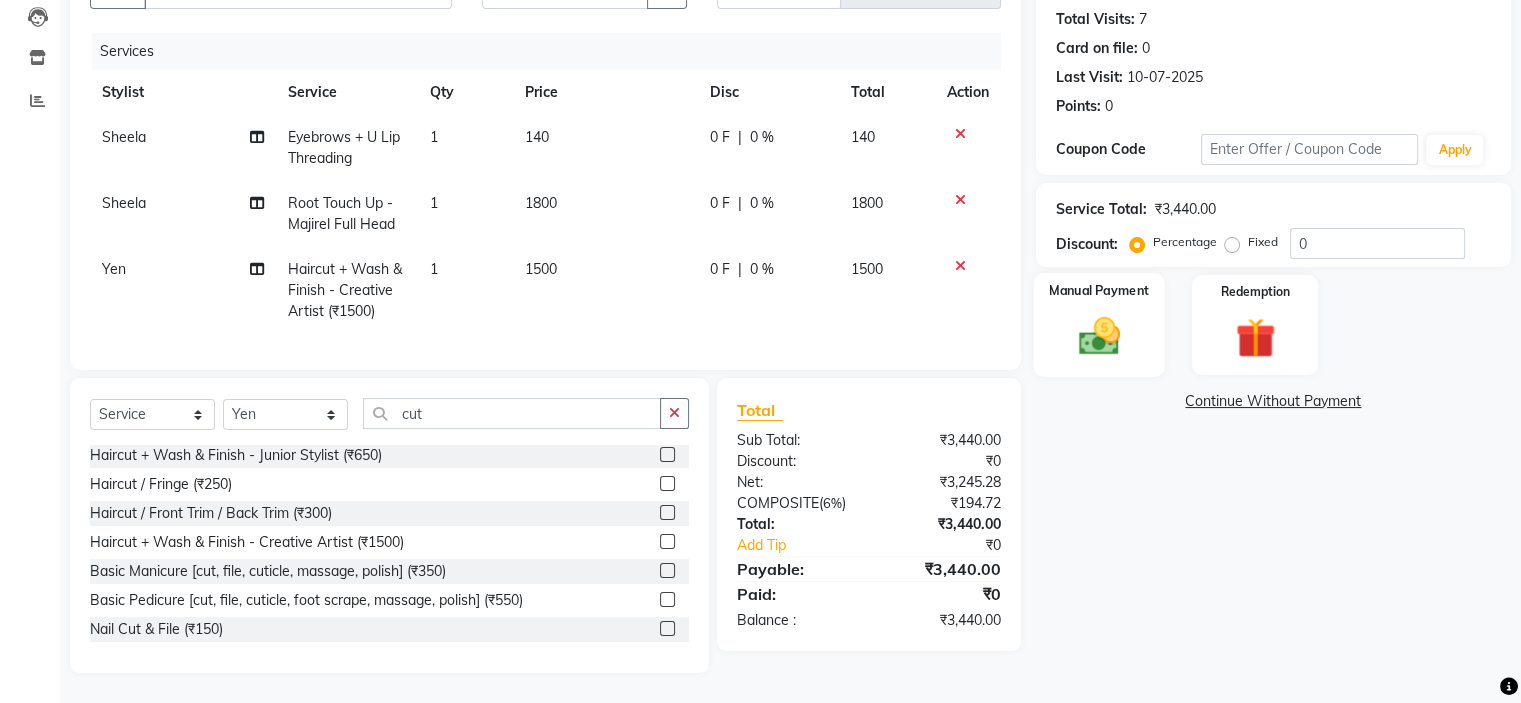 click 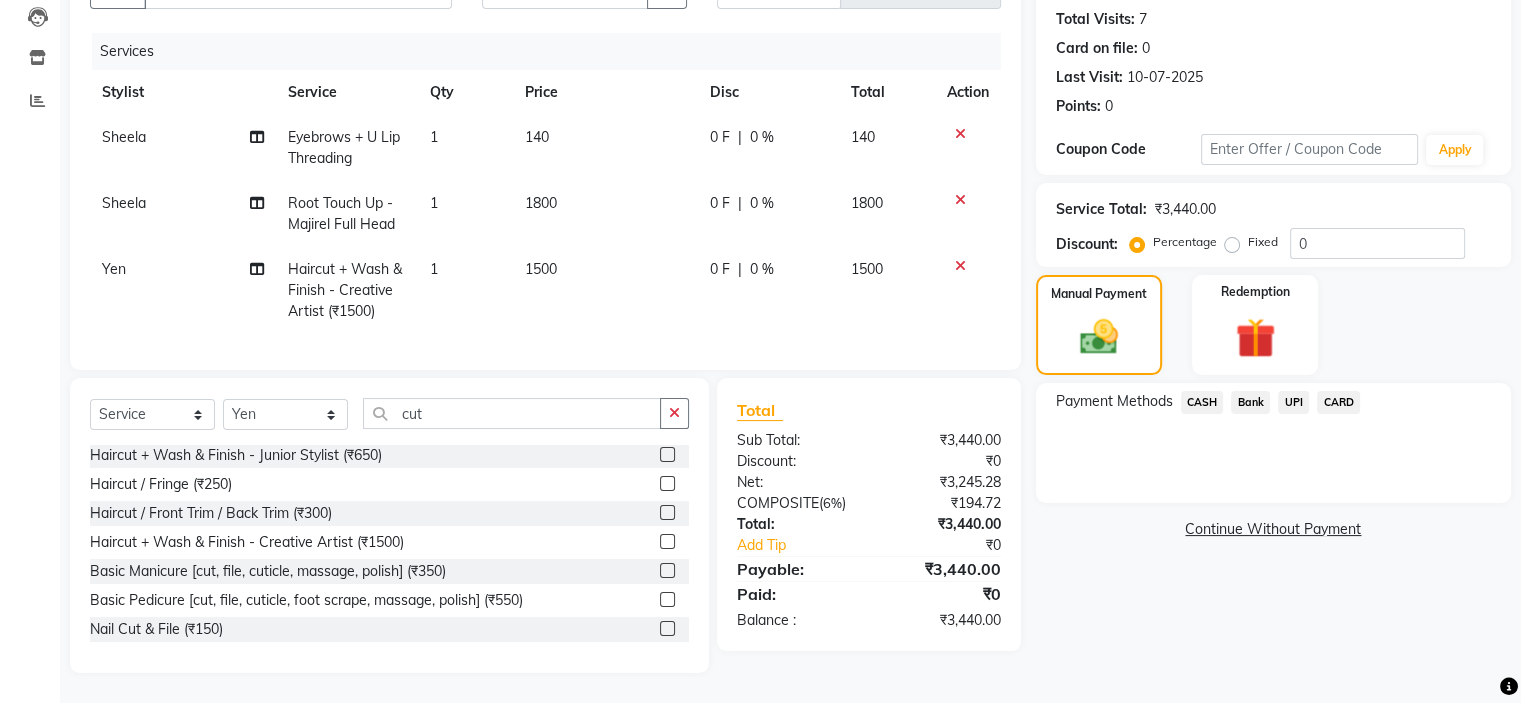 click on "UPI" 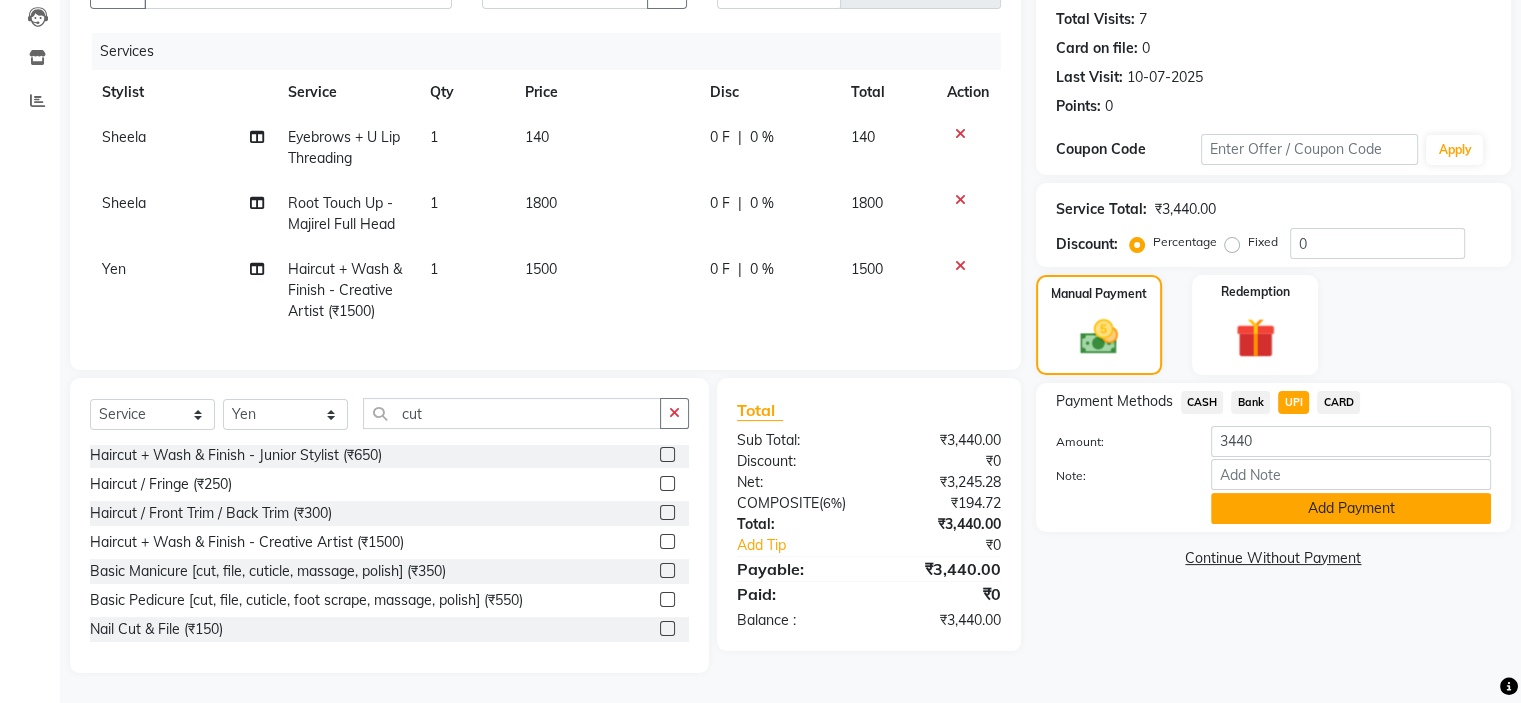 click on "Add Payment" 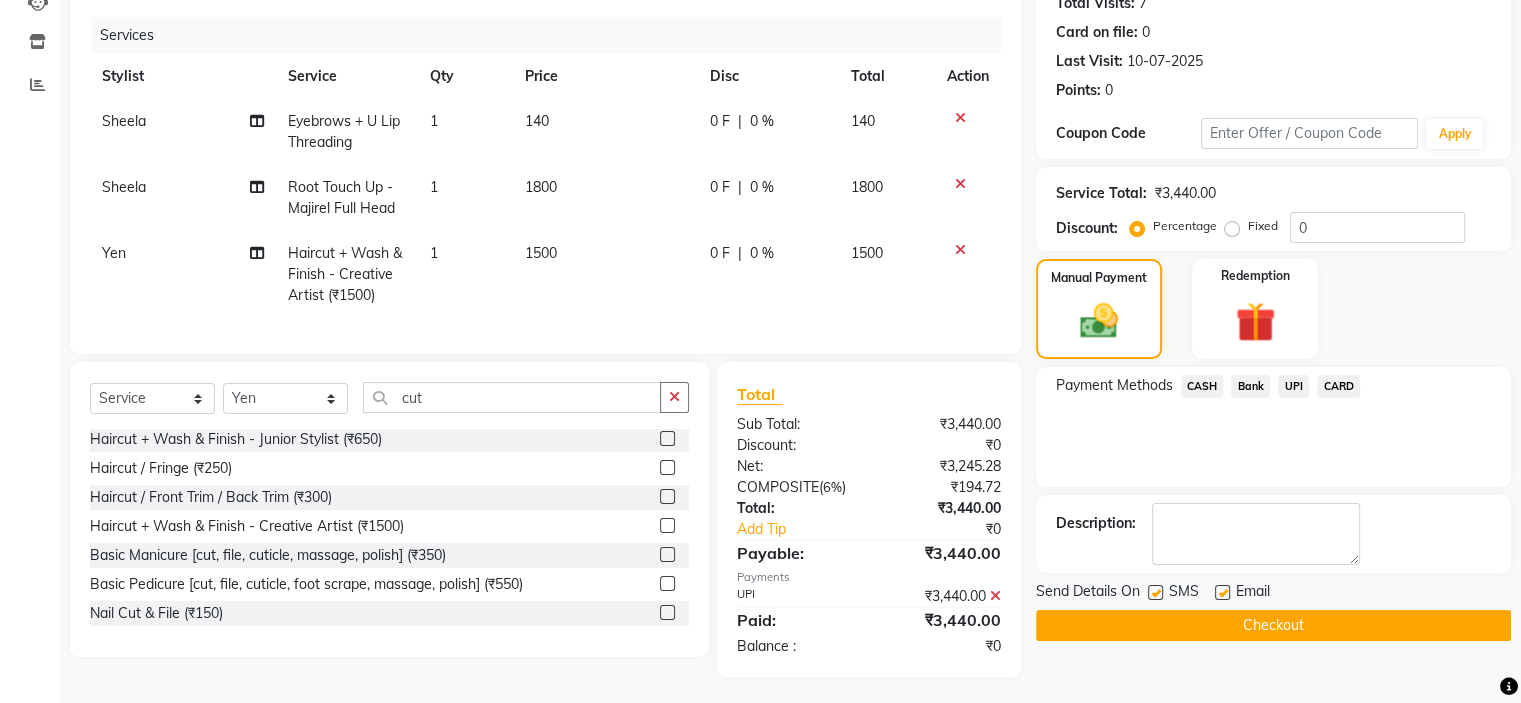 click on "Checkout" 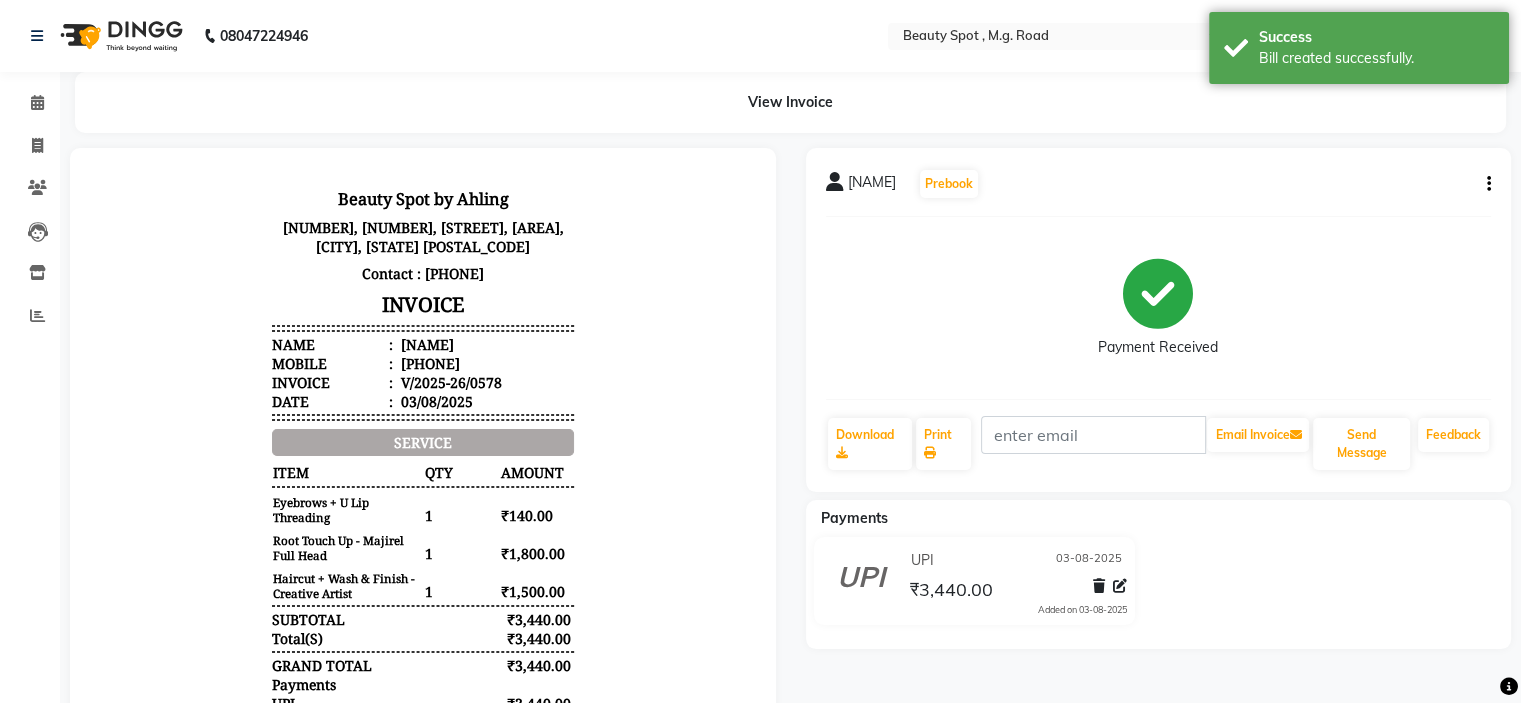 scroll, scrollTop: 0, scrollLeft: 0, axis: both 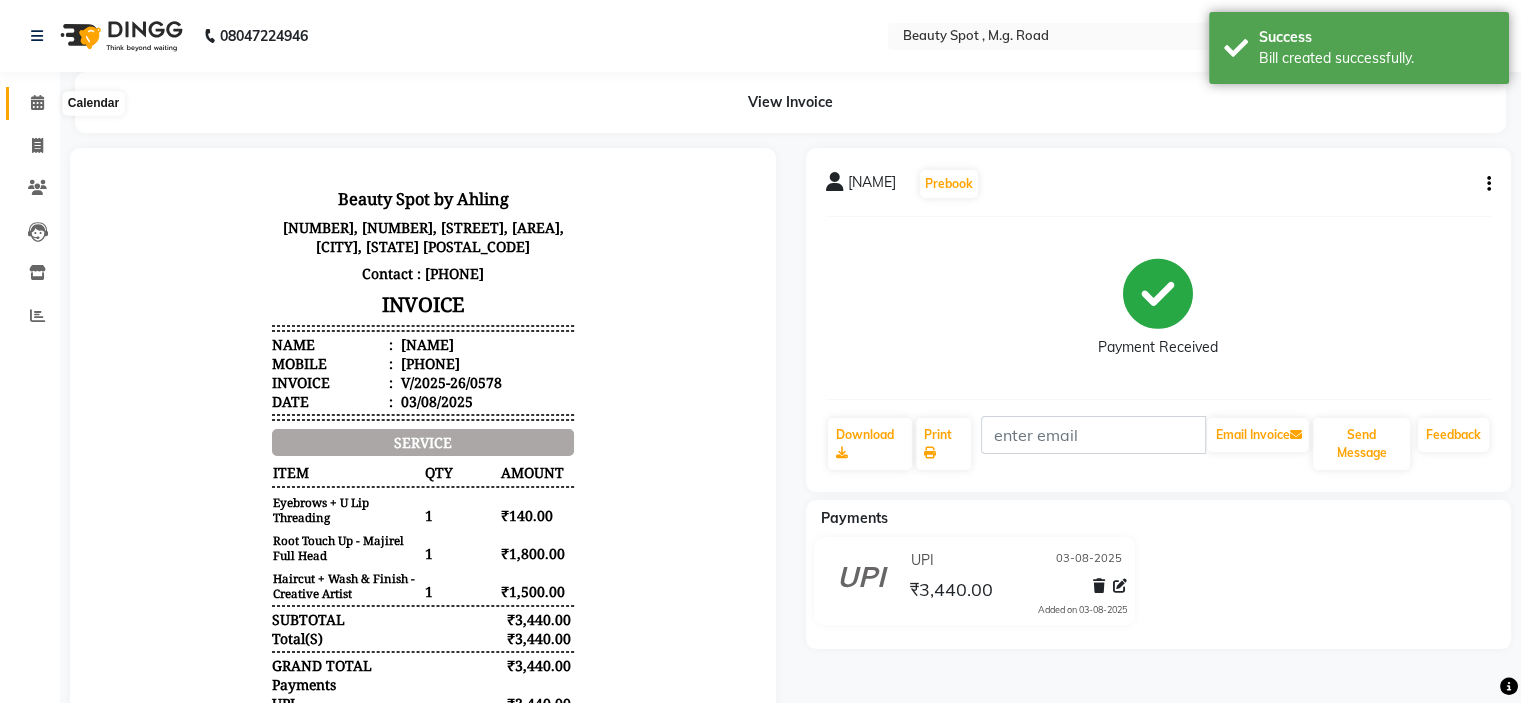 click 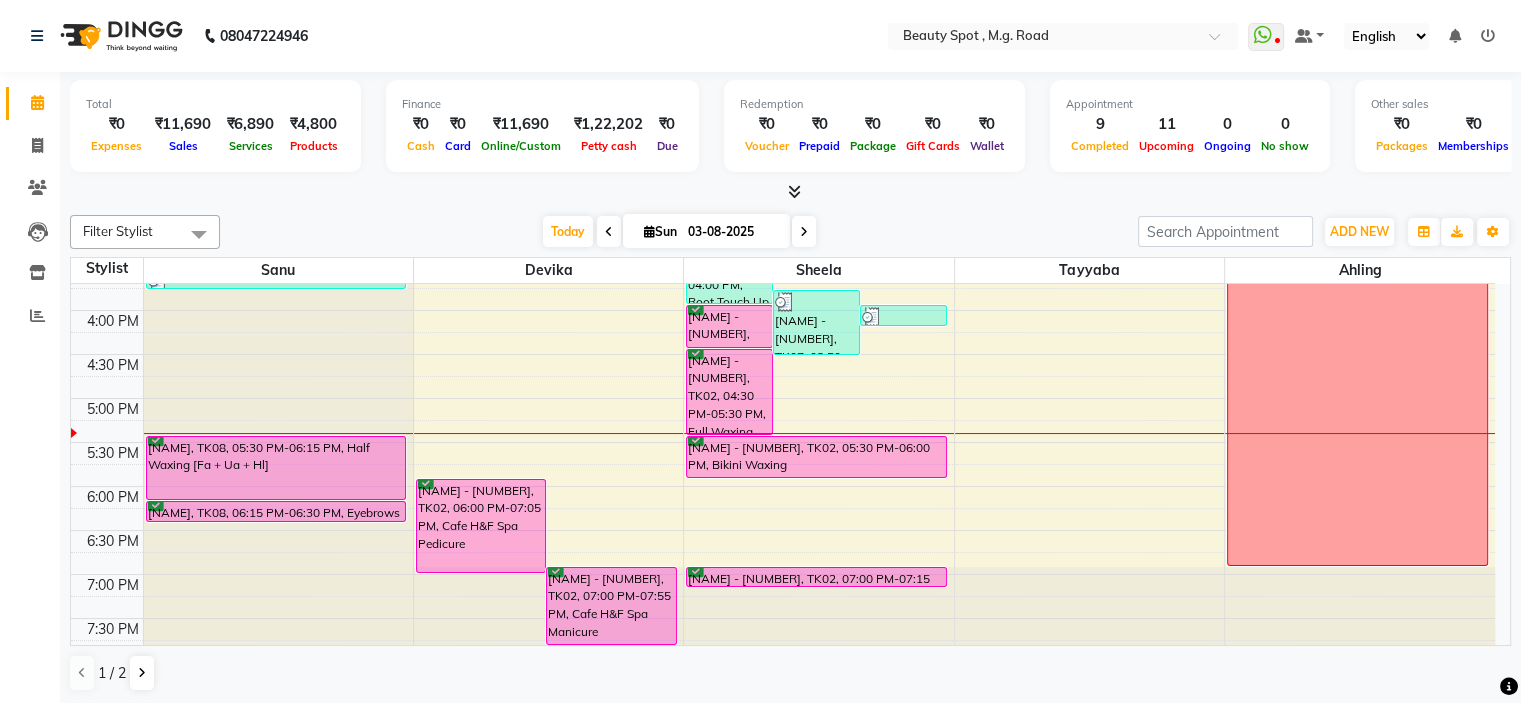 scroll, scrollTop: 596, scrollLeft: 0, axis: vertical 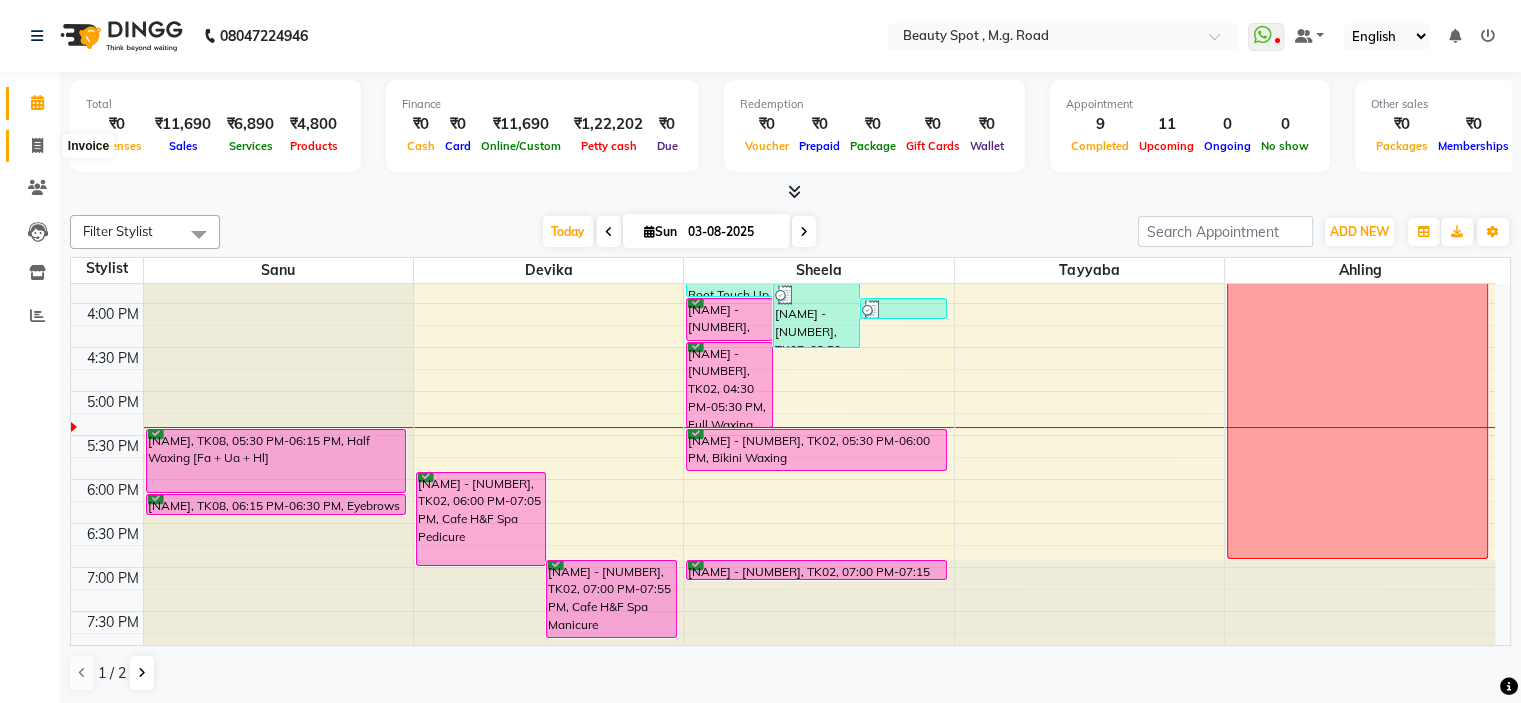 click 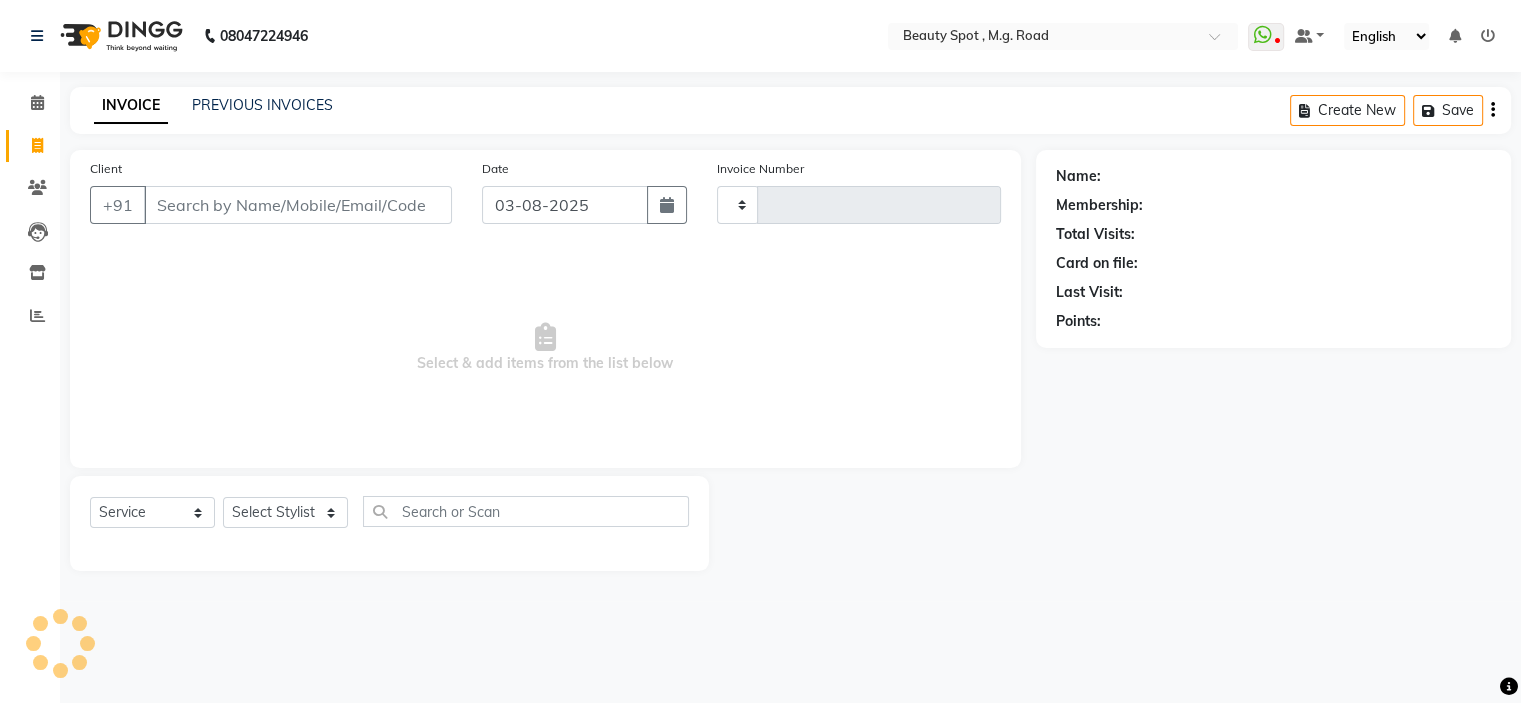 type on "0579" 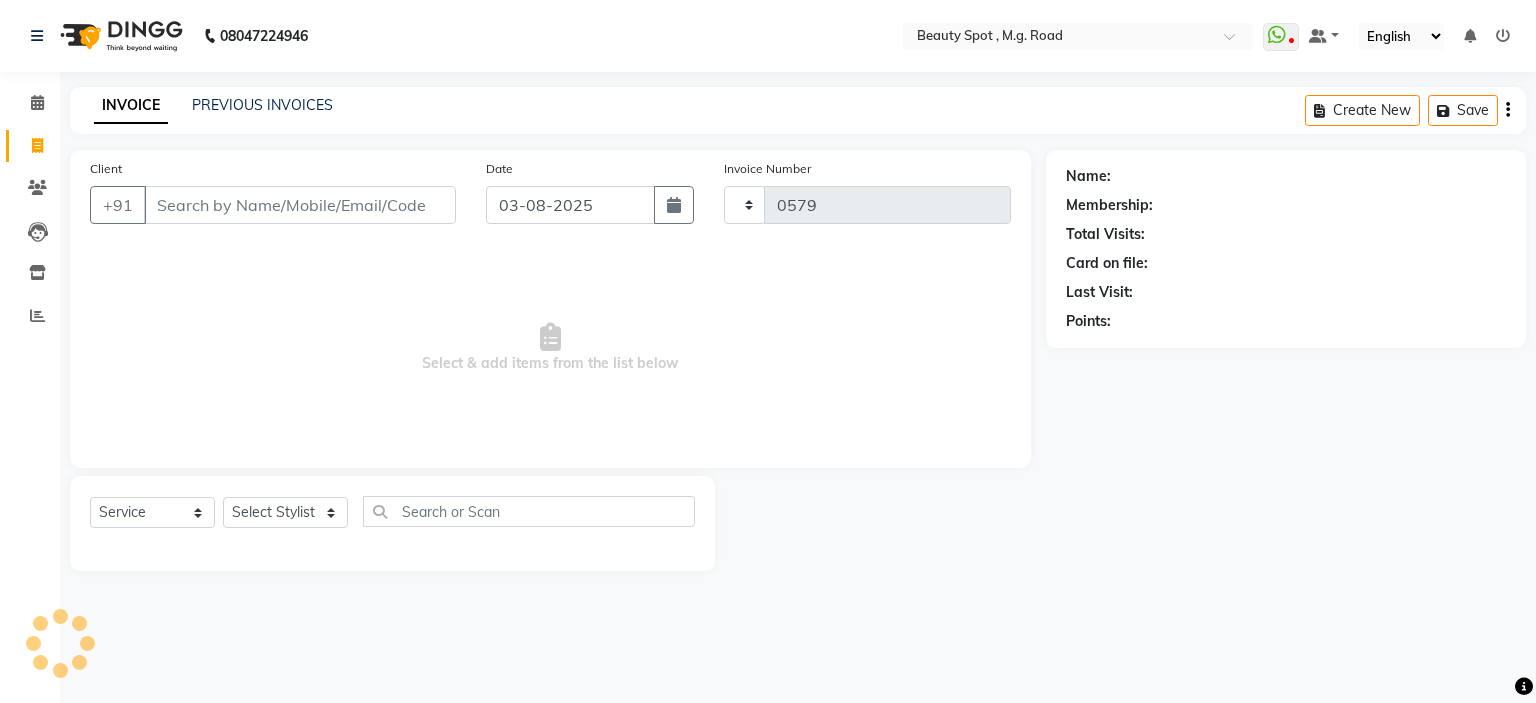 select on "7357" 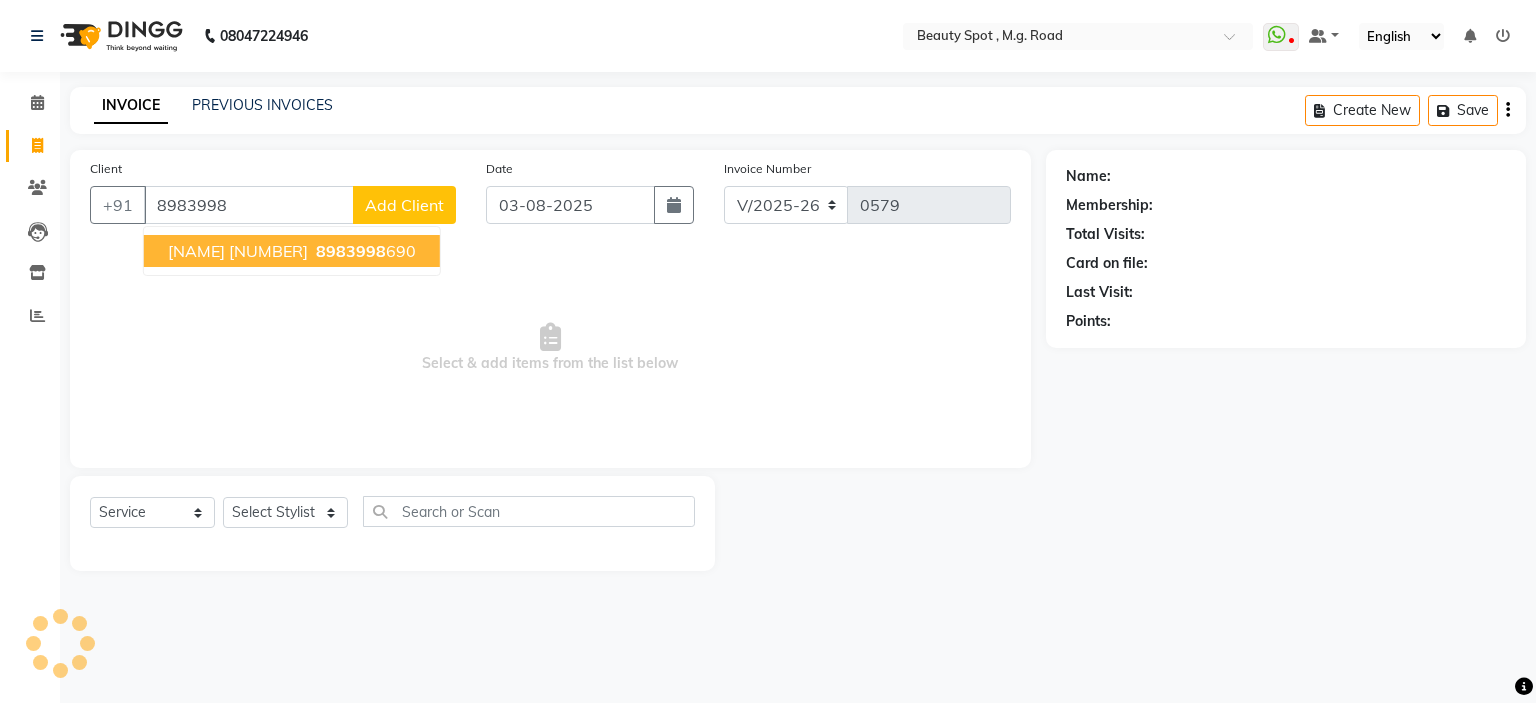 click on "SANA SAYYED 8690" at bounding box center [238, 251] 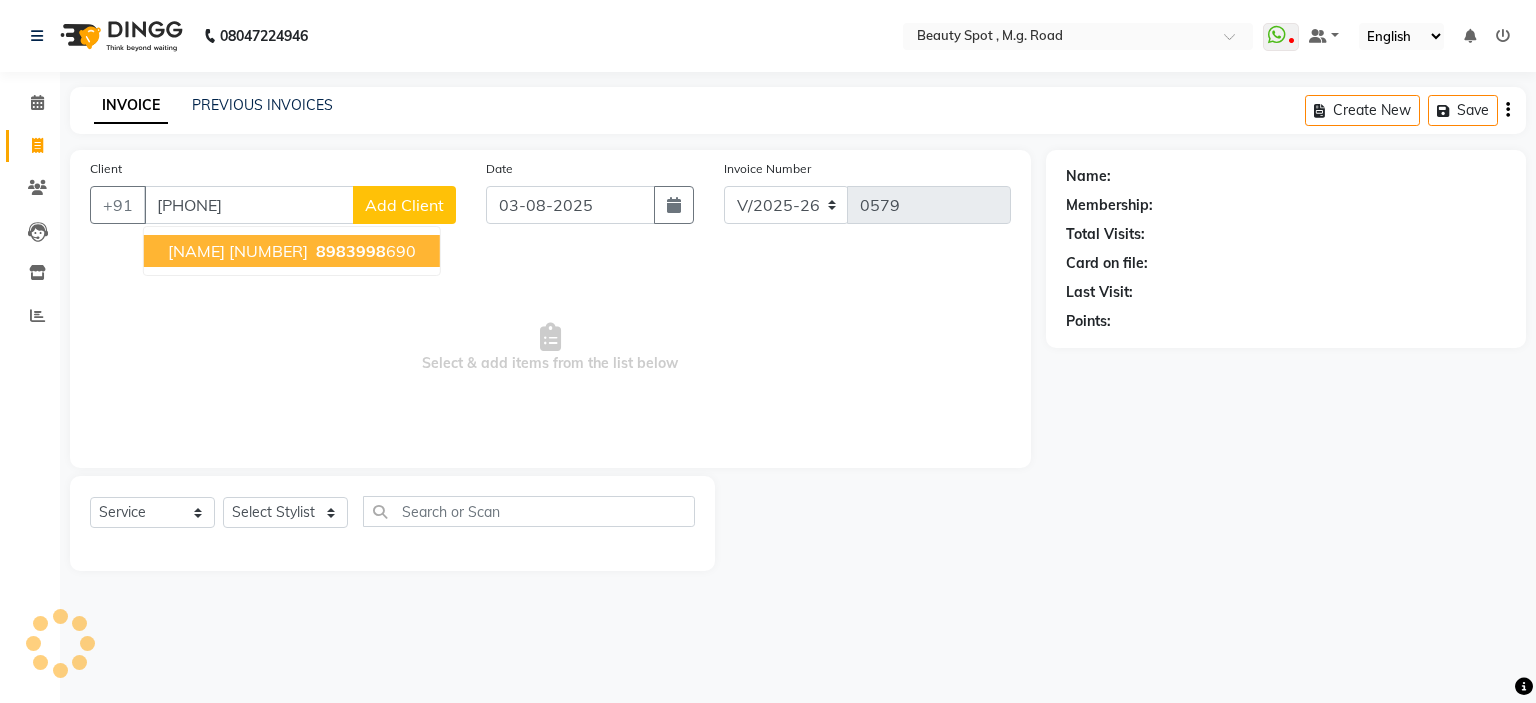 type on "[PHONE]" 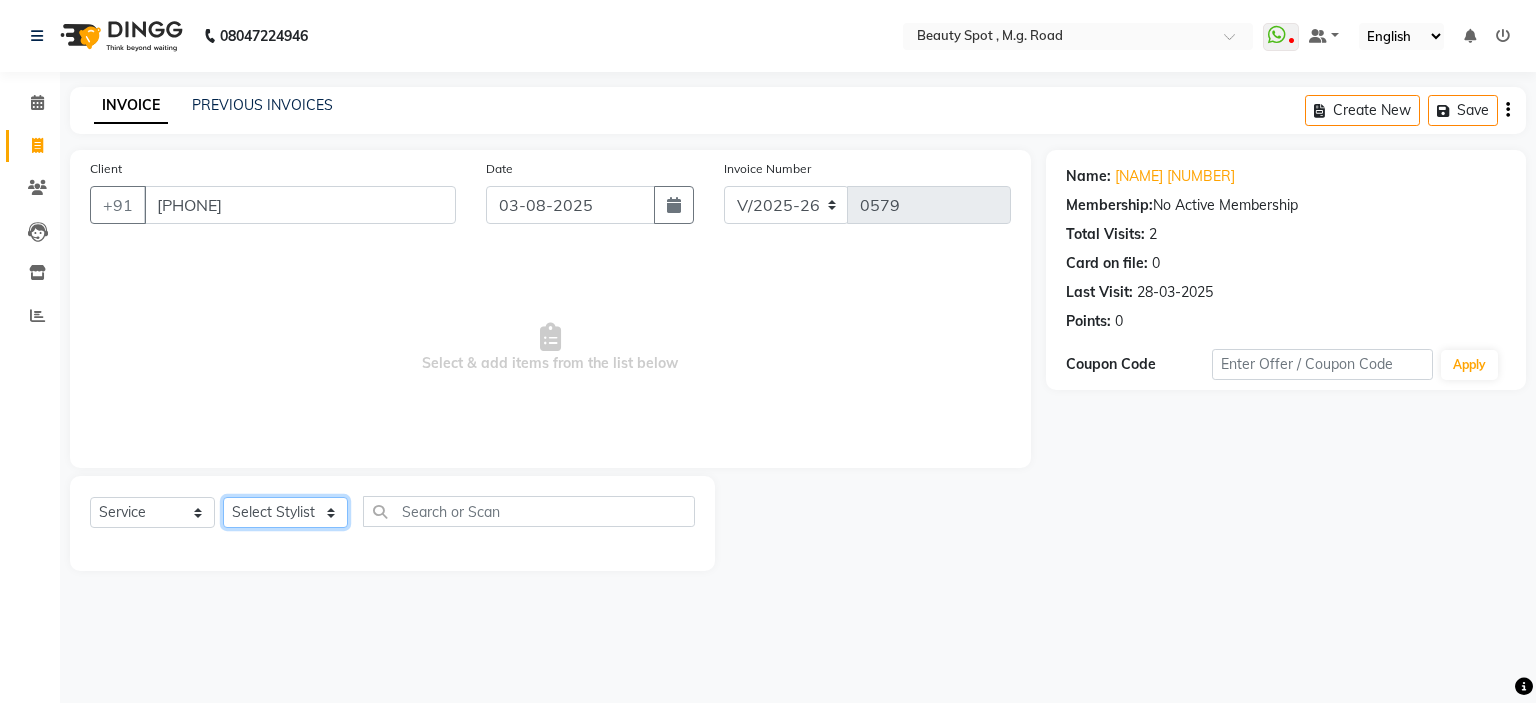 click on "Select Stylist Ahling Devika  Manager Sanu Sheela  Tayyaba  Yen" 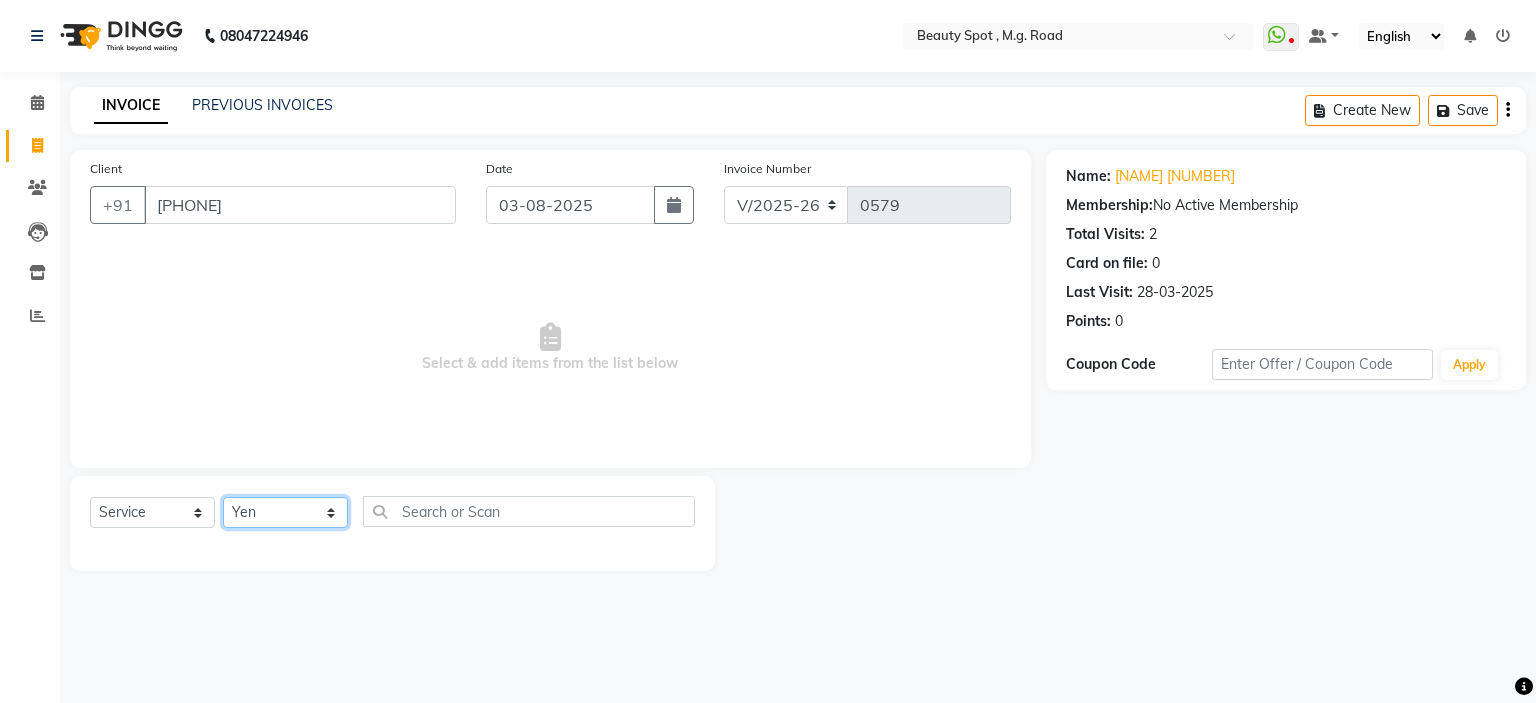 click on "Select Stylist Ahling Devika  Manager Sanu Sheela  Tayyaba  Yen" 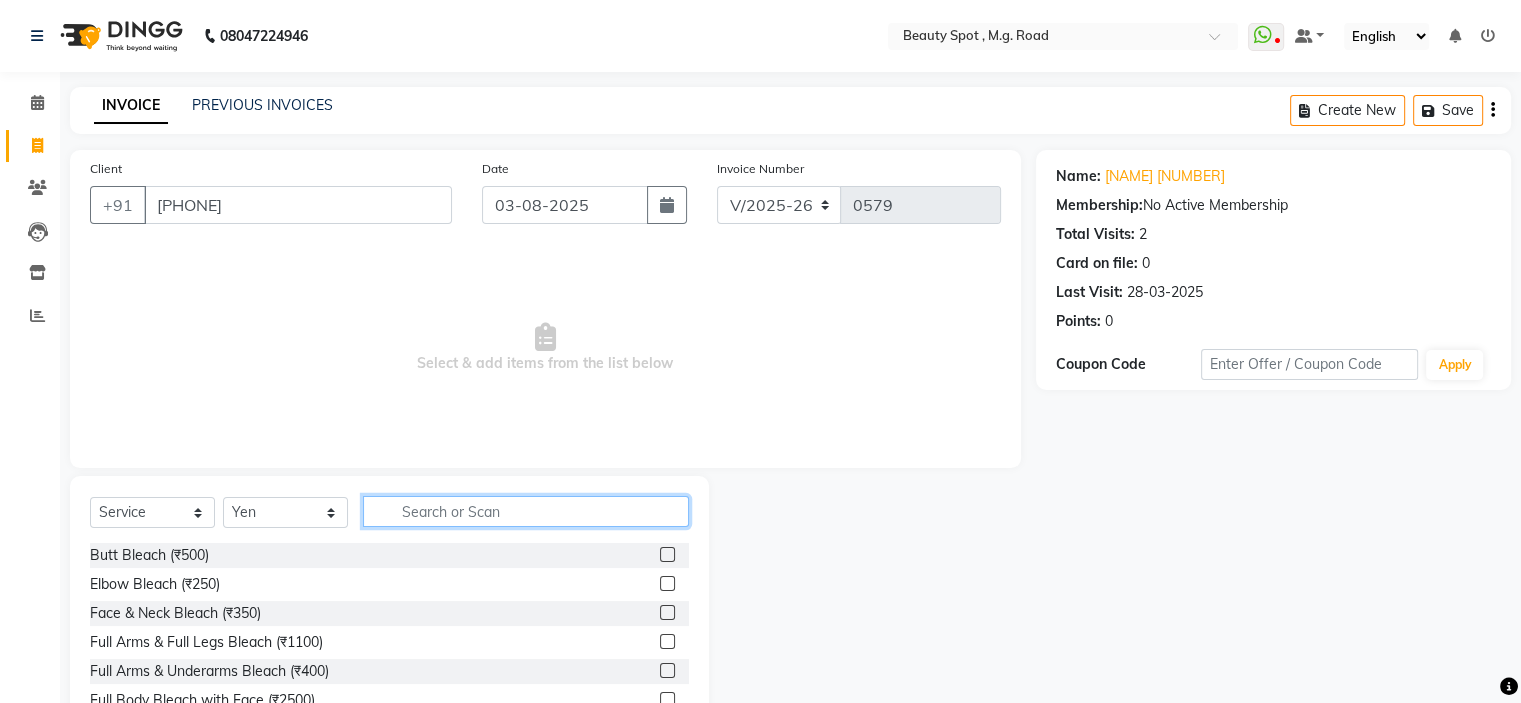 click 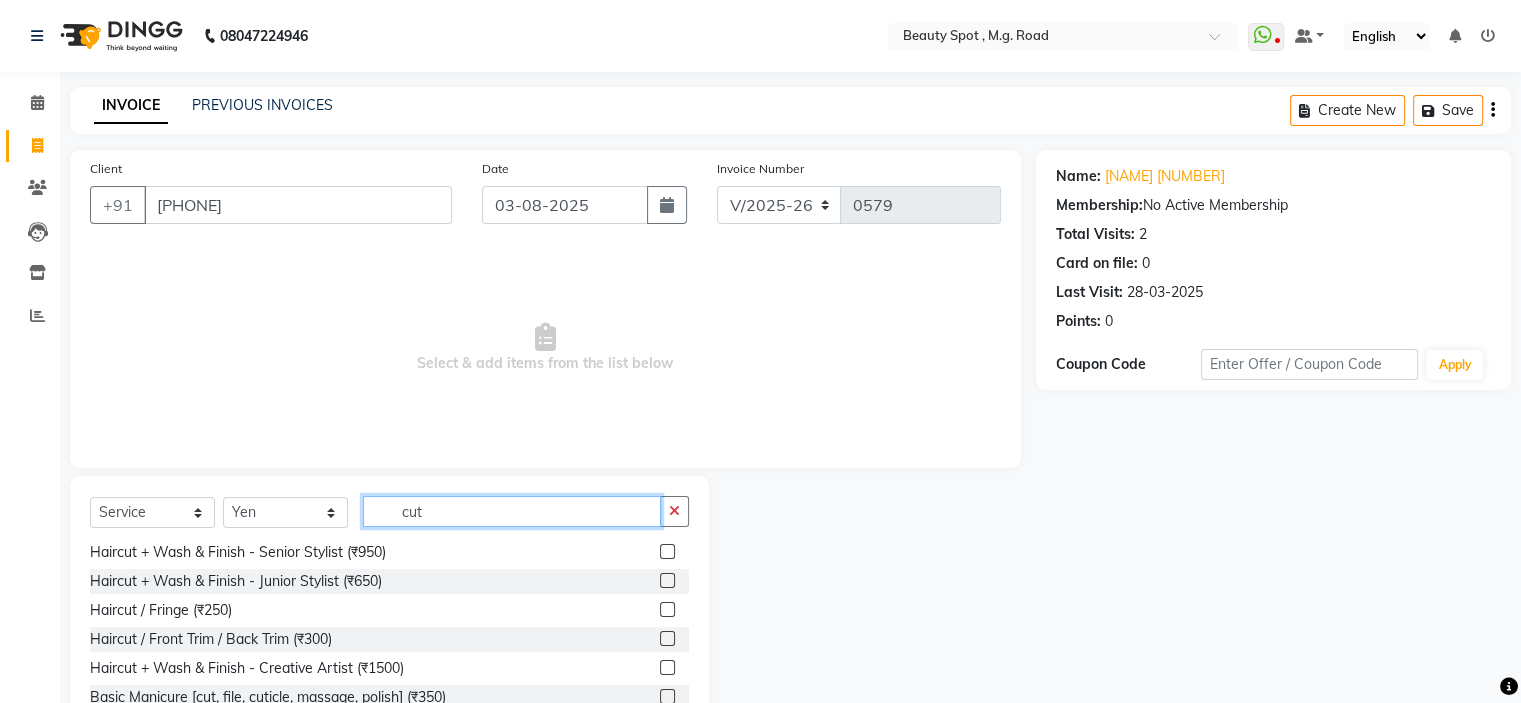 scroll, scrollTop: 60, scrollLeft: 0, axis: vertical 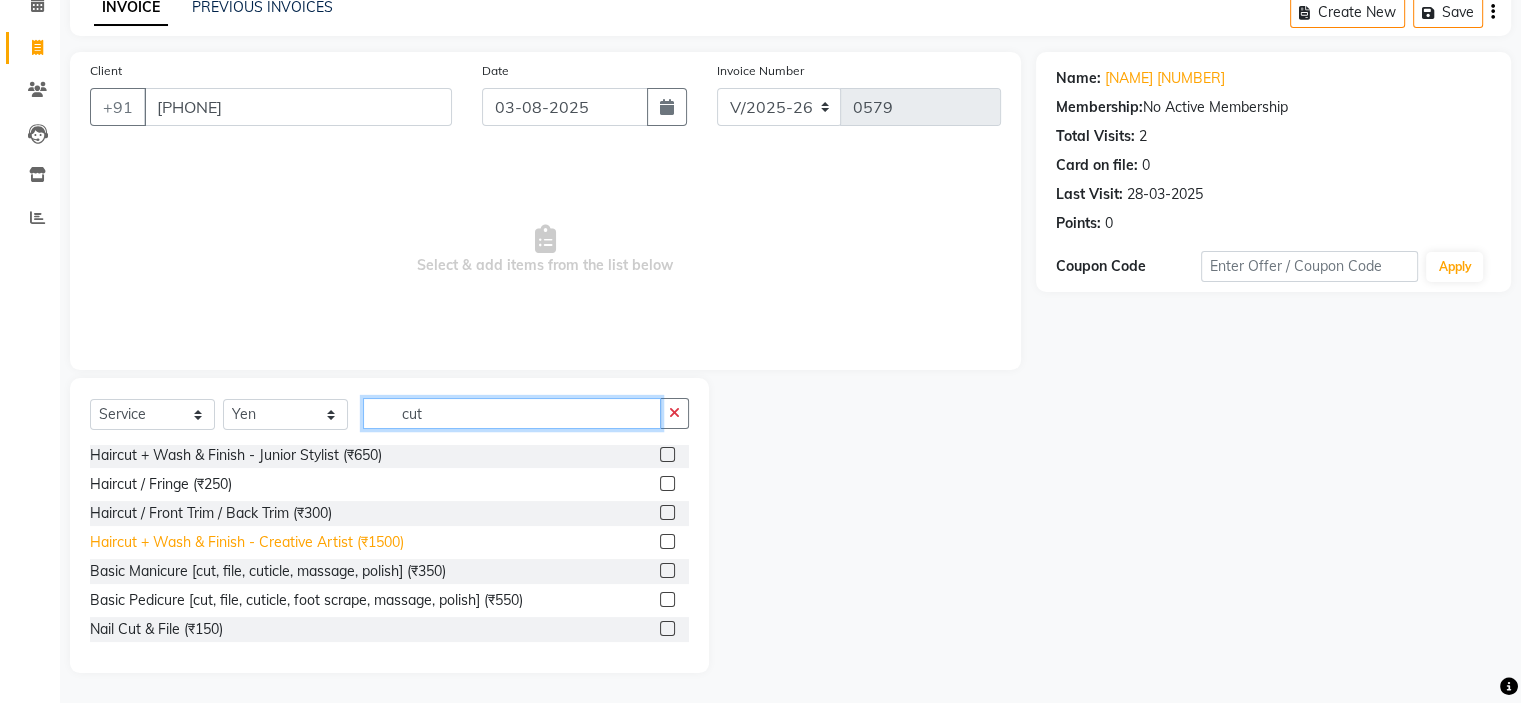 type on "cut" 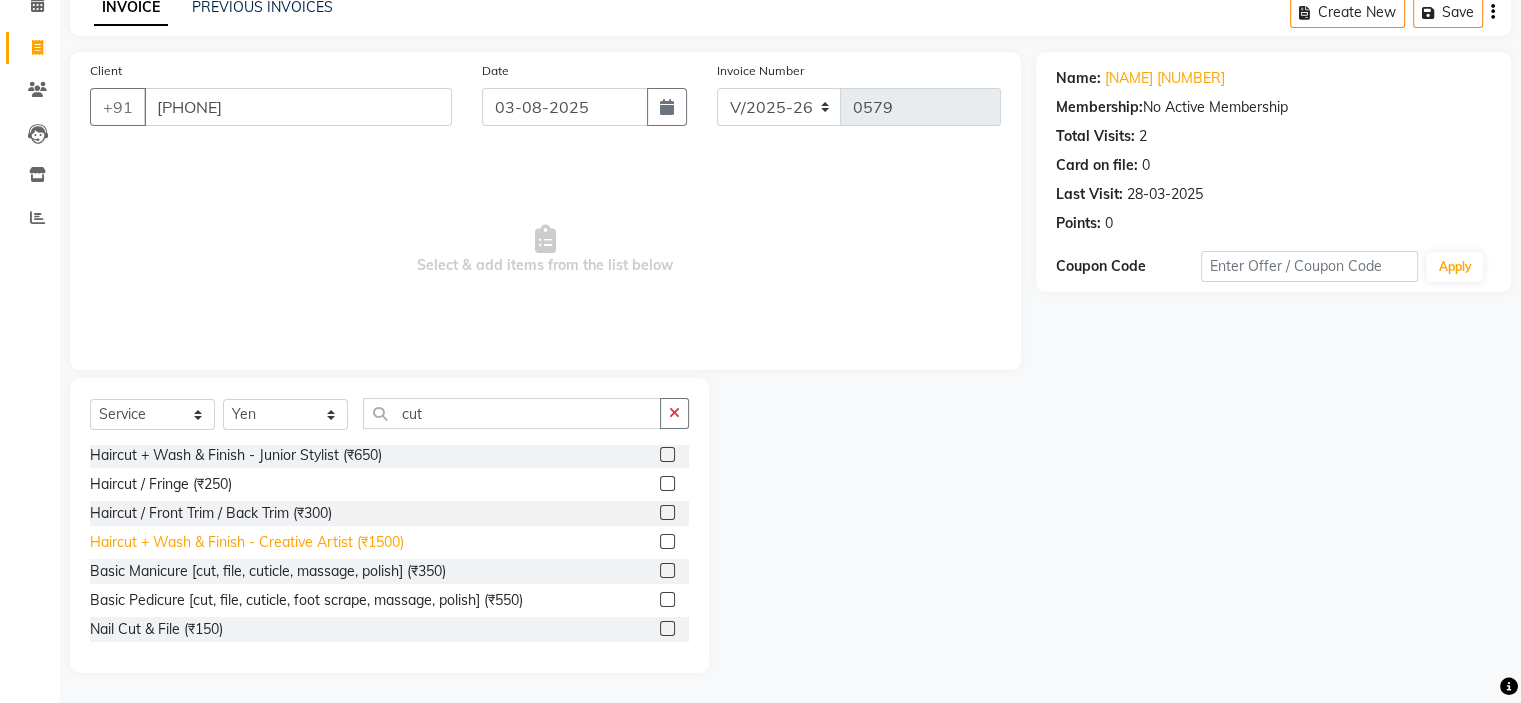 click on "Haircut + Wash & Finish - Creative Artist (₹1500)" 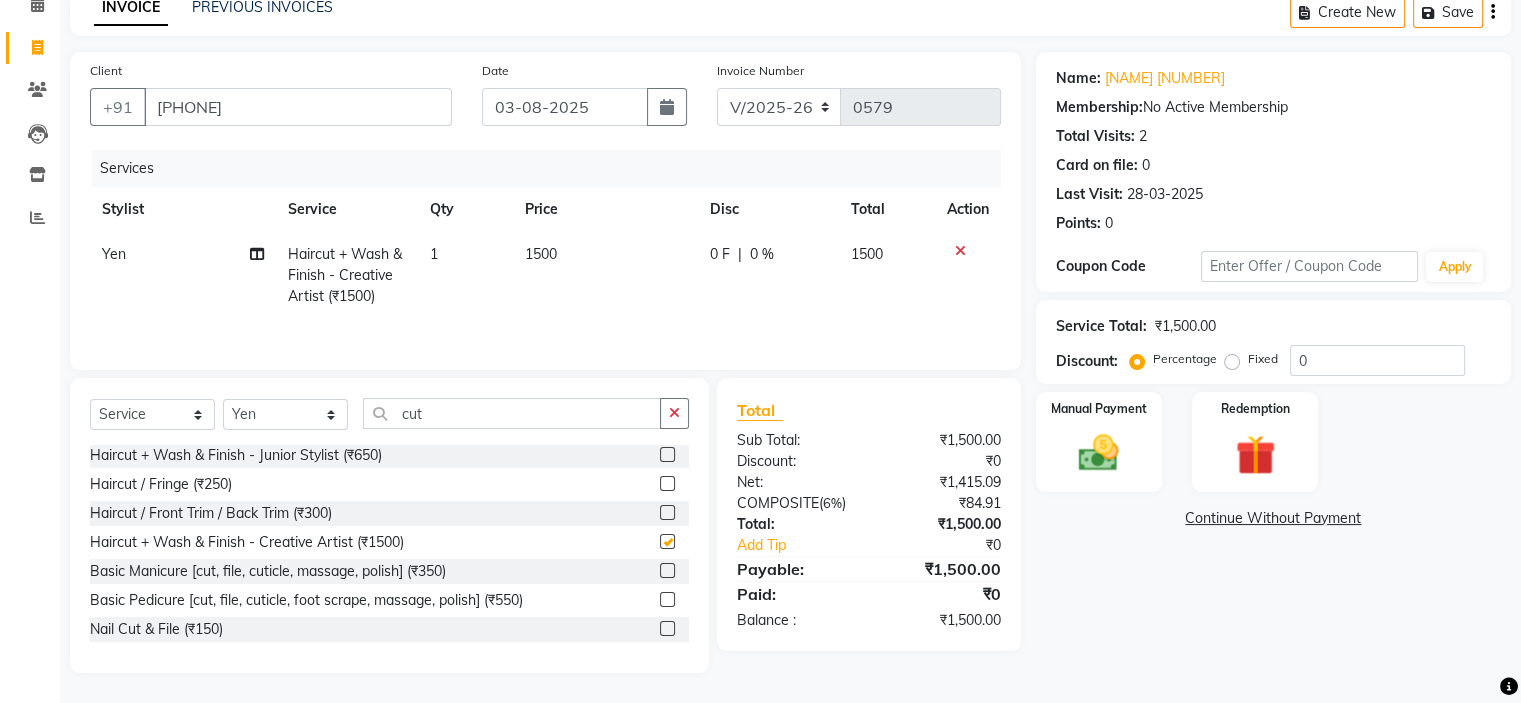 checkbox on "false" 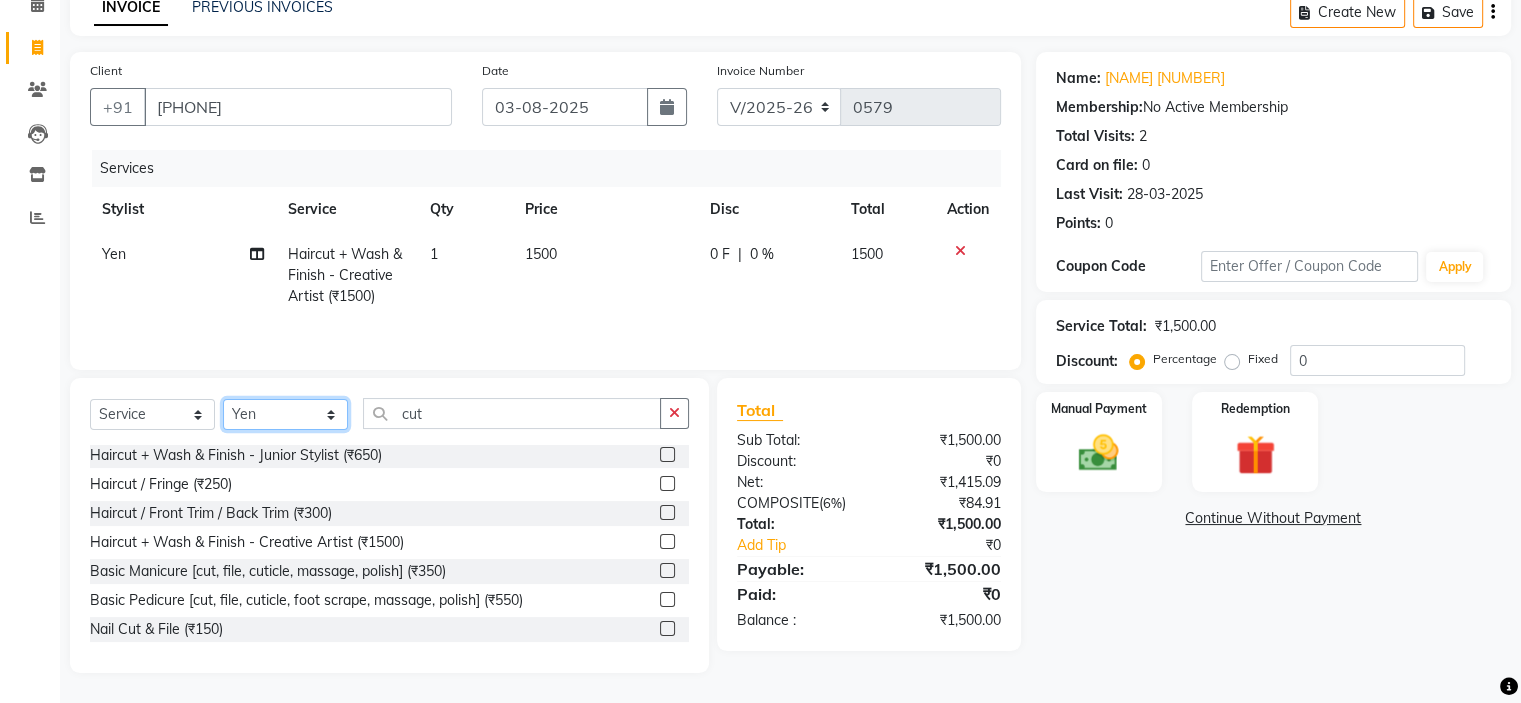 click on "Select Stylist Ahling Devika  Manager Sanu Sheela  Tayyaba  Yen" 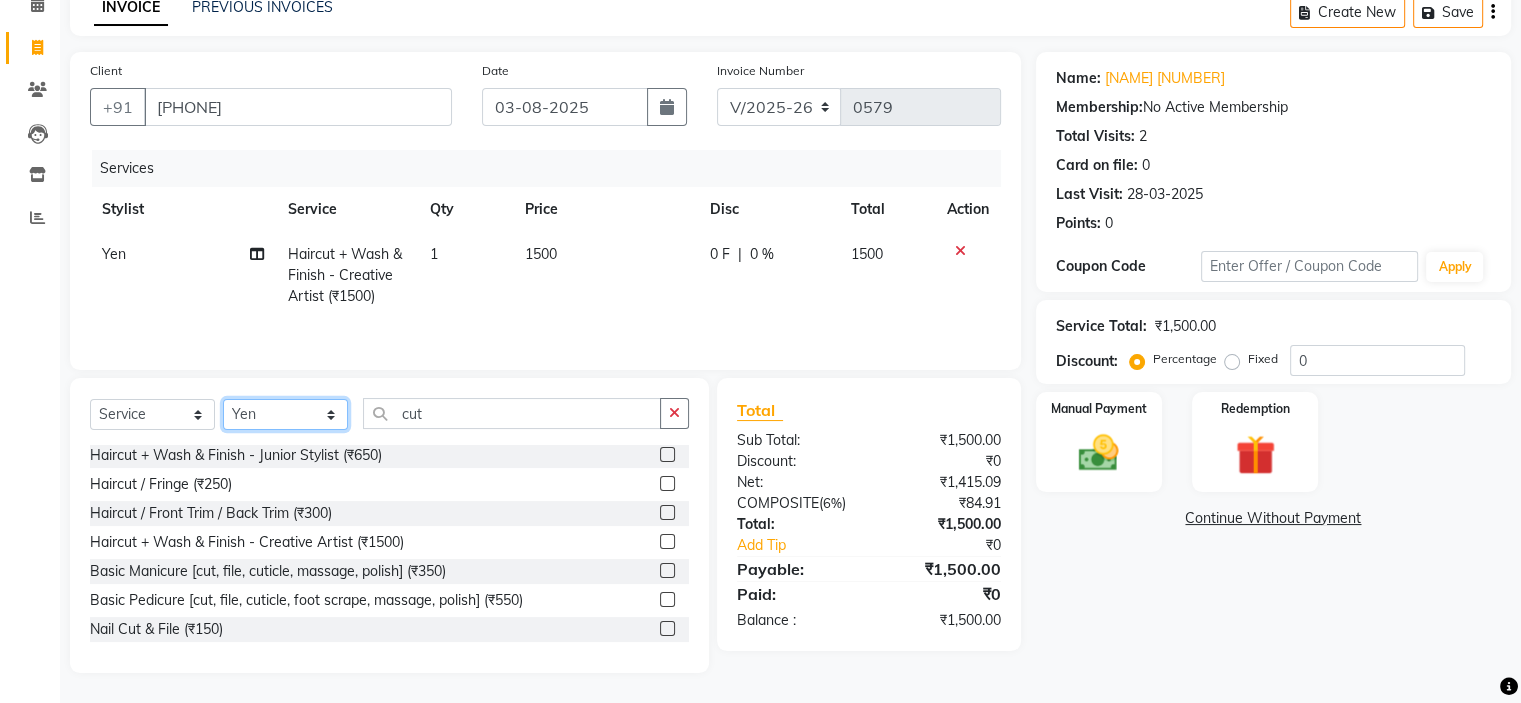 select on "70085" 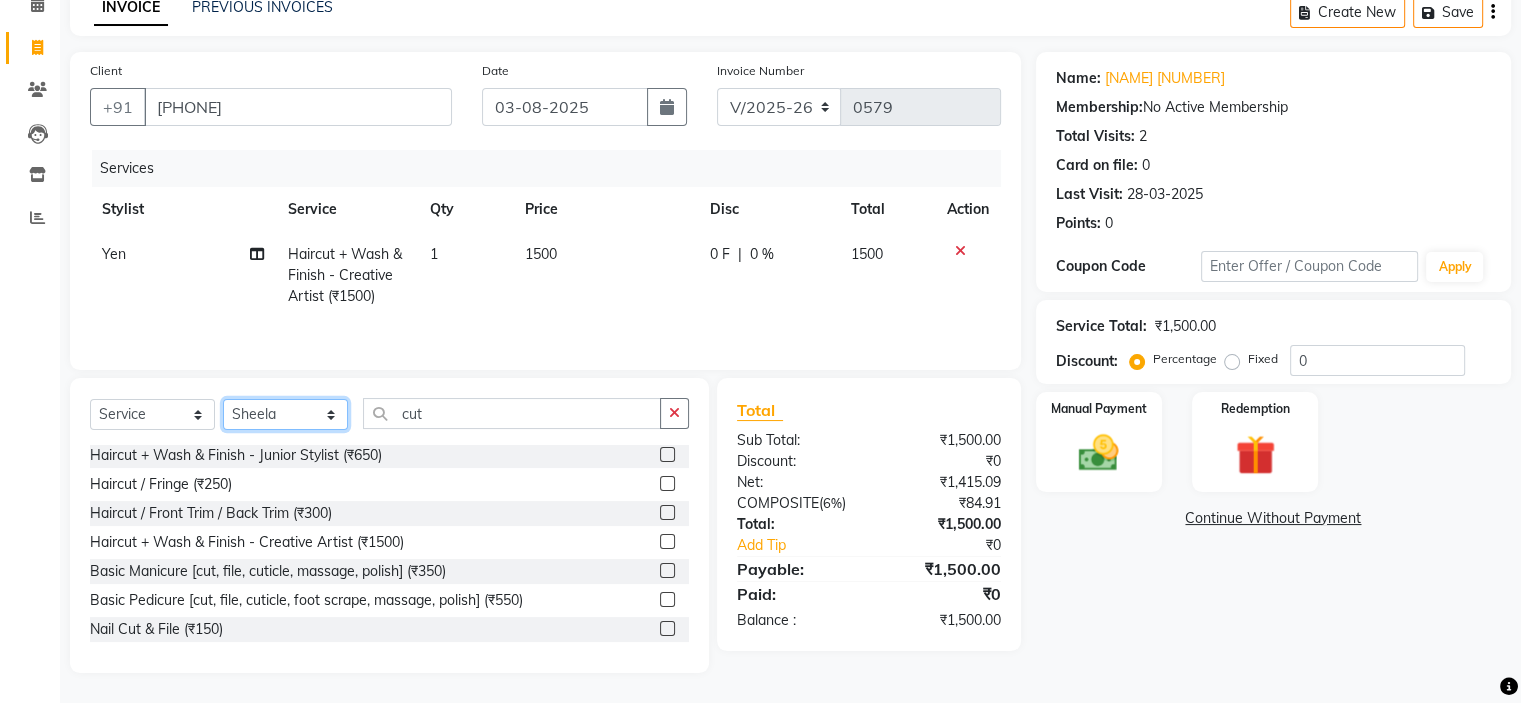 click on "Select Stylist Ahling Devika  Manager Sanu Sheela  Tayyaba  Yen" 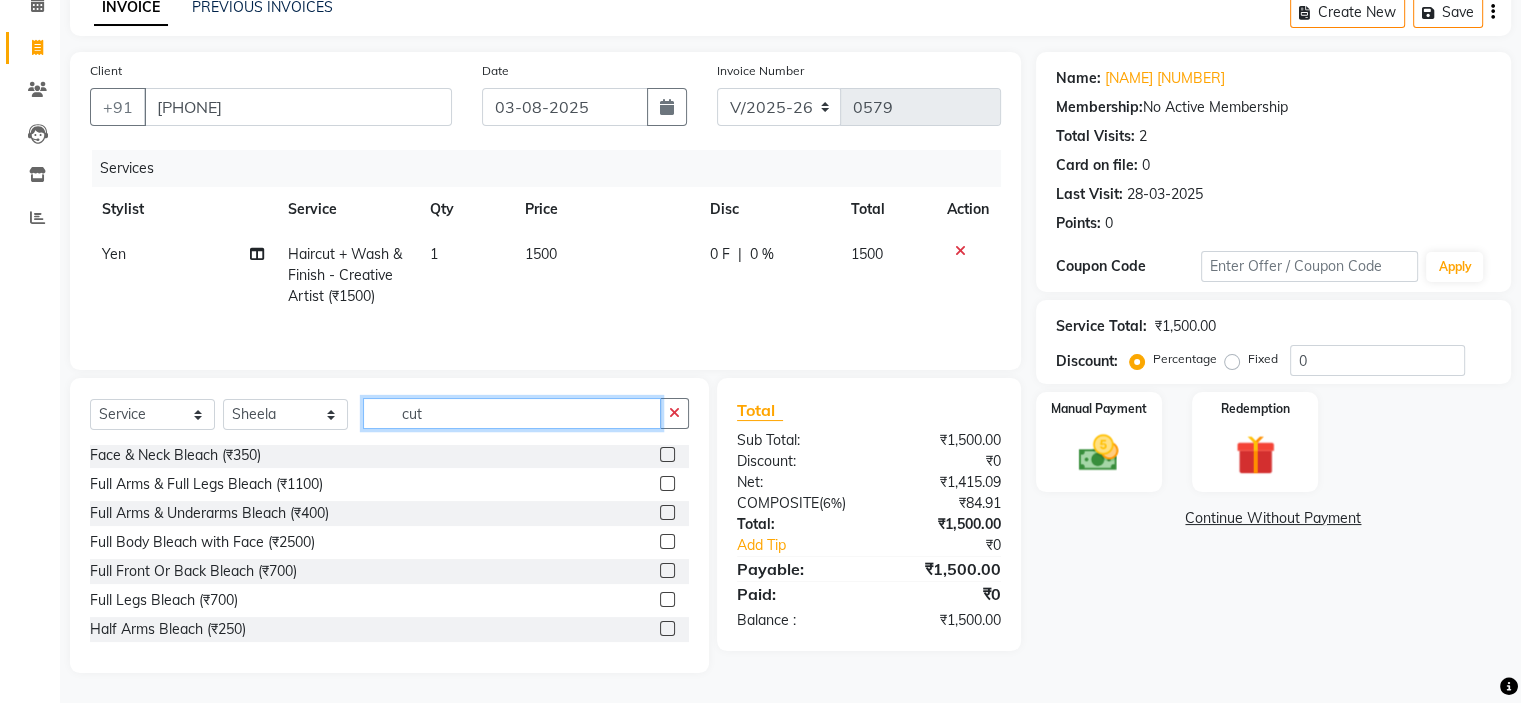 click on "cut" 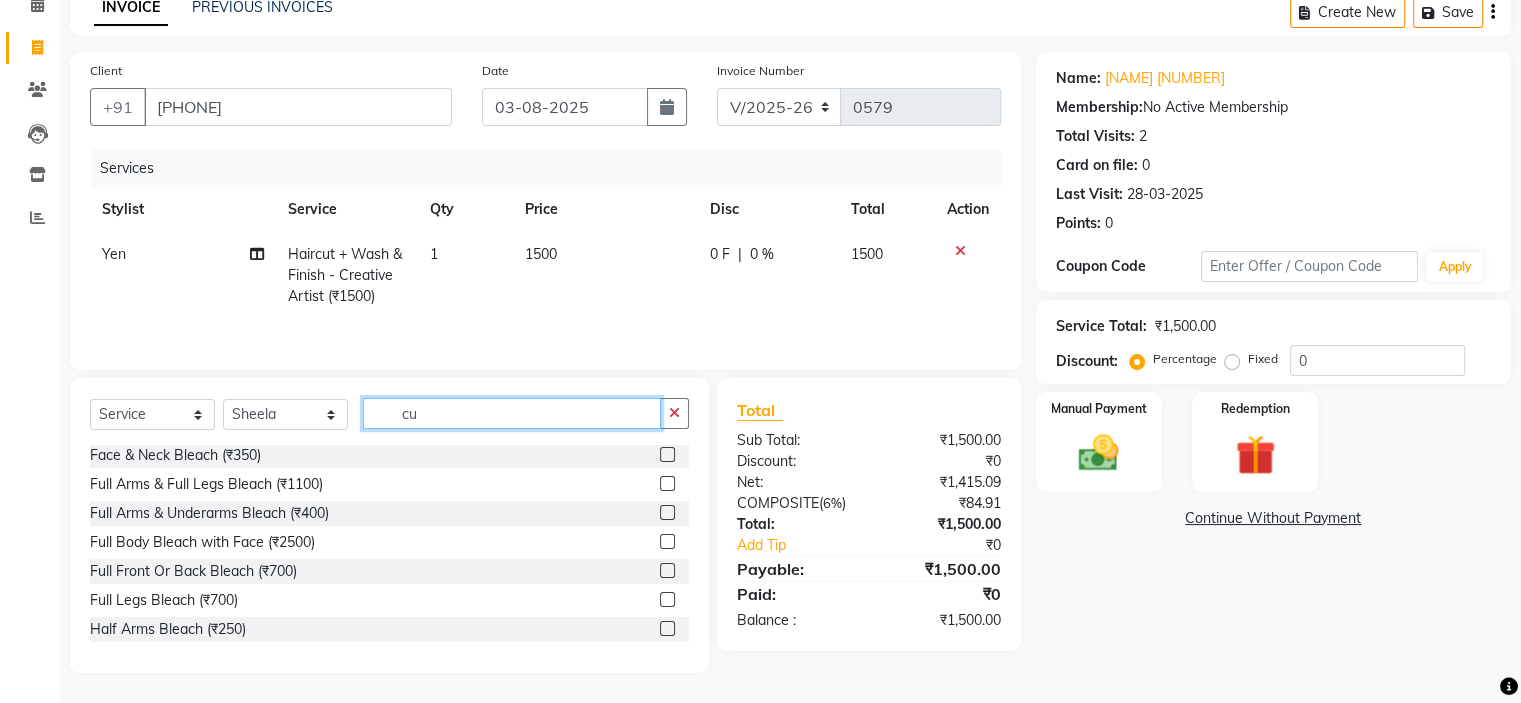 type on "c" 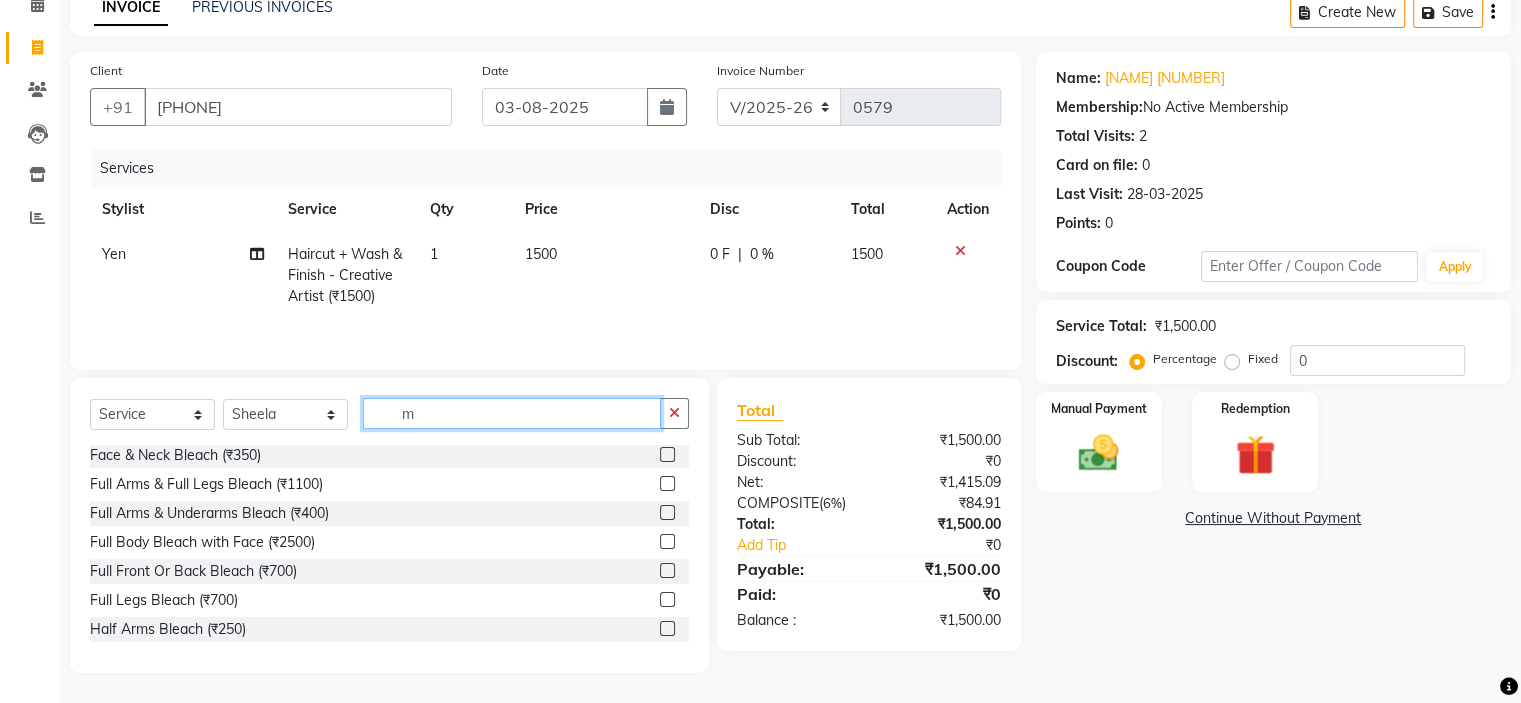 scroll, scrollTop: 0, scrollLeft: 0, axis: both 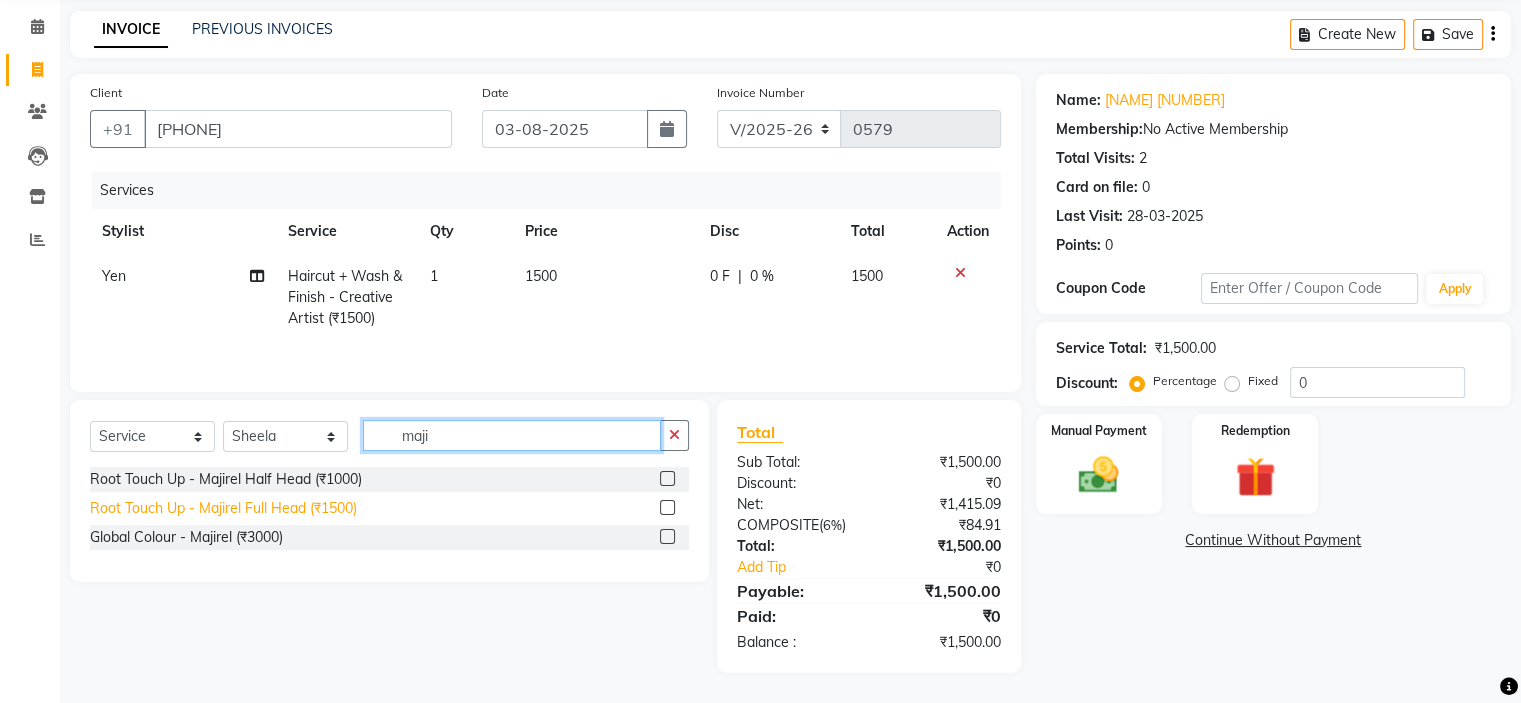 type on "maji" 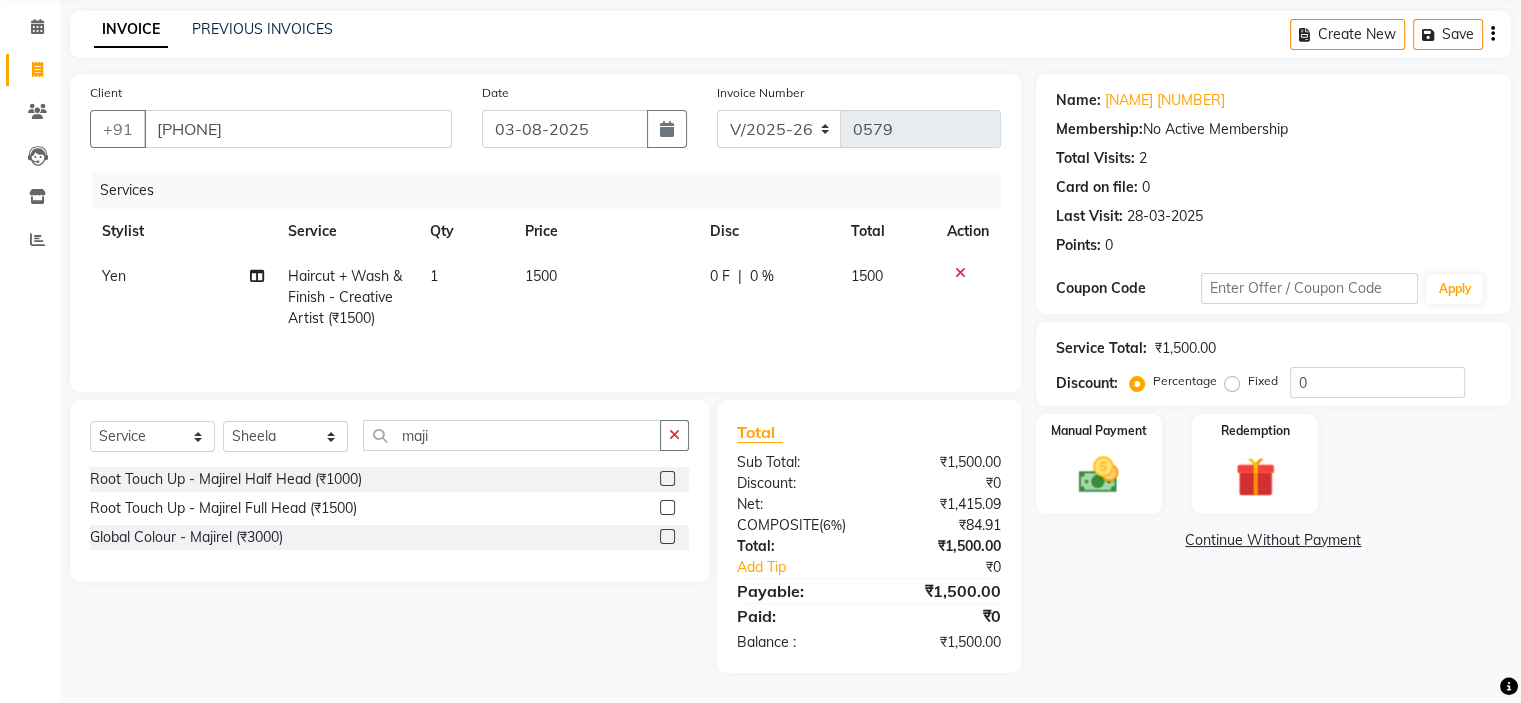 click on "Root Touch Up - Majirel Full Head (₹1500)" 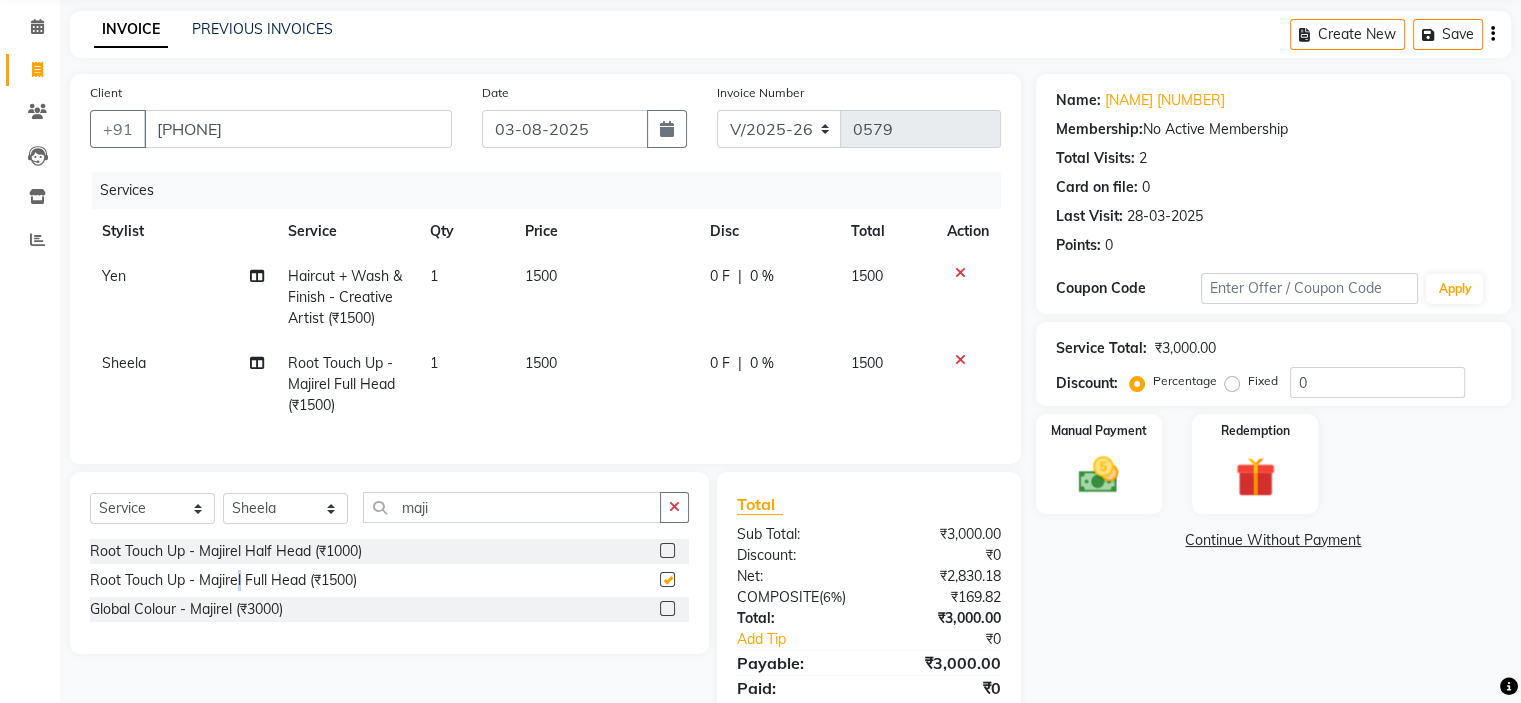 checkbox on "false" 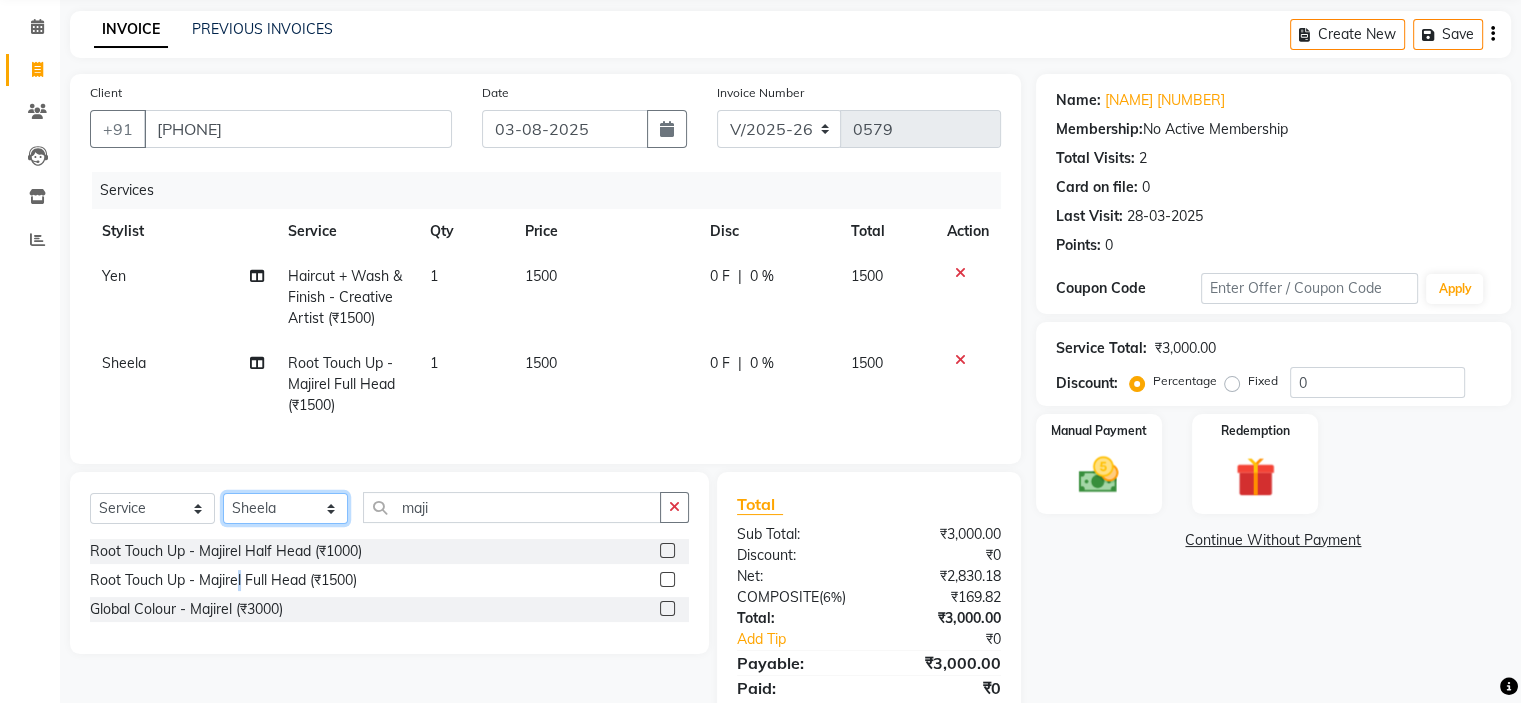 click on "Select Stylist Ahling Devika  Manager Sanu Sheela  Tayyaba  Yen" 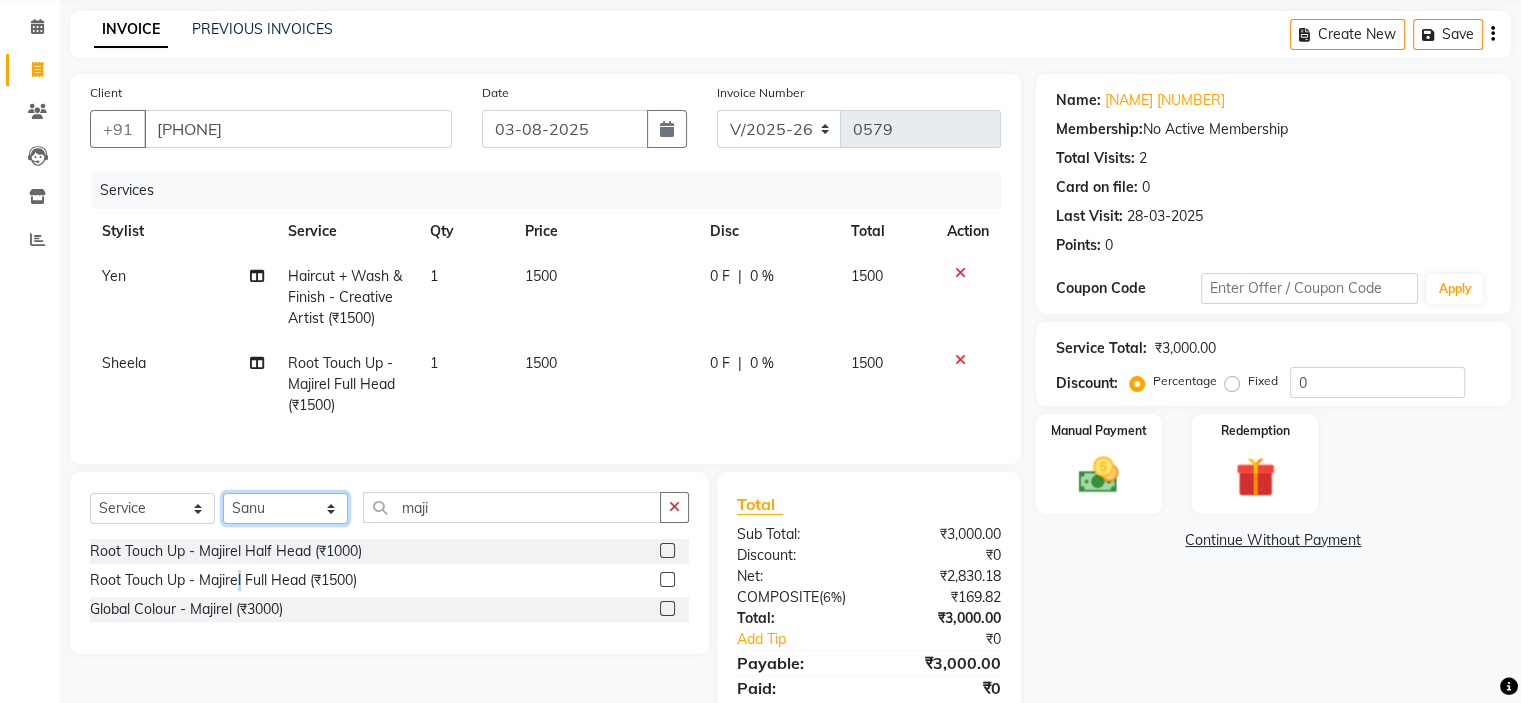 click on "Select Stylist Ahling Devika  Manager Sanu Sheela  Tayyaba  Yen" 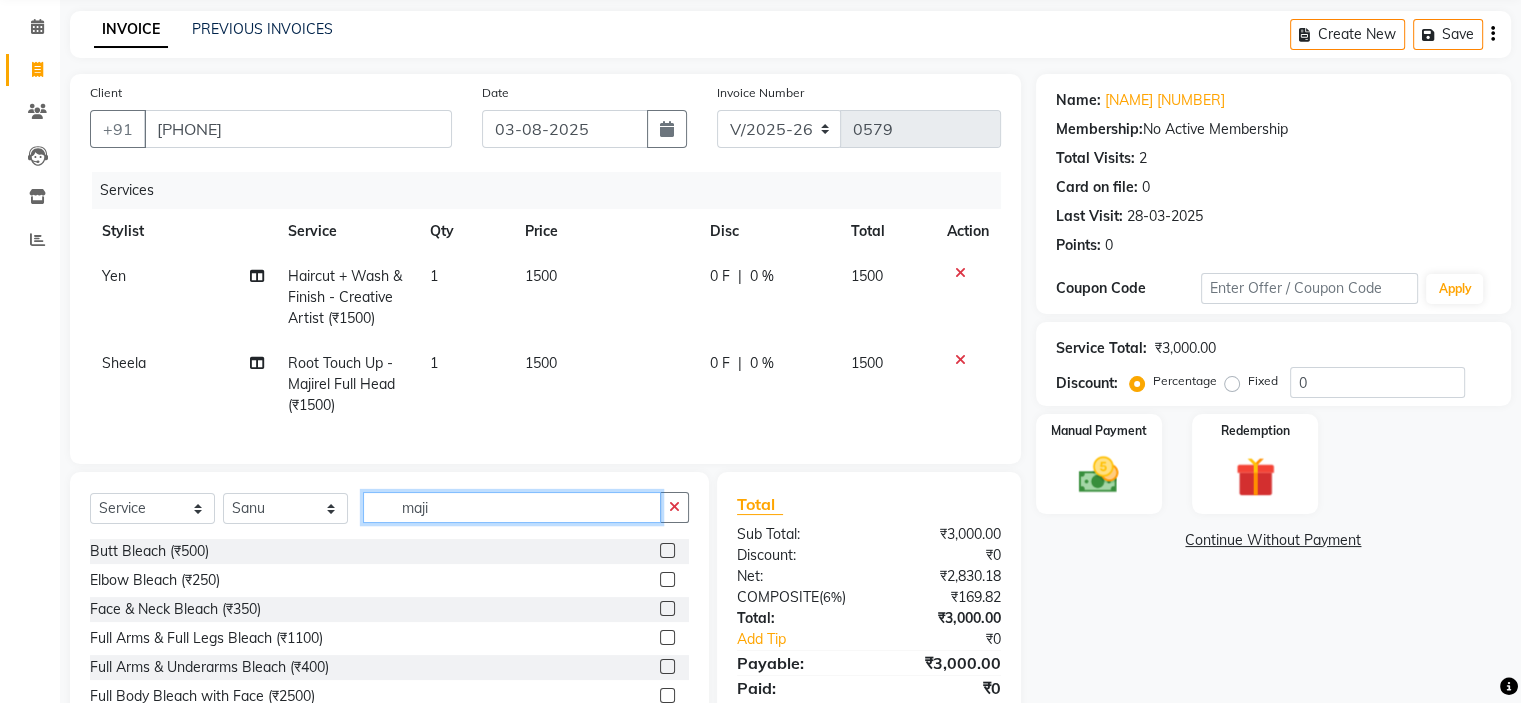 click on "maji" 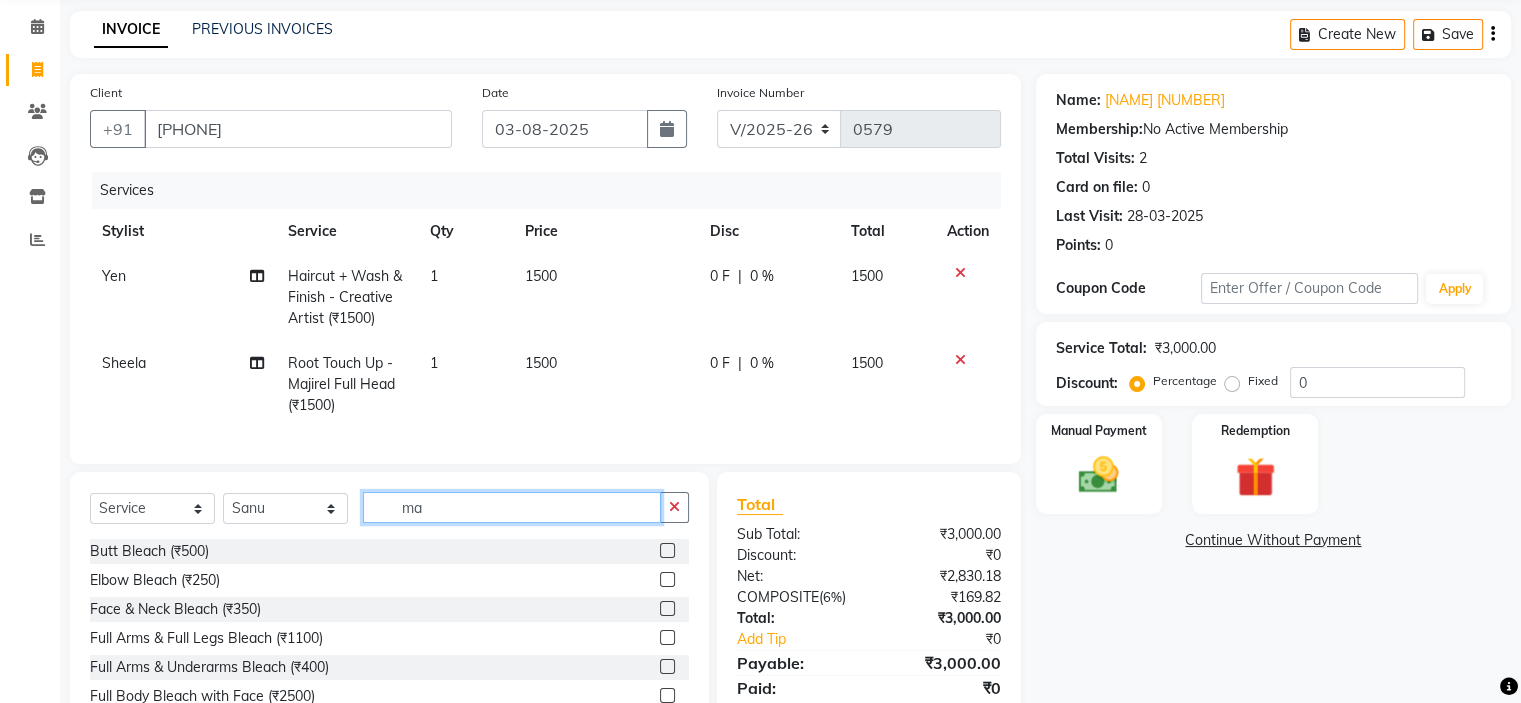 type on "m" 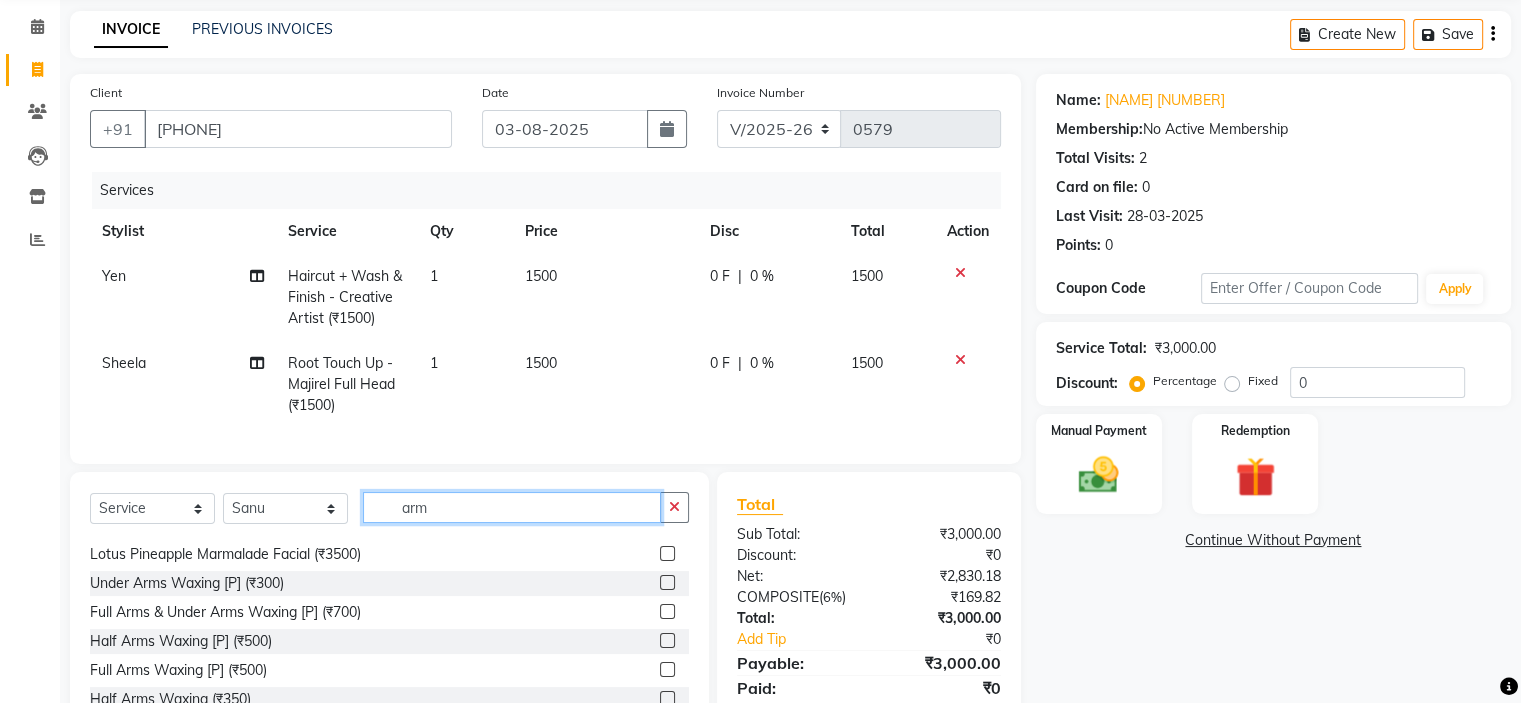 scroll, scrollTop: 292, scrollLeft: 0, axis: vertical 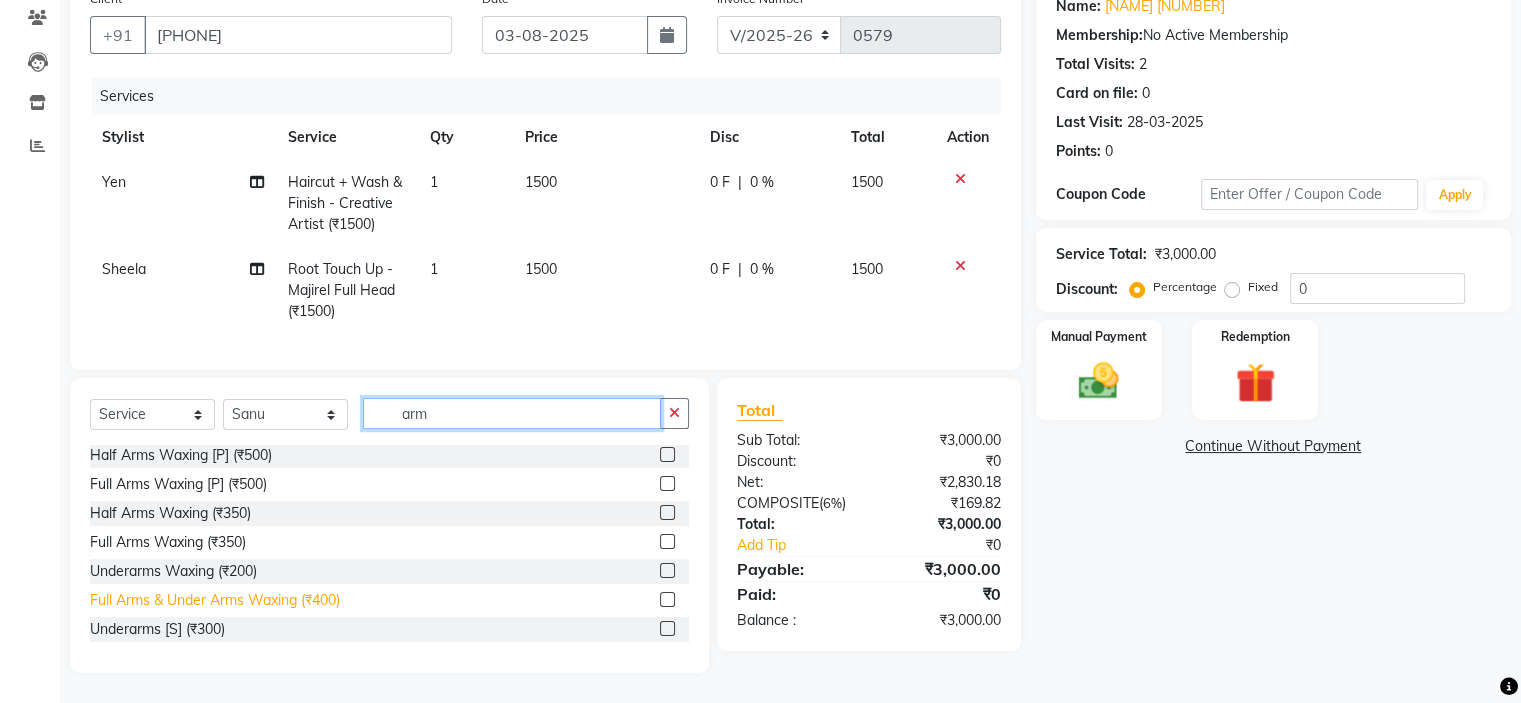 type on "arm" 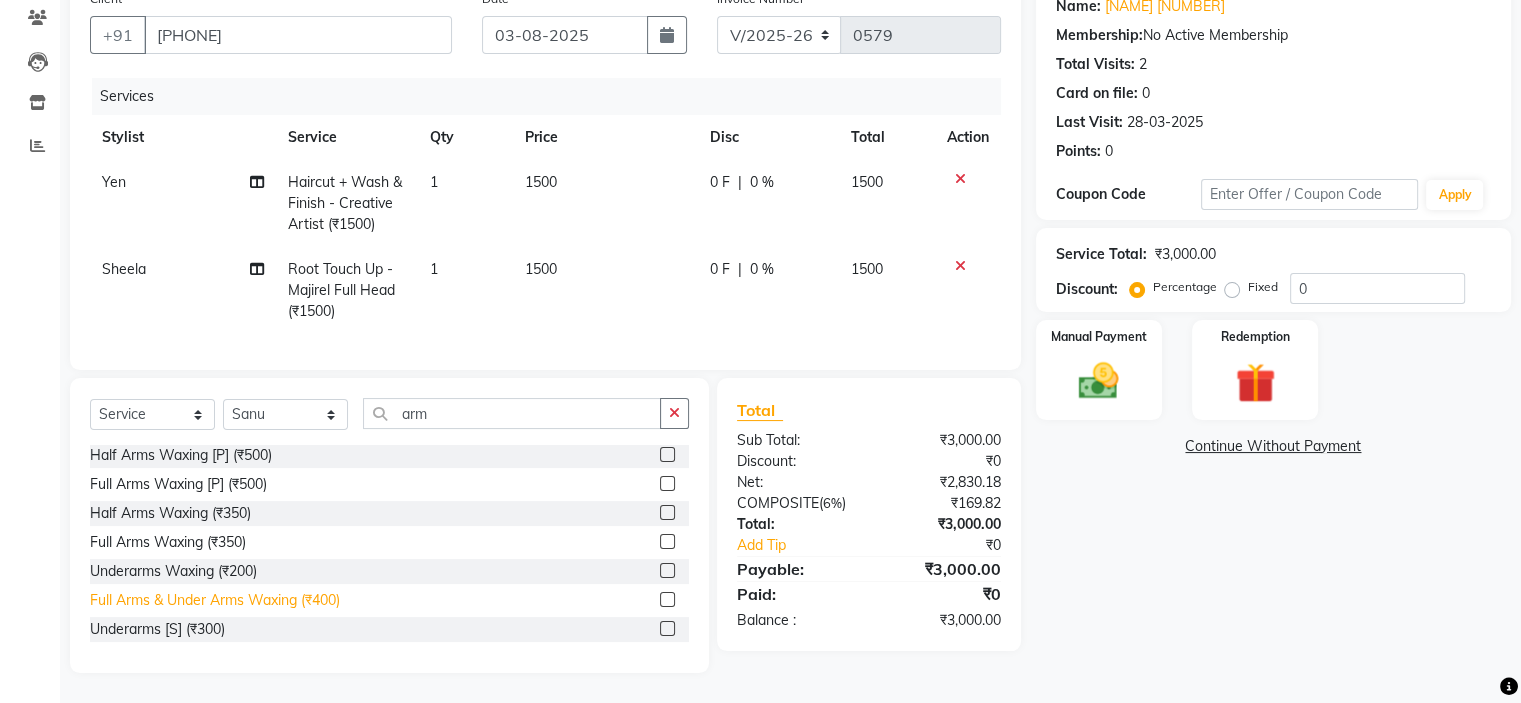 click on "Full Arms & Under Arms Waxing (₹400)" 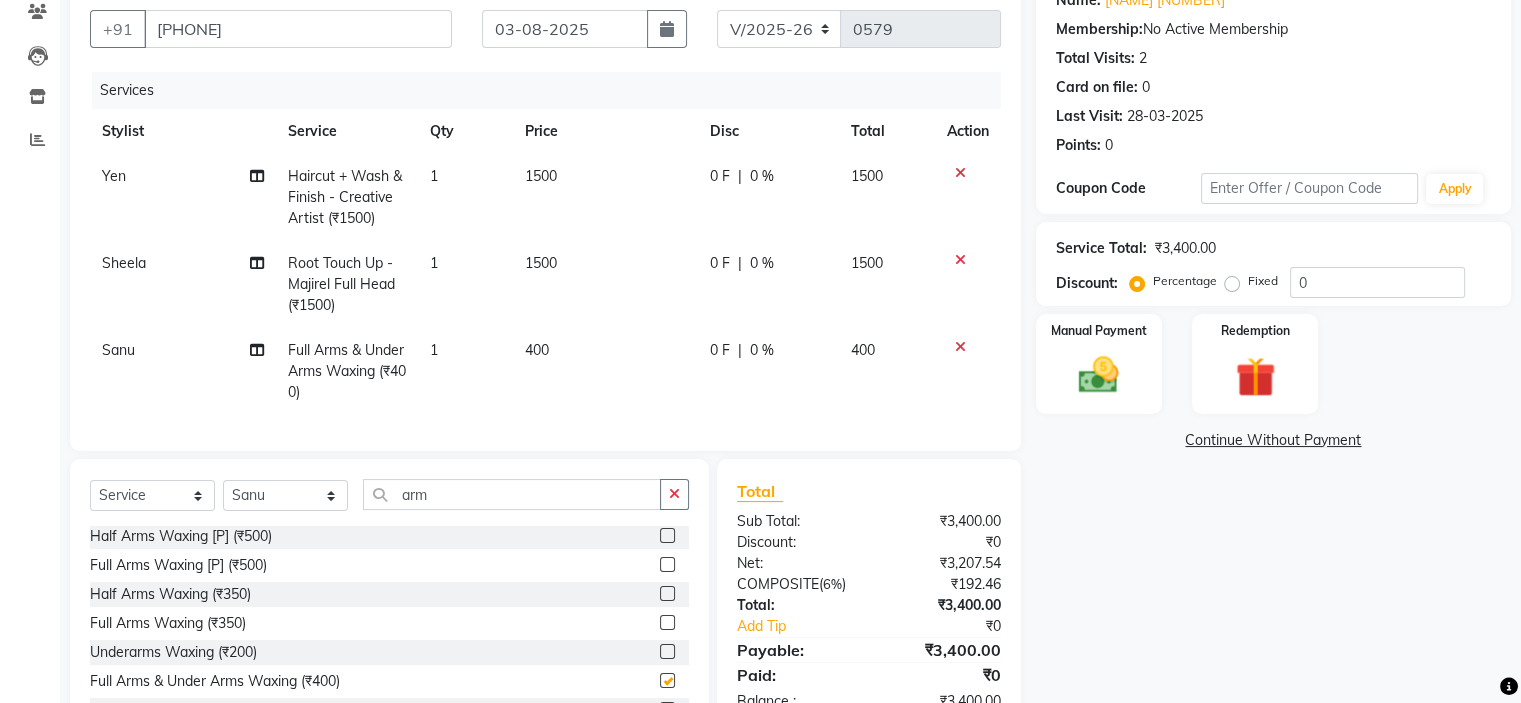 checkbox on "false" 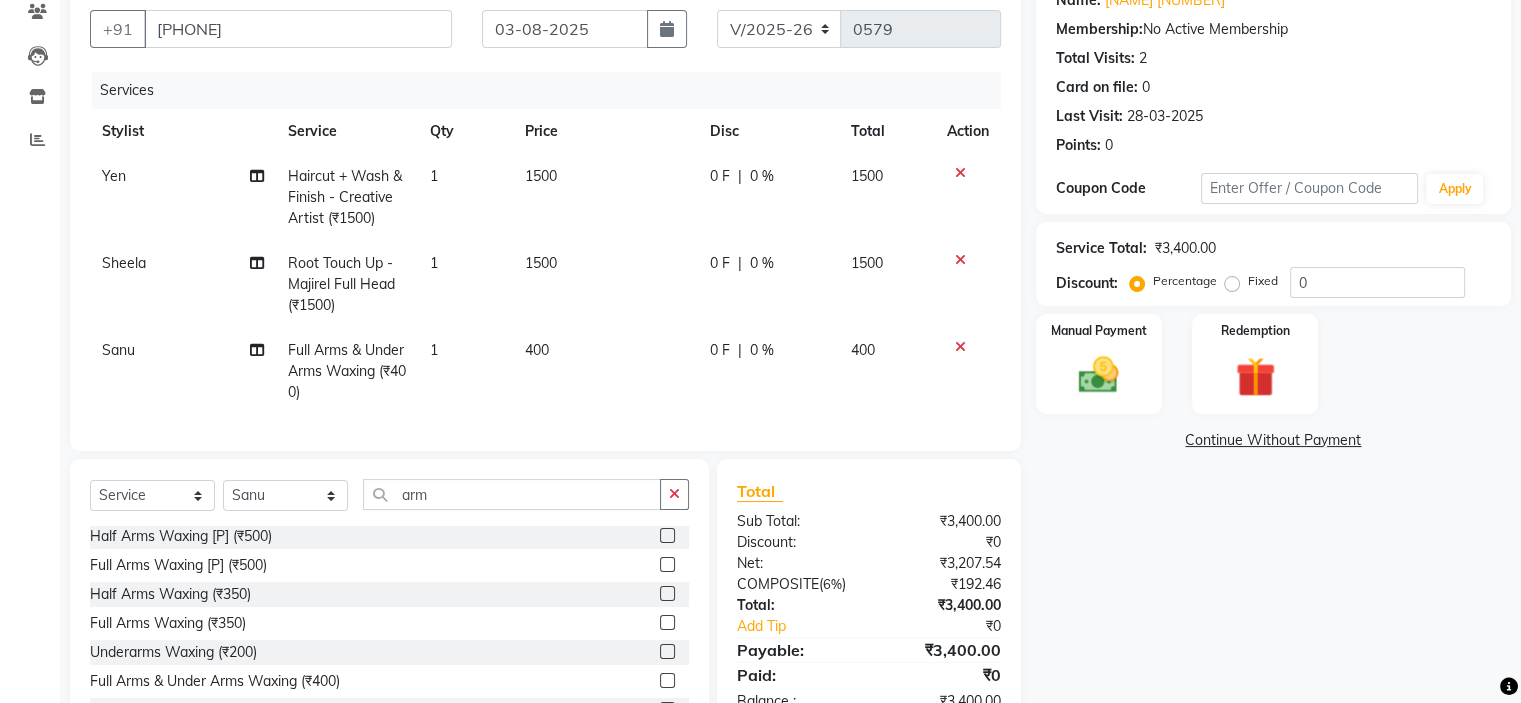 scroll, scrollTop: 272, scrollLeft: 0, axis: vertical 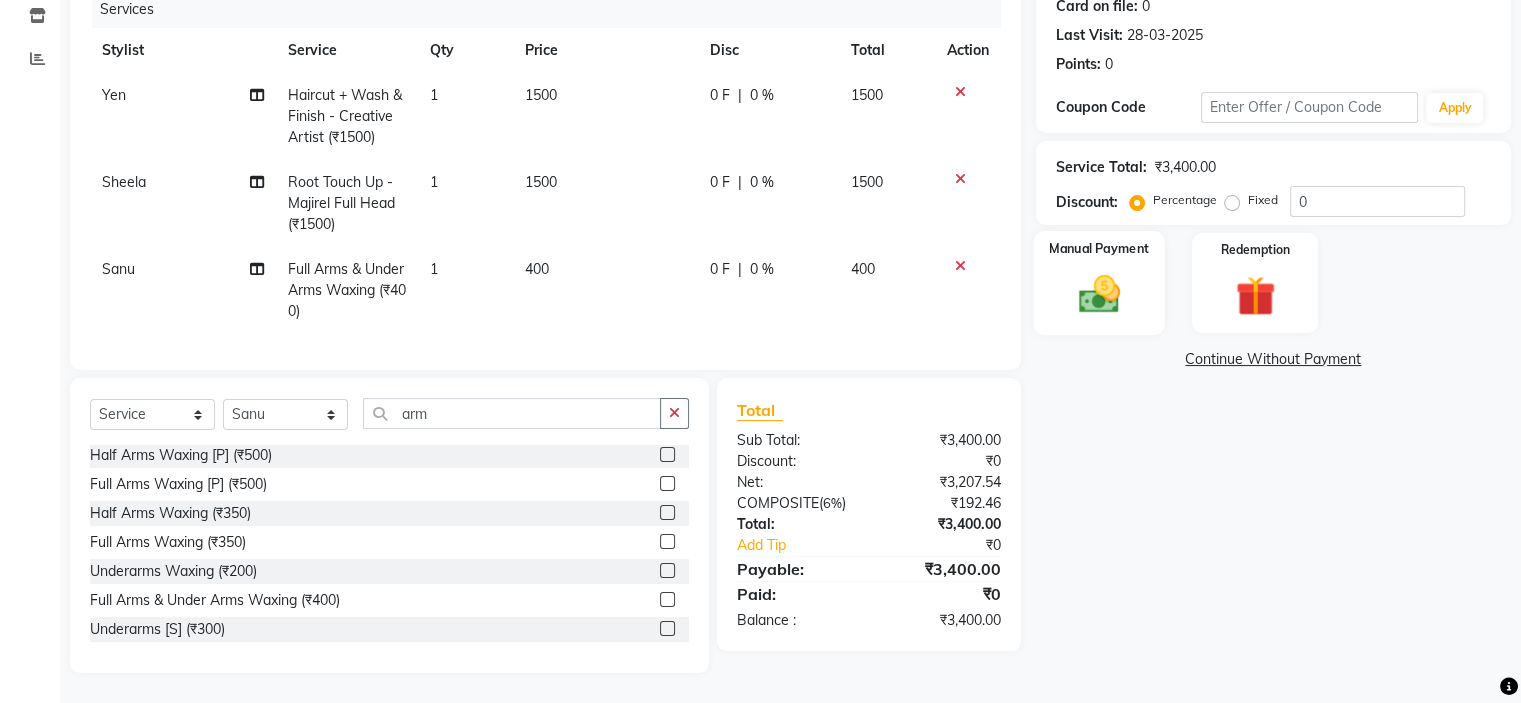 click on "Manual Payment" 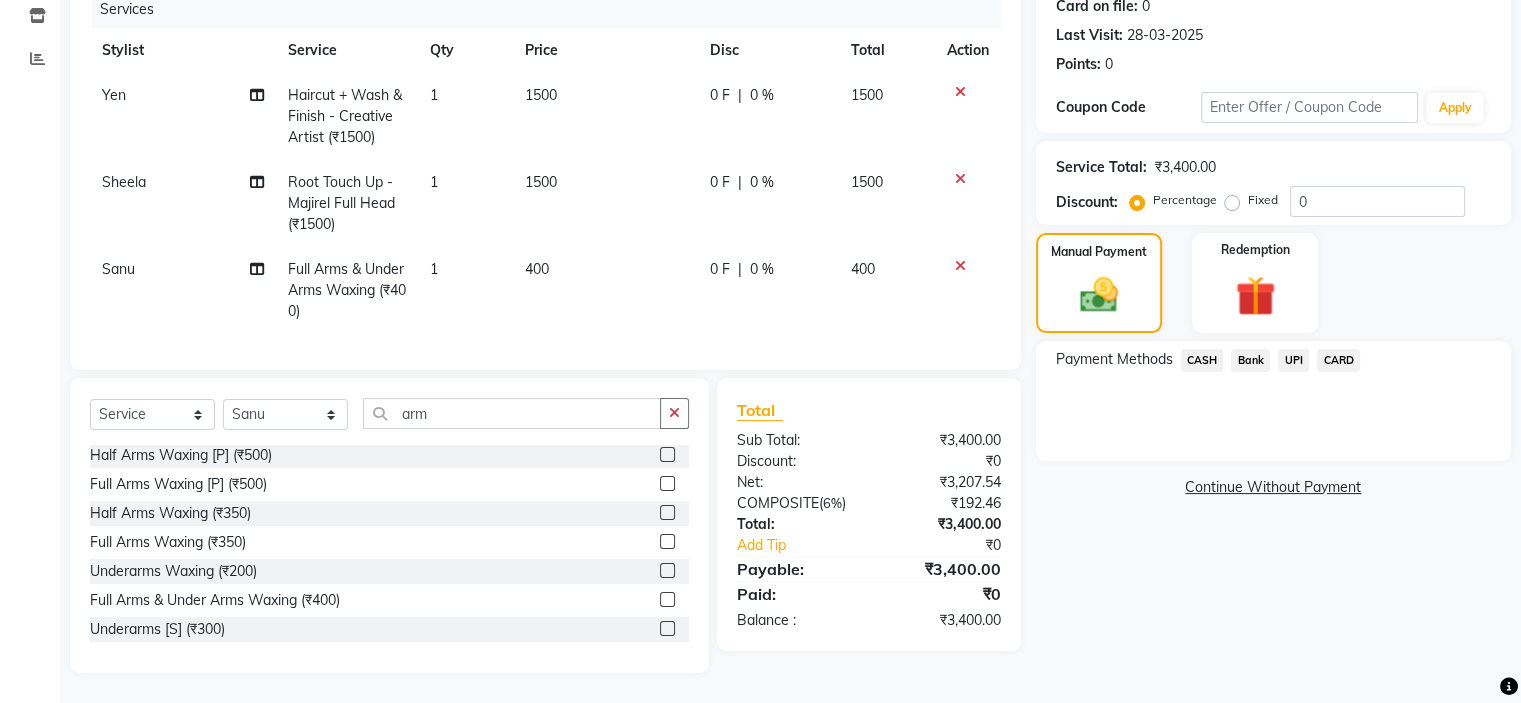 click on "CARD" 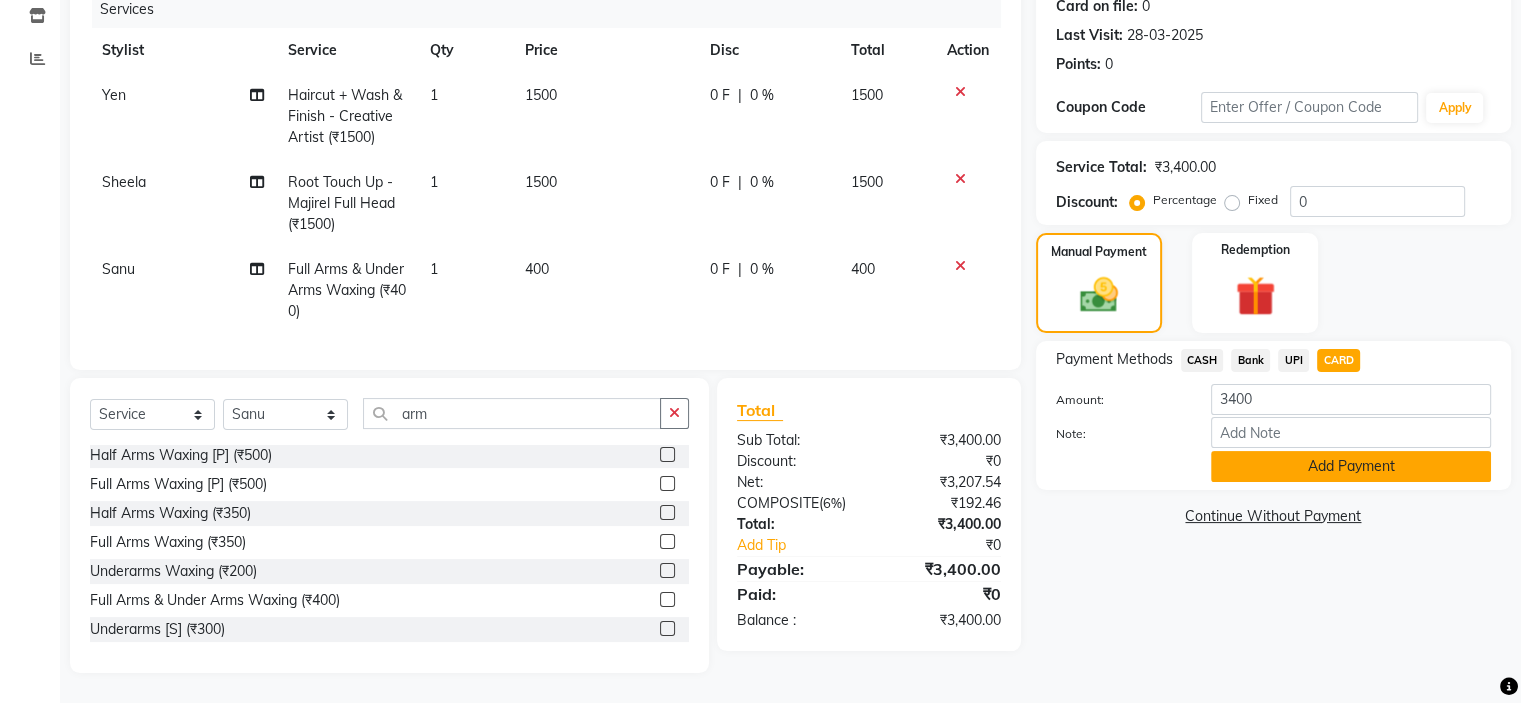 click on "Add Payment" 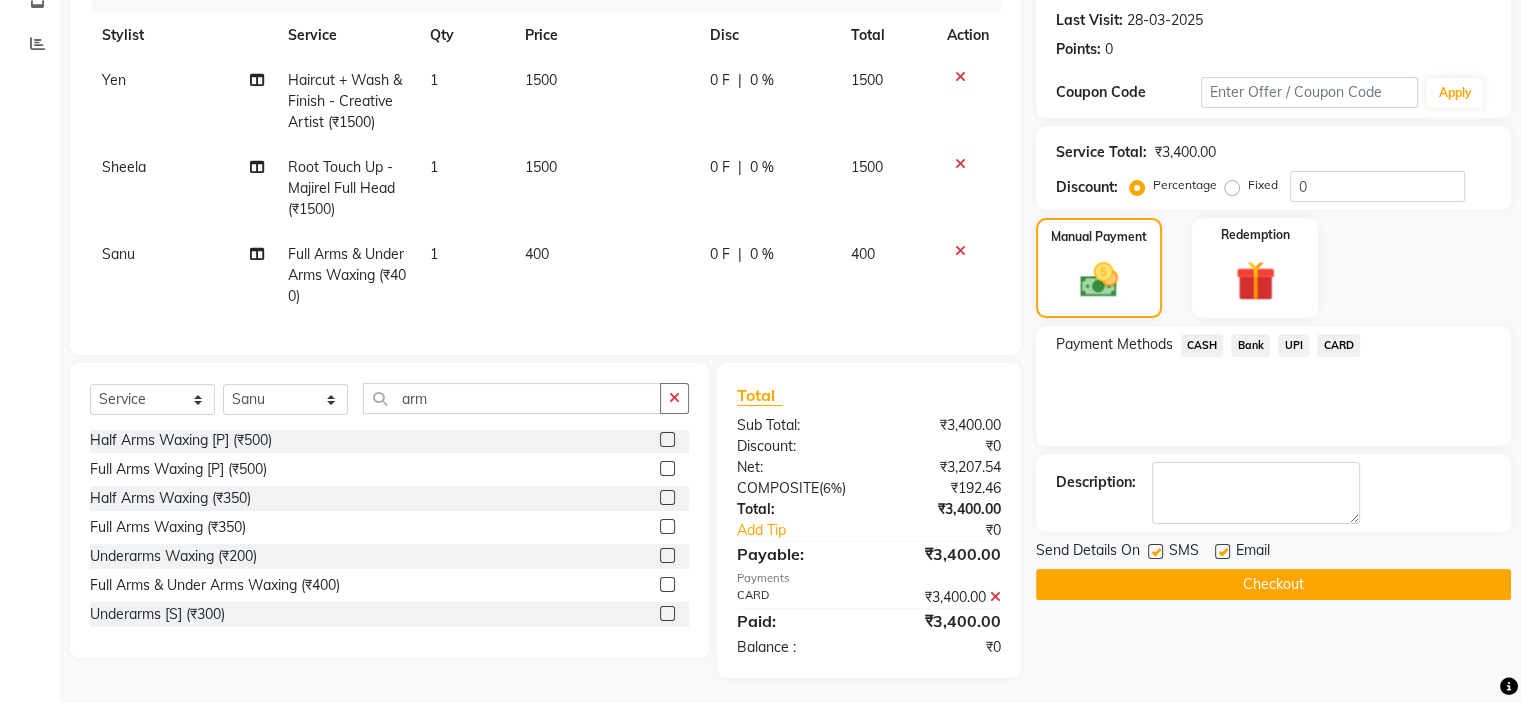 click on "Checkout" 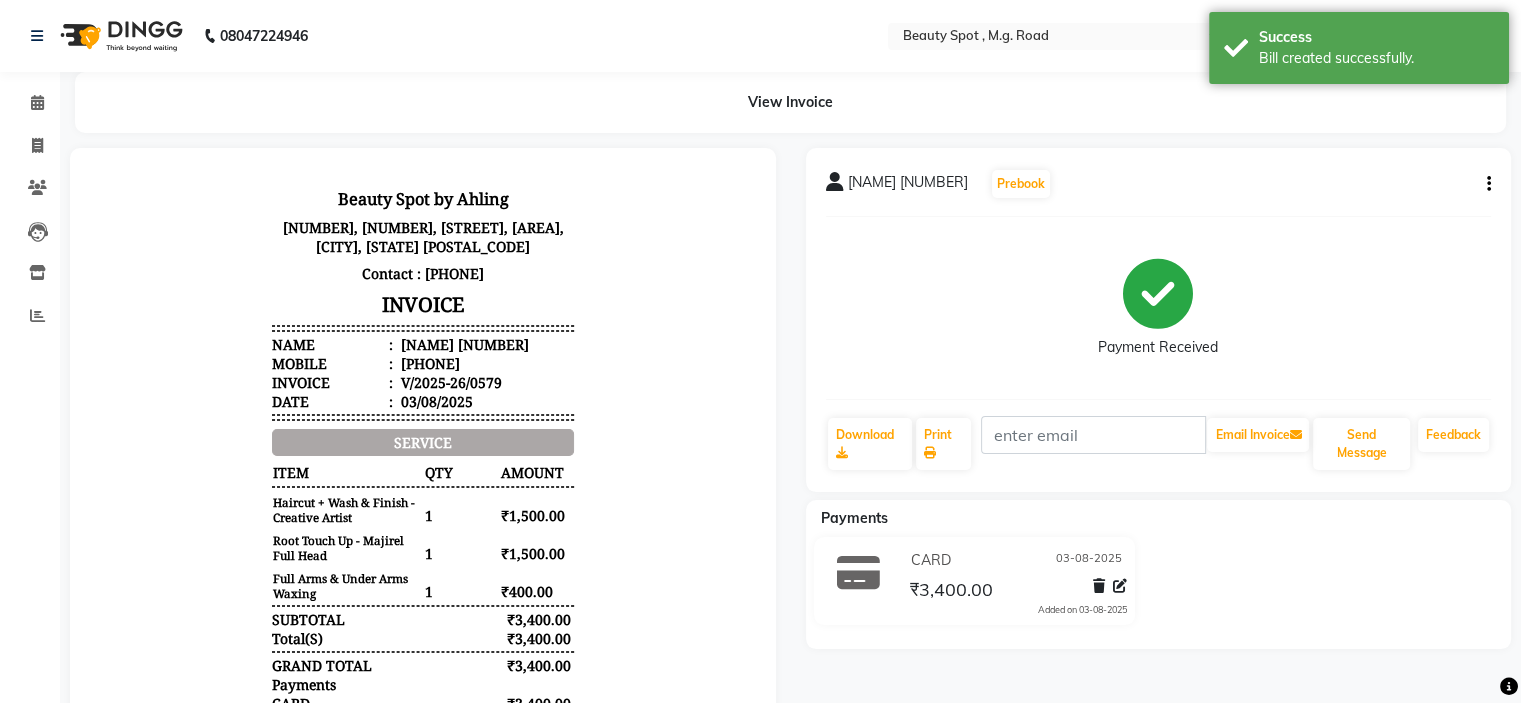 scroll, scrollTop: 0, scrollLeft: 0, axis: both 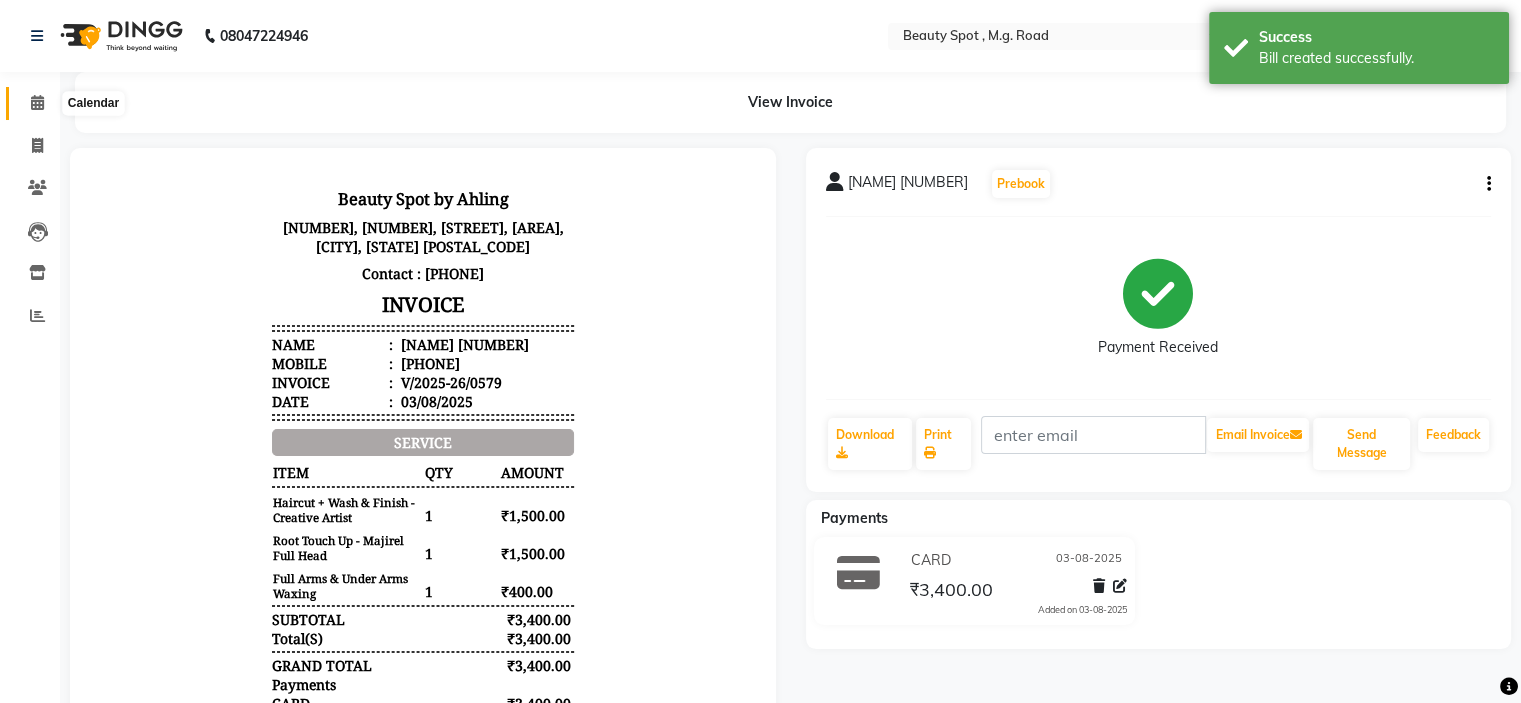 click 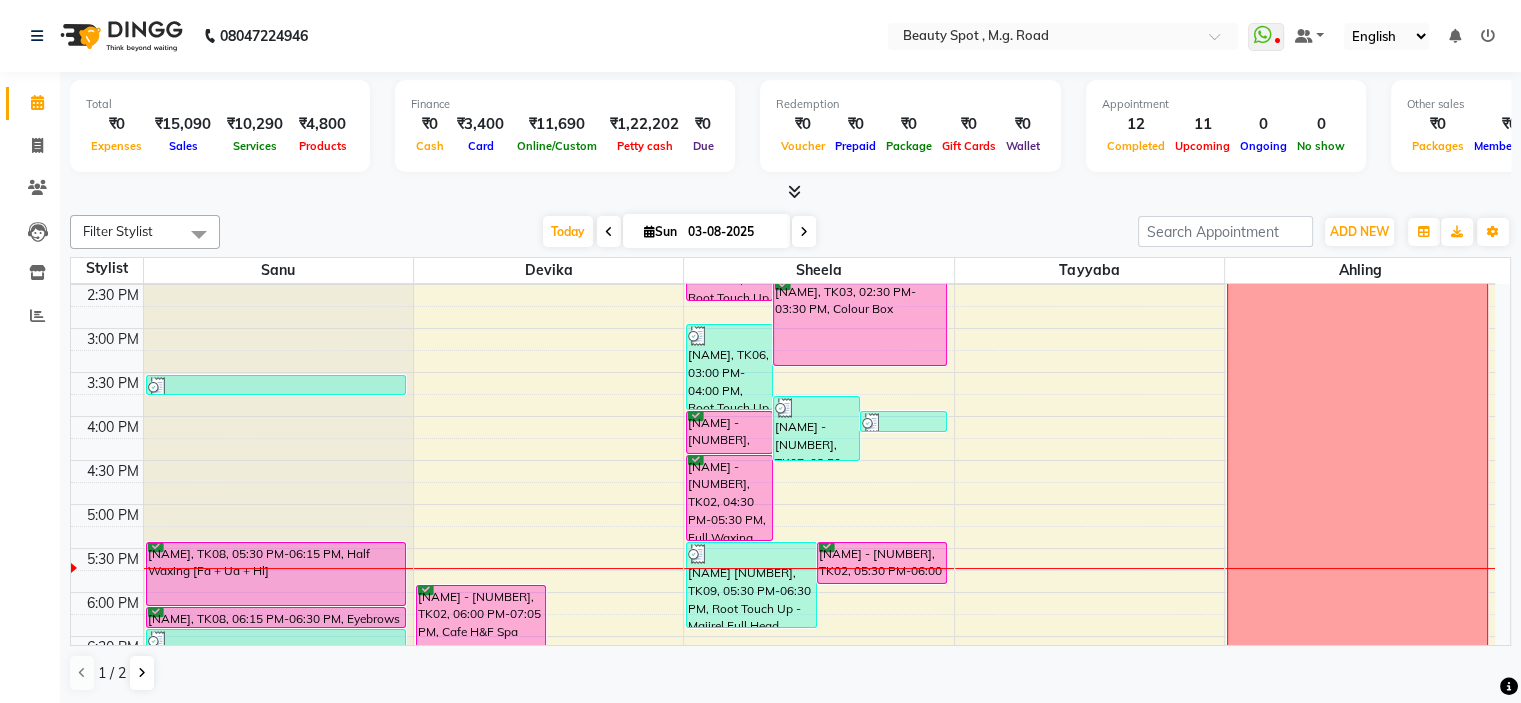 scroll, scrollTop: 596, scrollLeft: 0, axis: vertical 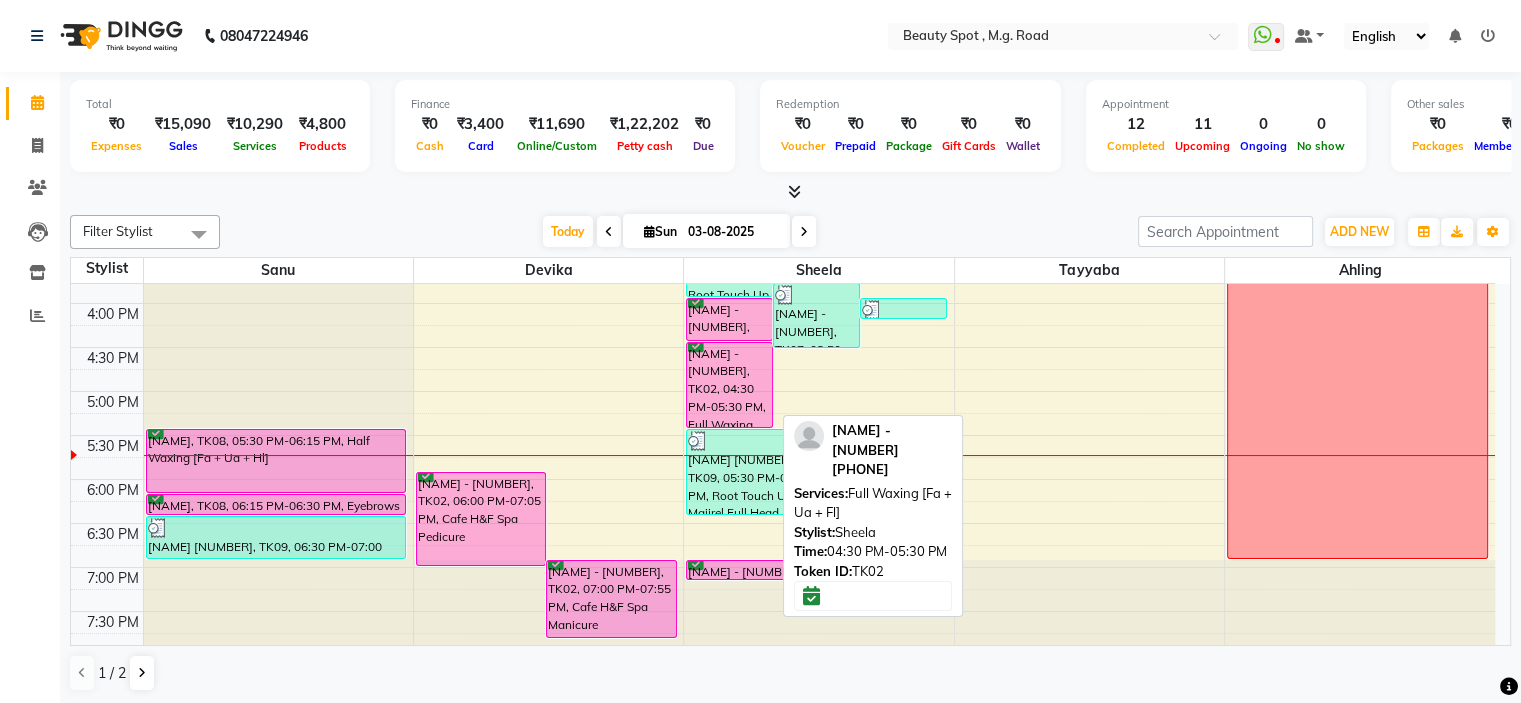 click on "MARIYA HATIM BHAGAT - 2277, TK02, 04:30 PM-05:30 PM, Full Waxing [Fa + Ua + Fl]" at bounding box center (729, 385) 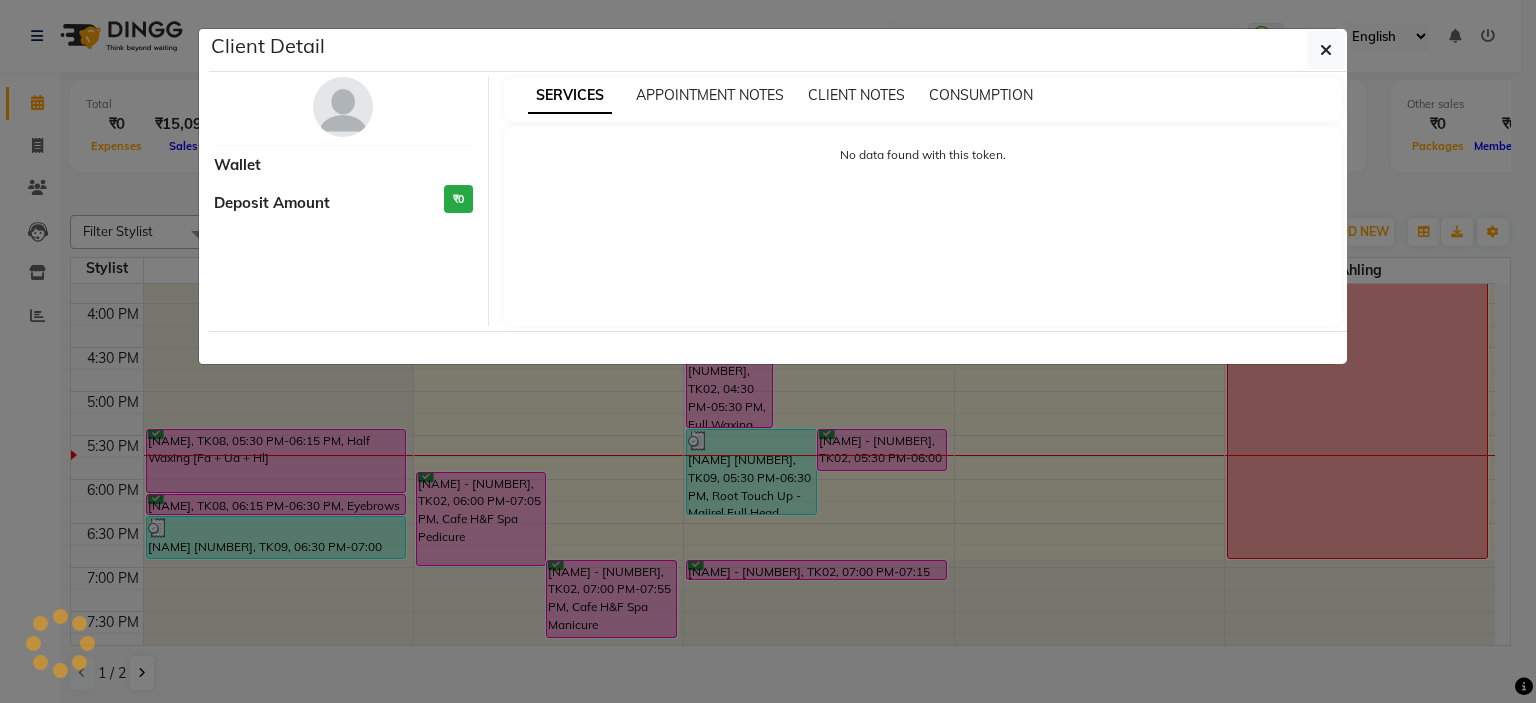 select on "6" 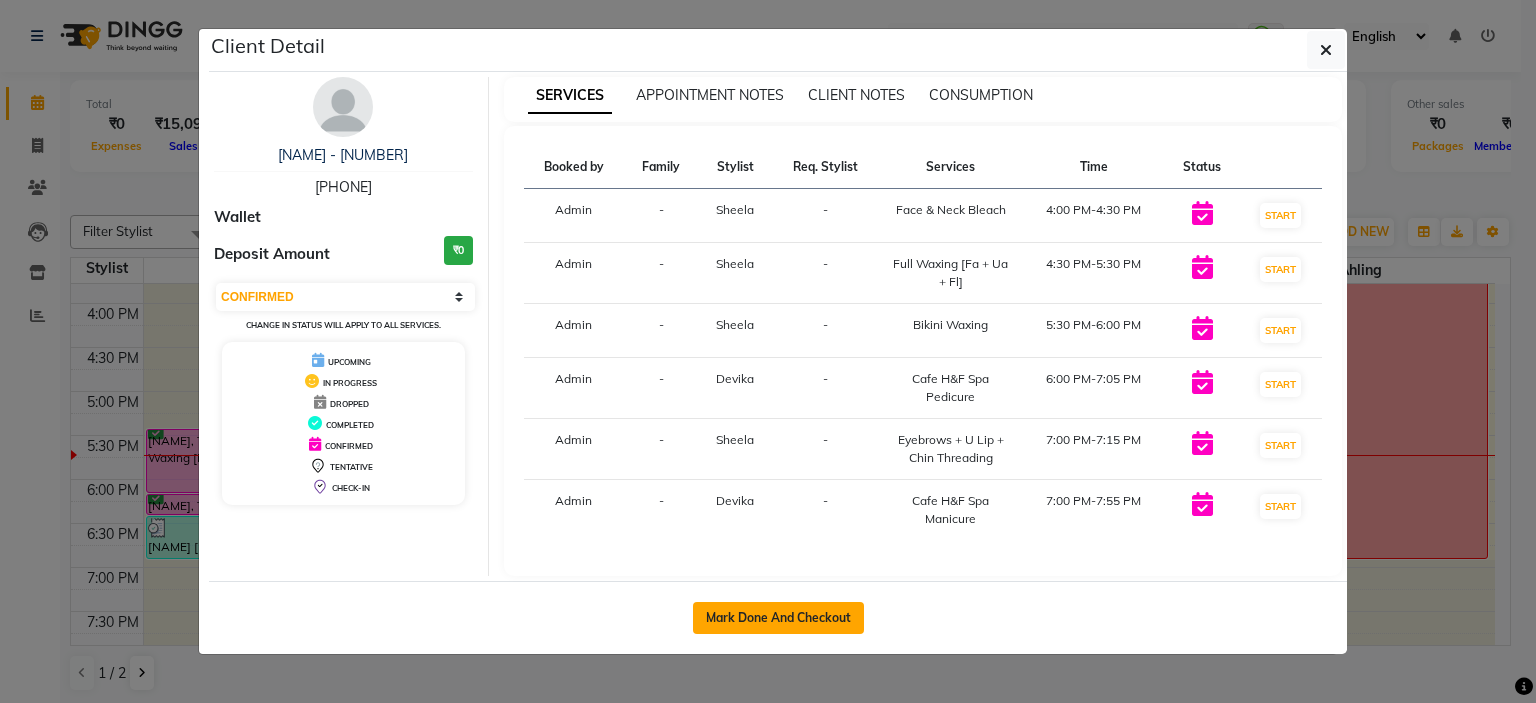 click on "Mark Done And Checkout" 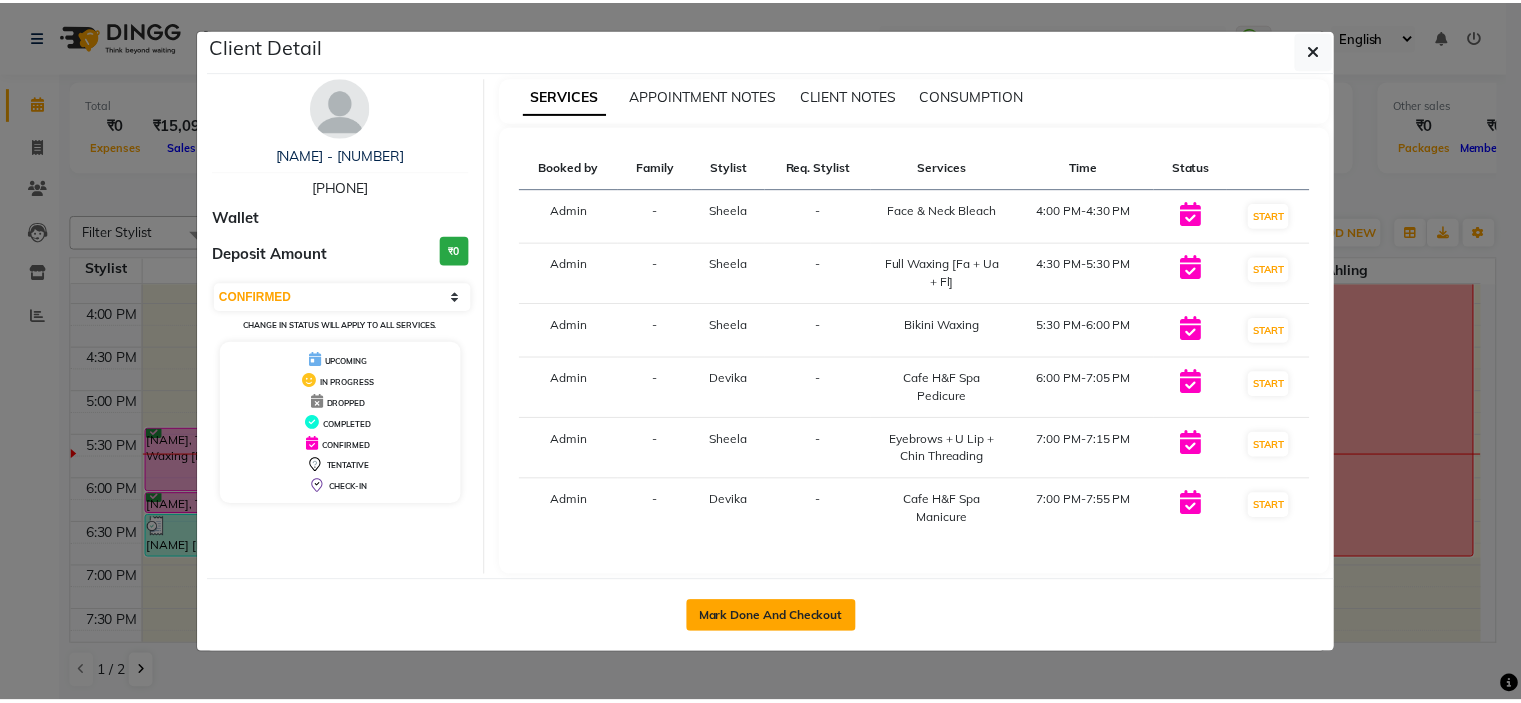 scroll, scrollTop: 0, scrollLeft: 0, axis: both 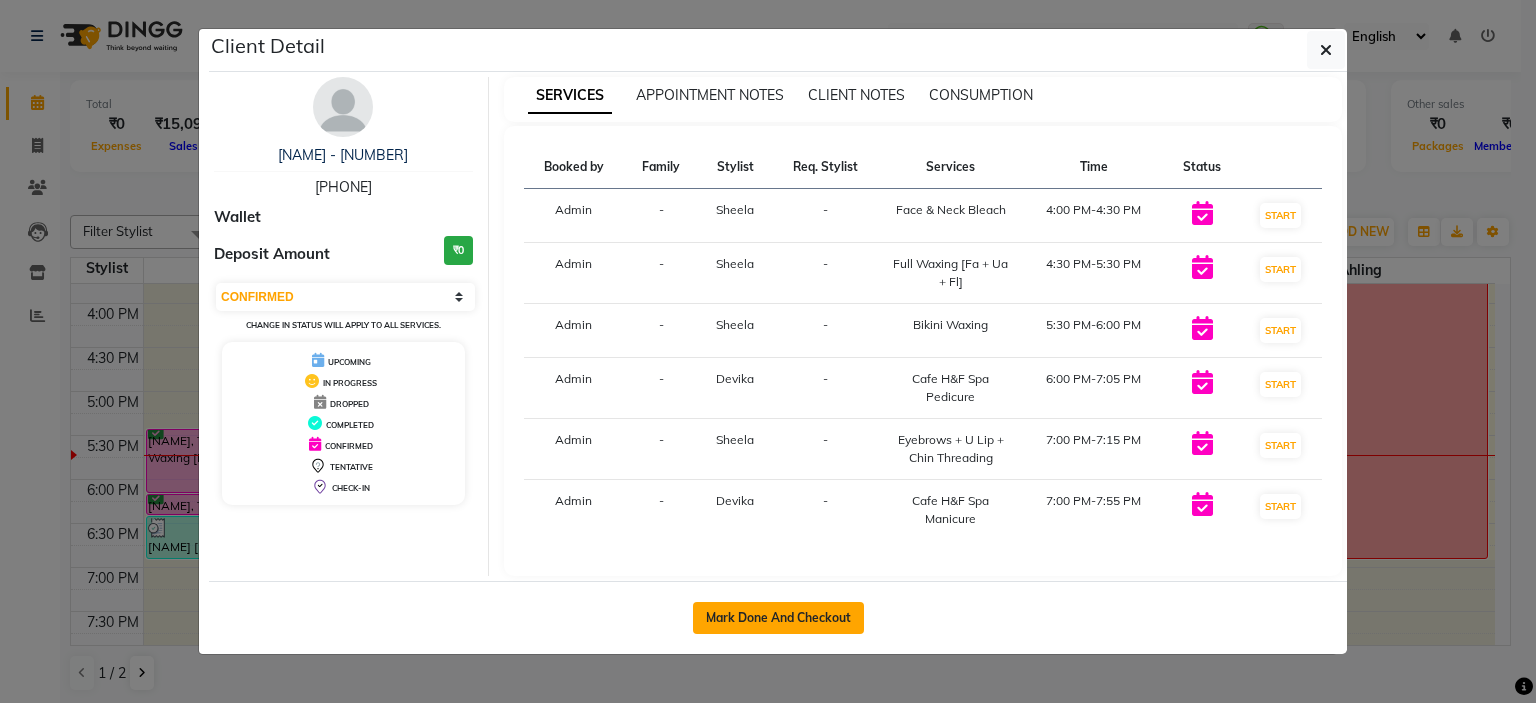 select on "7357" 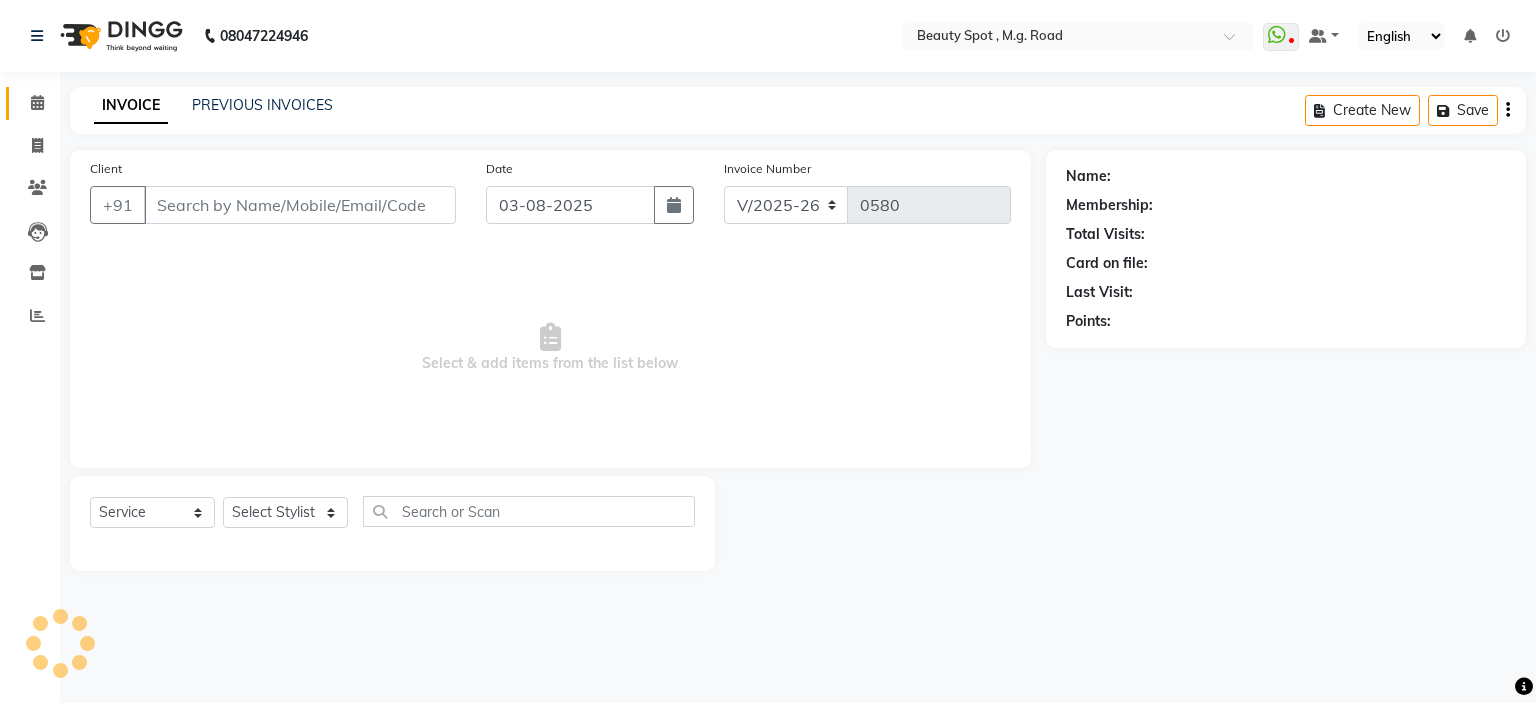 type on "8007222277" 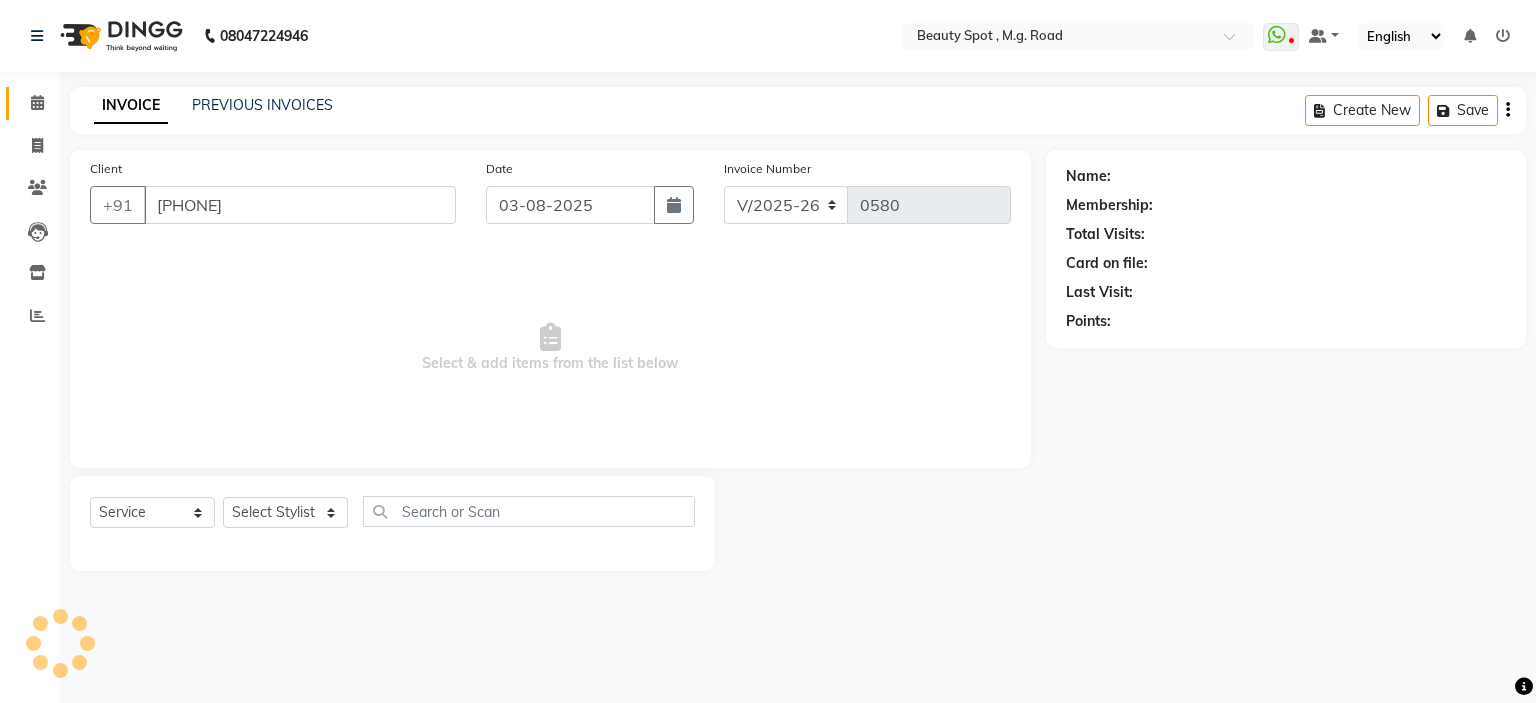 select on "70085" 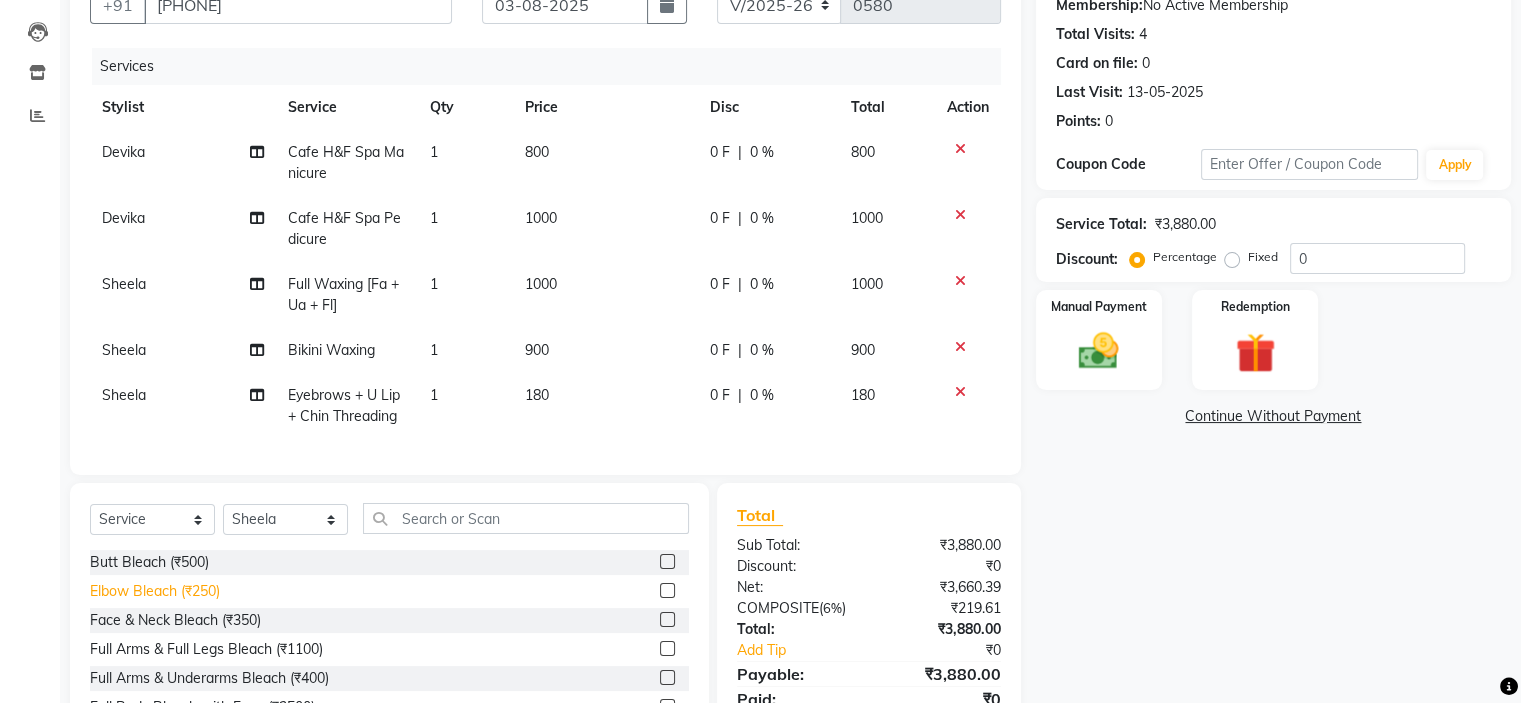 scroll, scrollTop: 320, scrollLeft: 0, axis: vertical 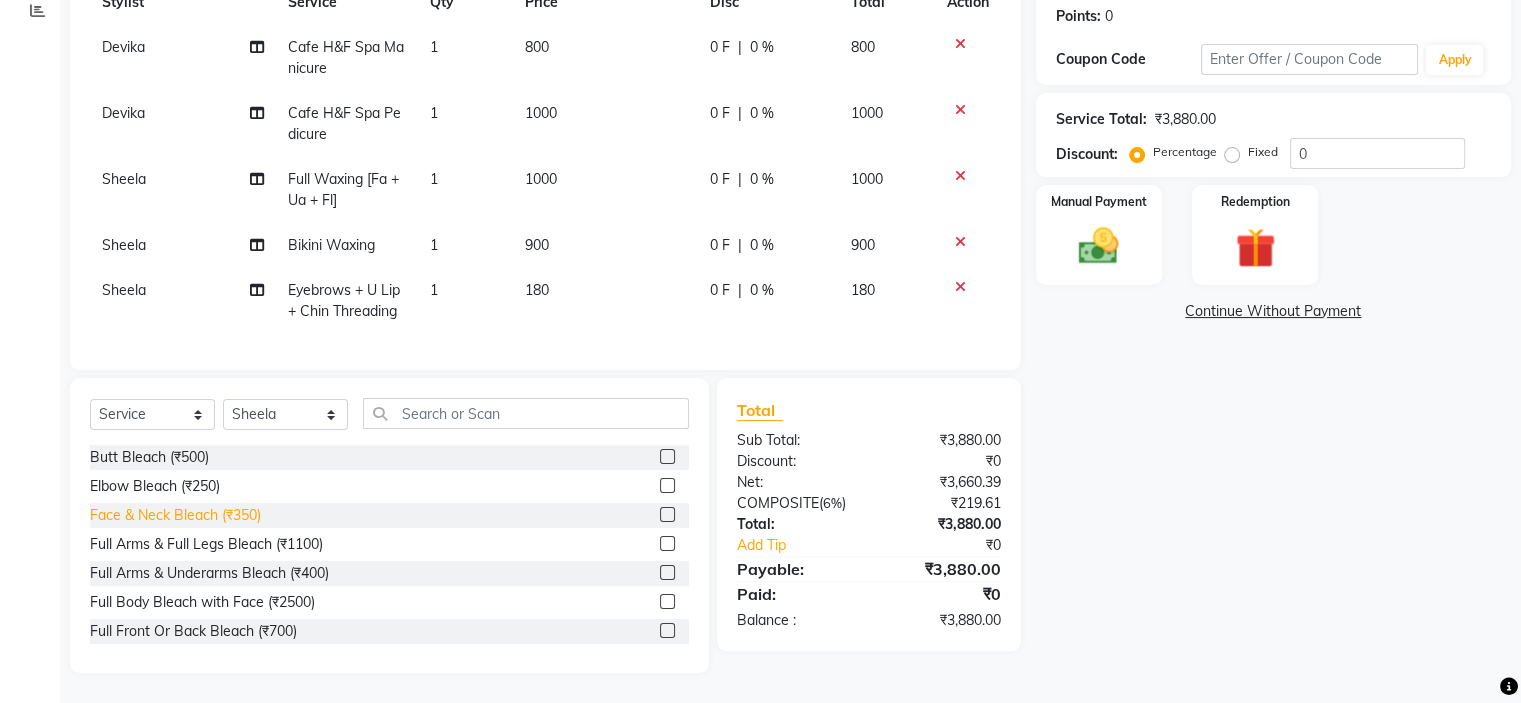 click on "Face & Neck Bleach (₹350)" 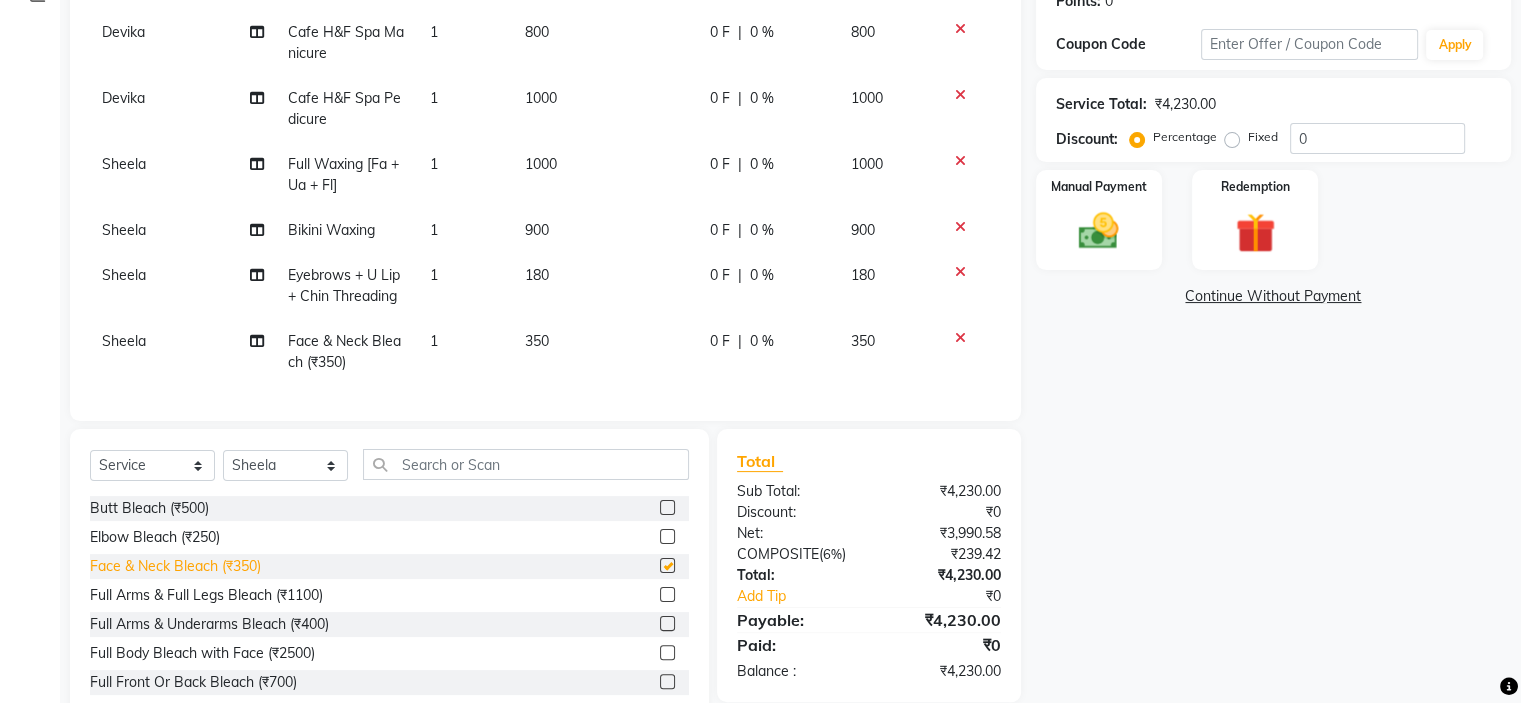 checkbox on "false" 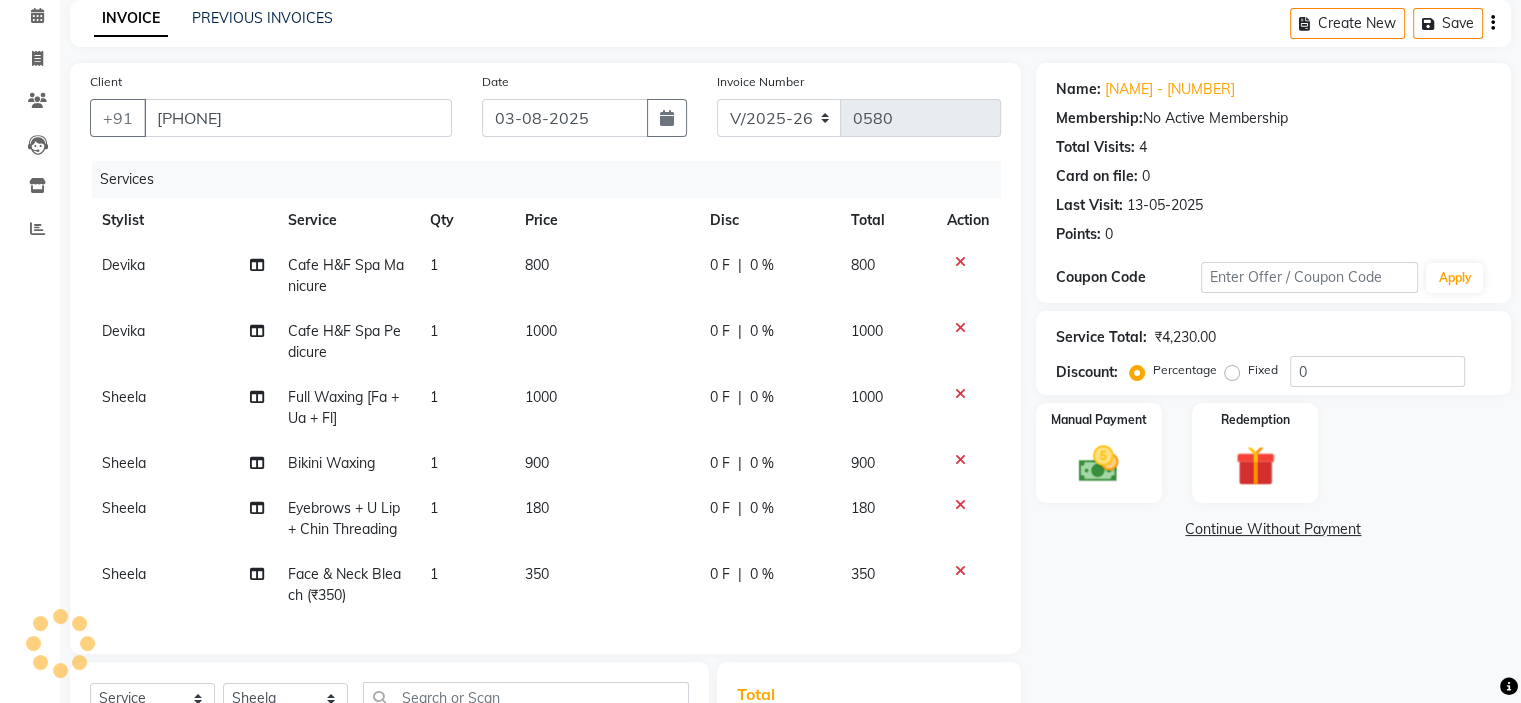 scroll, scrollTop: 287, scrollLeft: 0, axis: vertical 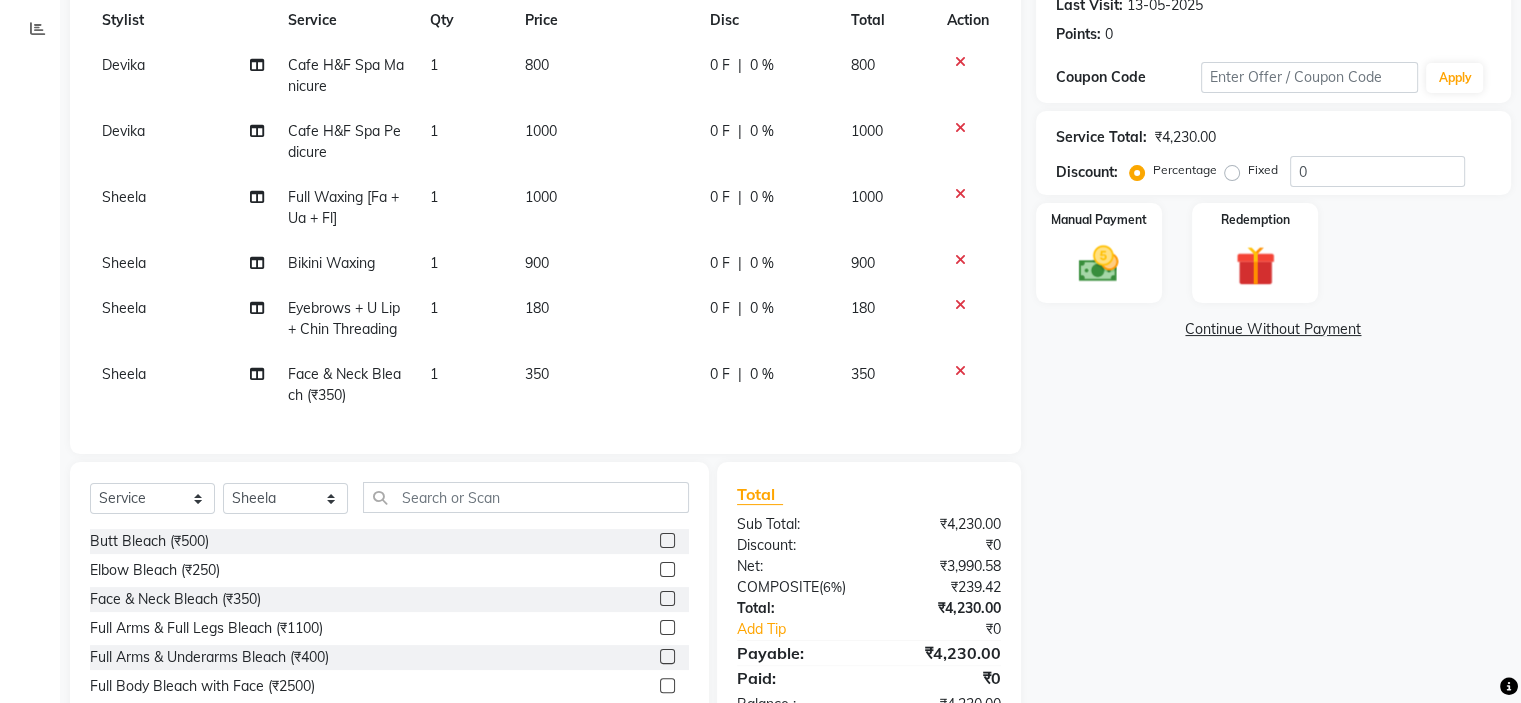 click 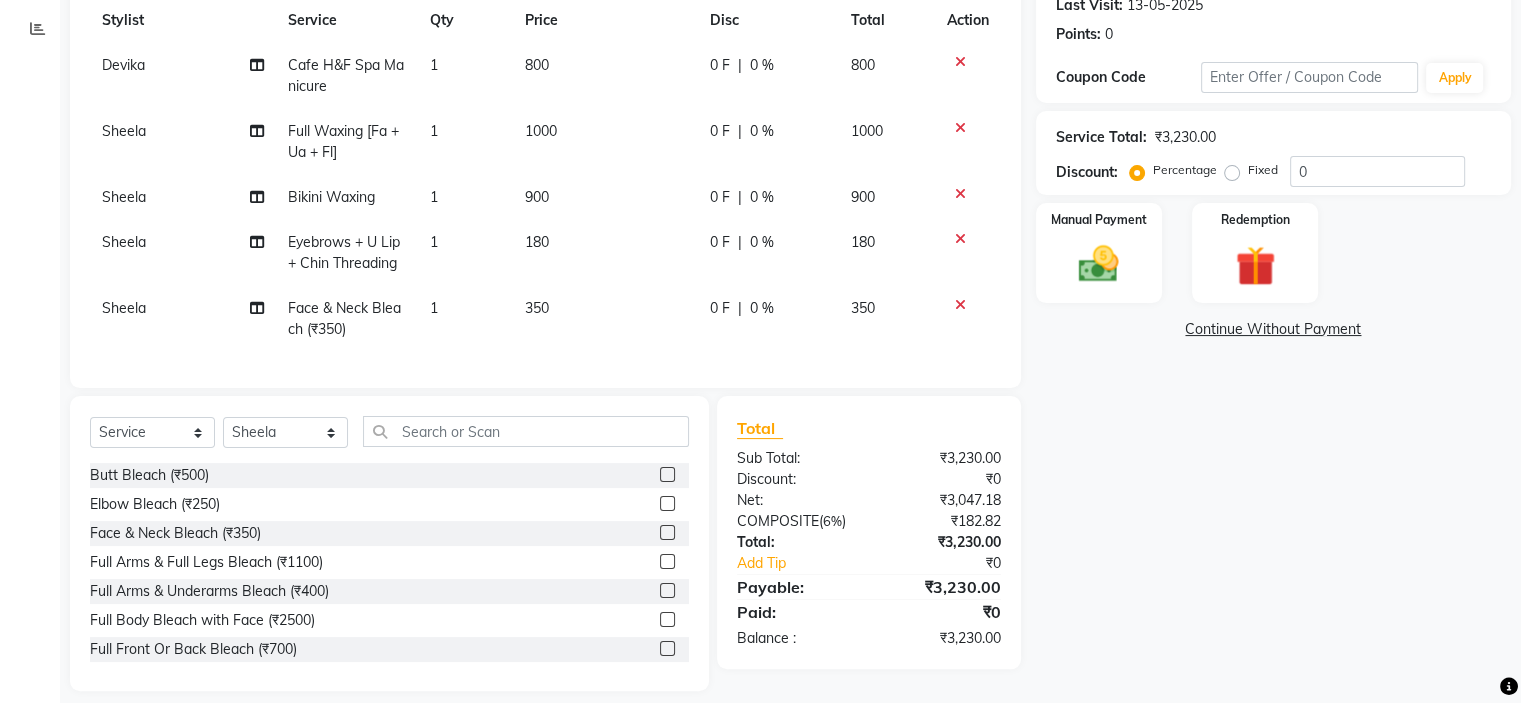 click on "Devika" 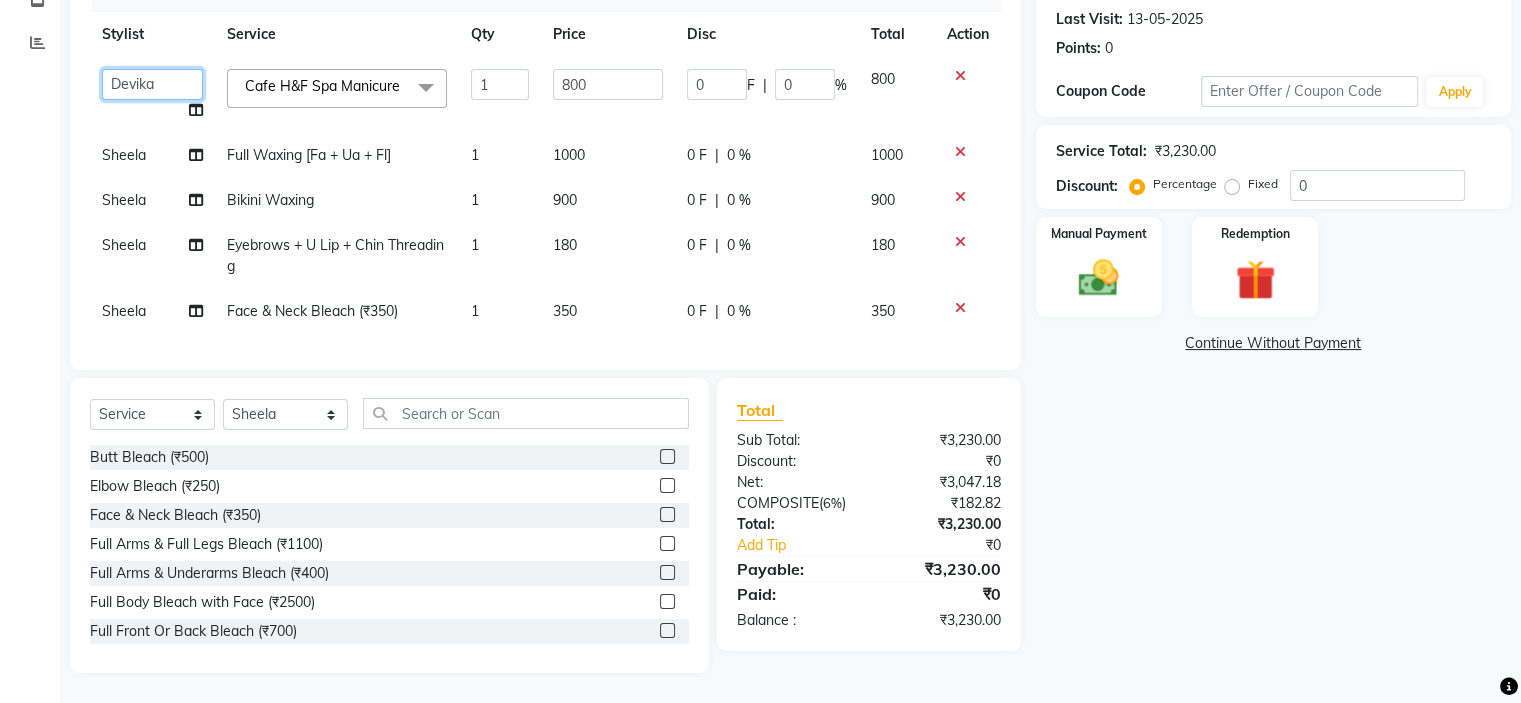 click on "Ahling   Devika    Manager   Sanu   Sheela    Tayyaba    Yen" 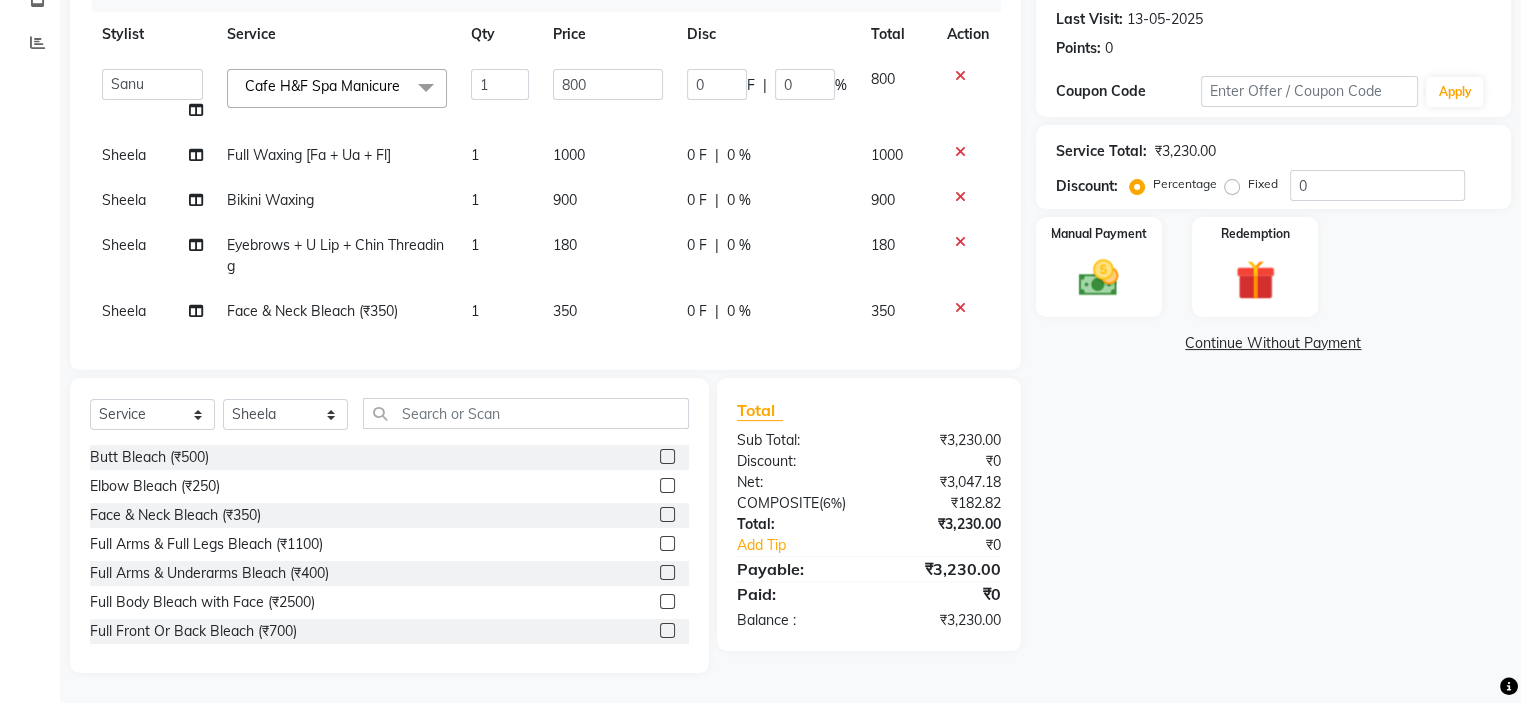 select on "63580" 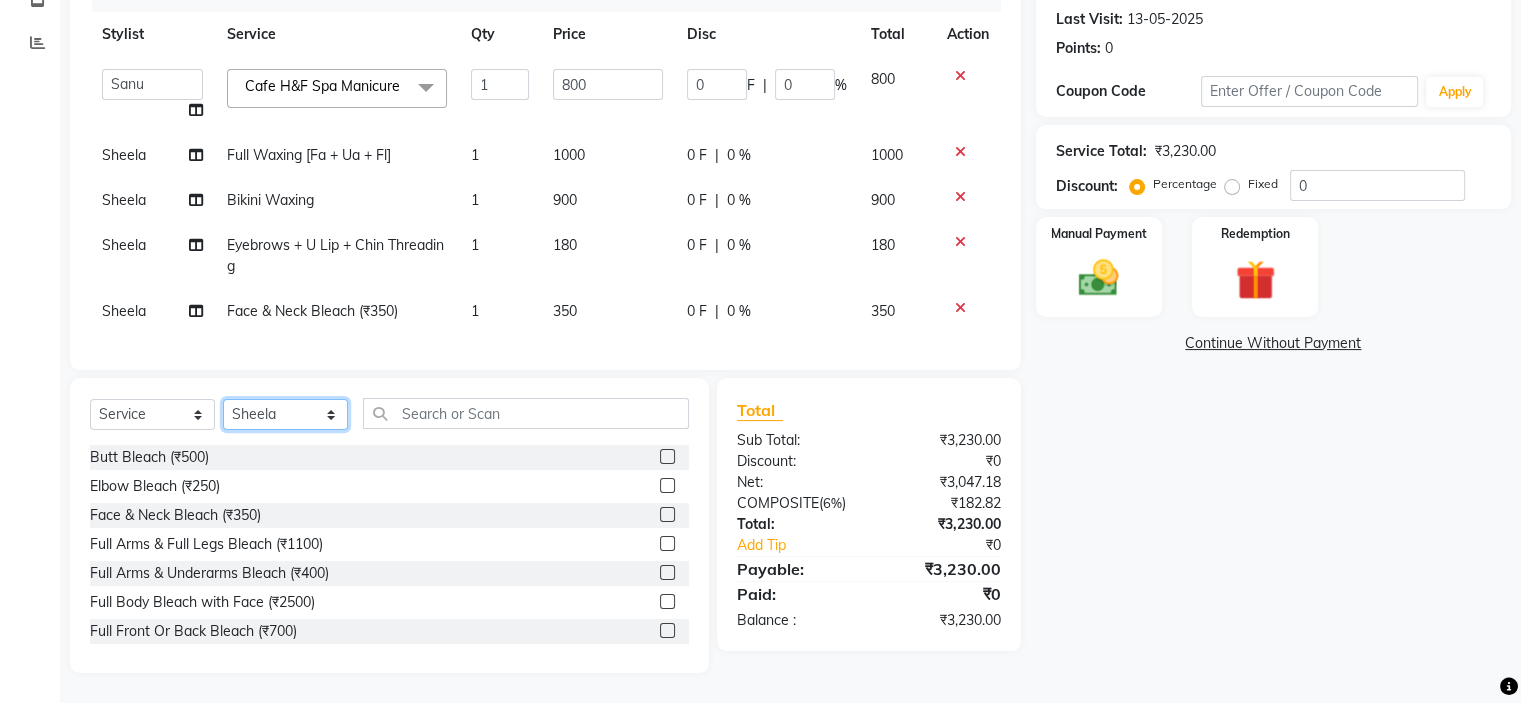 click on "Select Stylist Ahling Devika  Manager Sanu Sheela  Tayyaba  Yen" 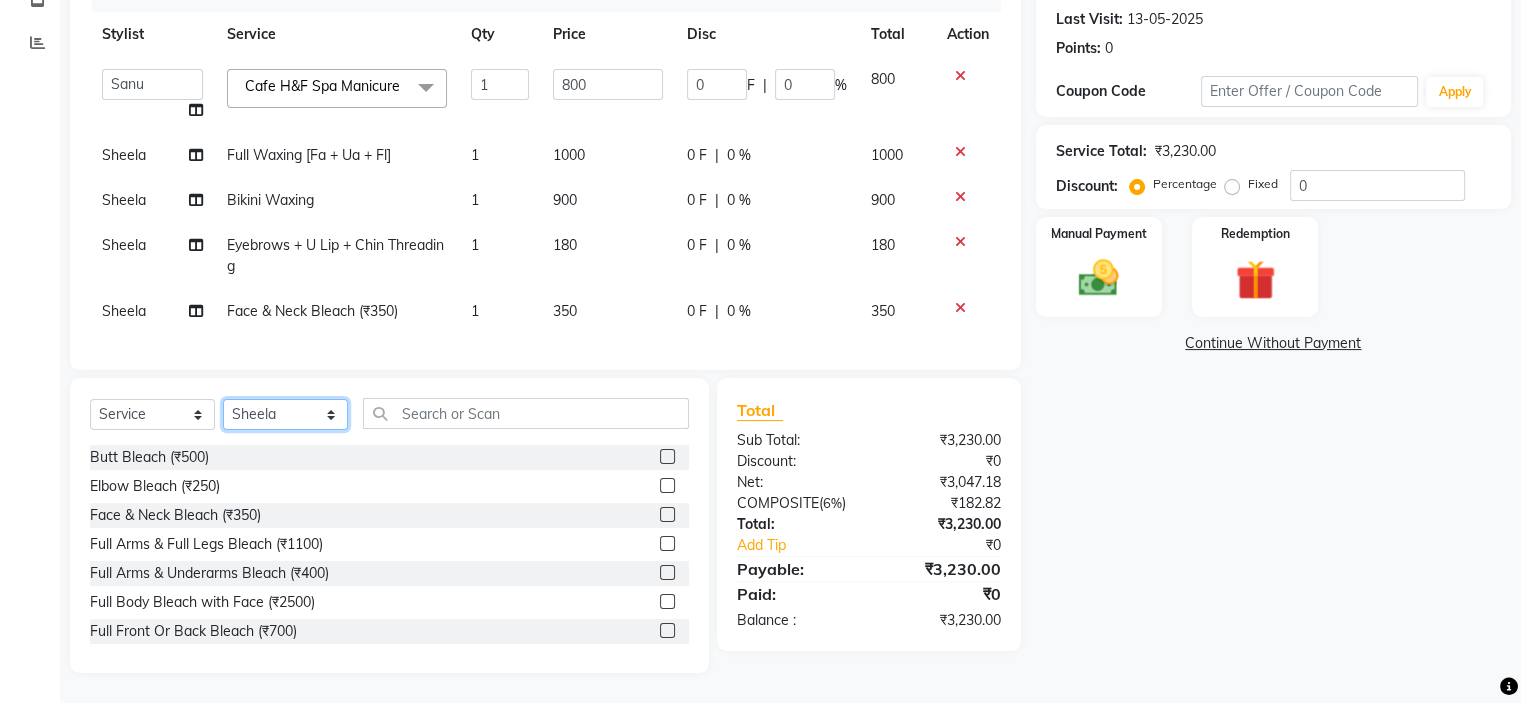 select on "63581" 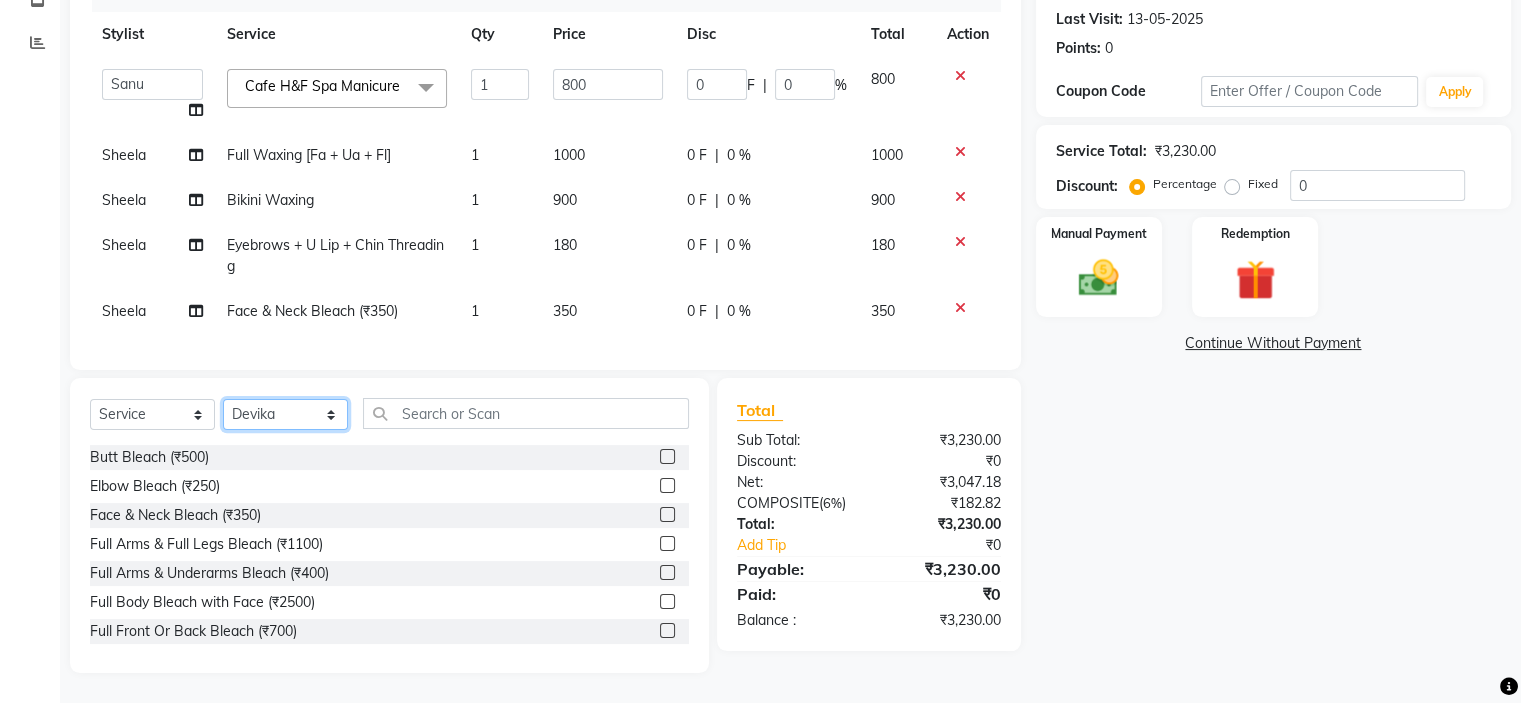 click on "Select Stylist Ahling Devika  Manager Sanu Sheela  Tayyaba  Yen" 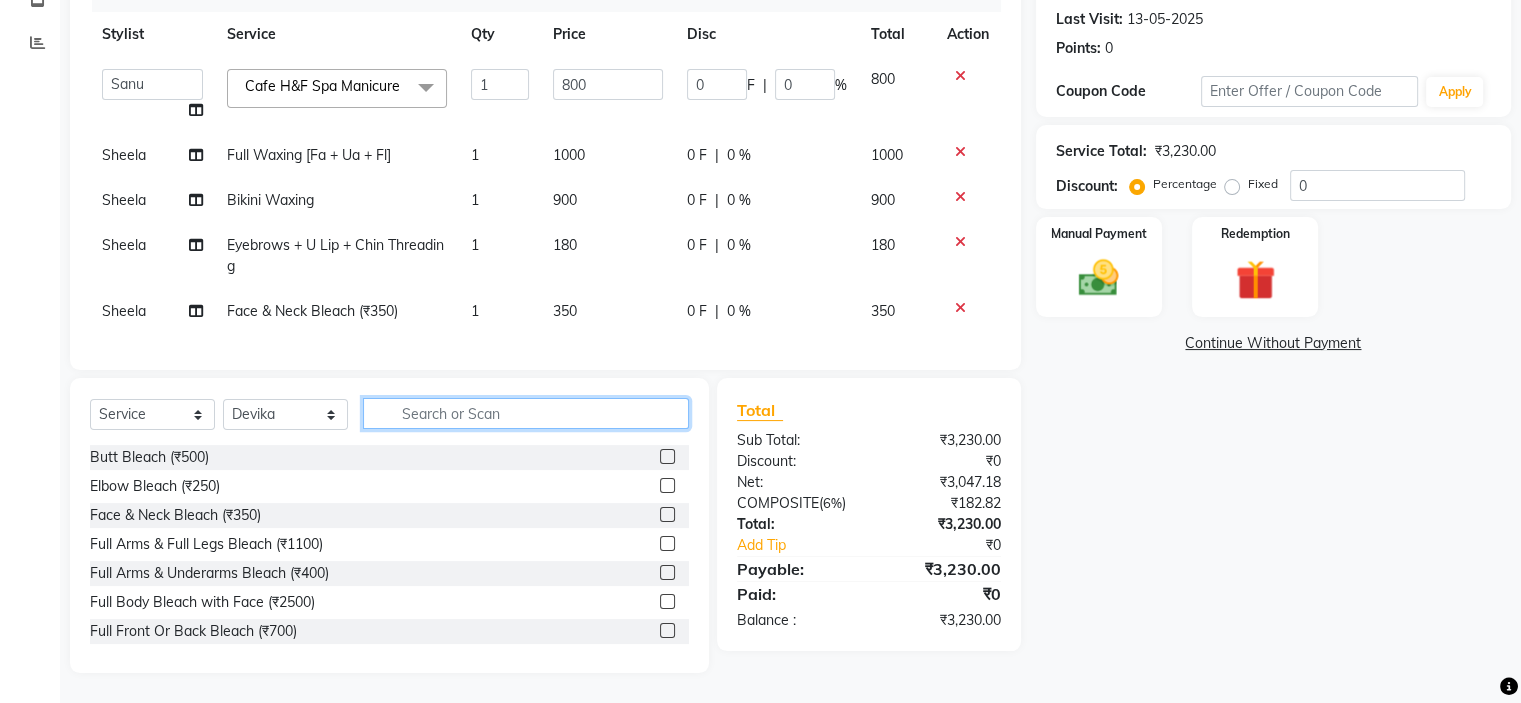 click 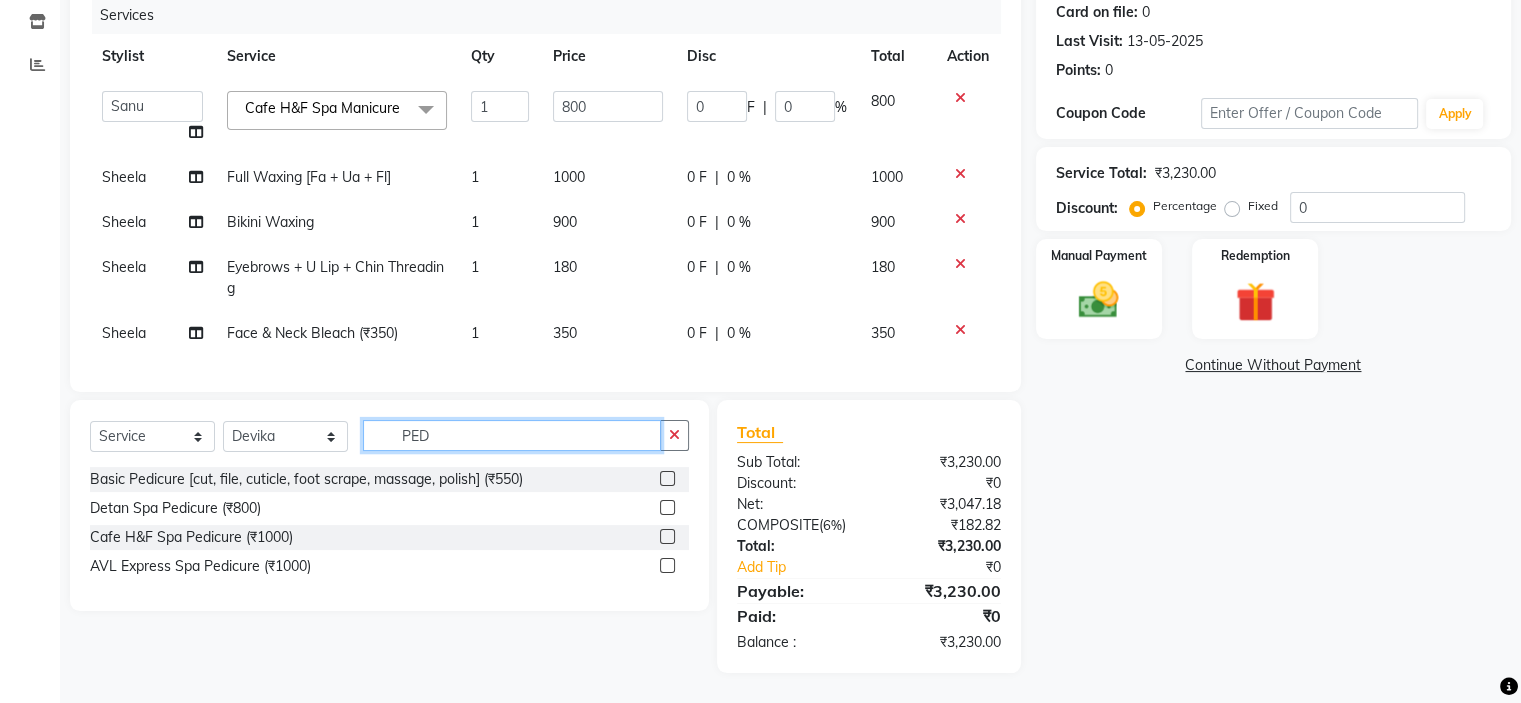 scroll, scrollTop: 275, scrollLeft: 0, axis: vertical 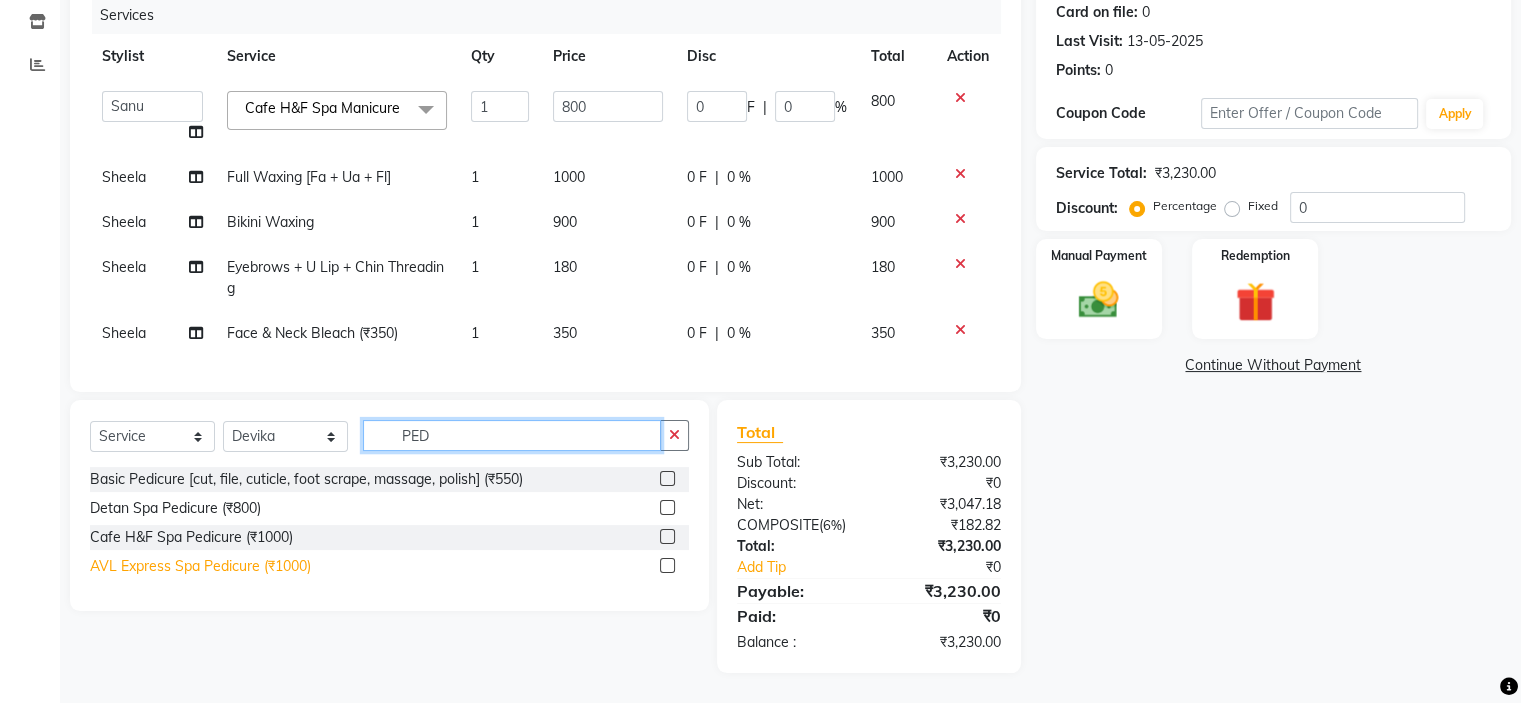 type on "PED" 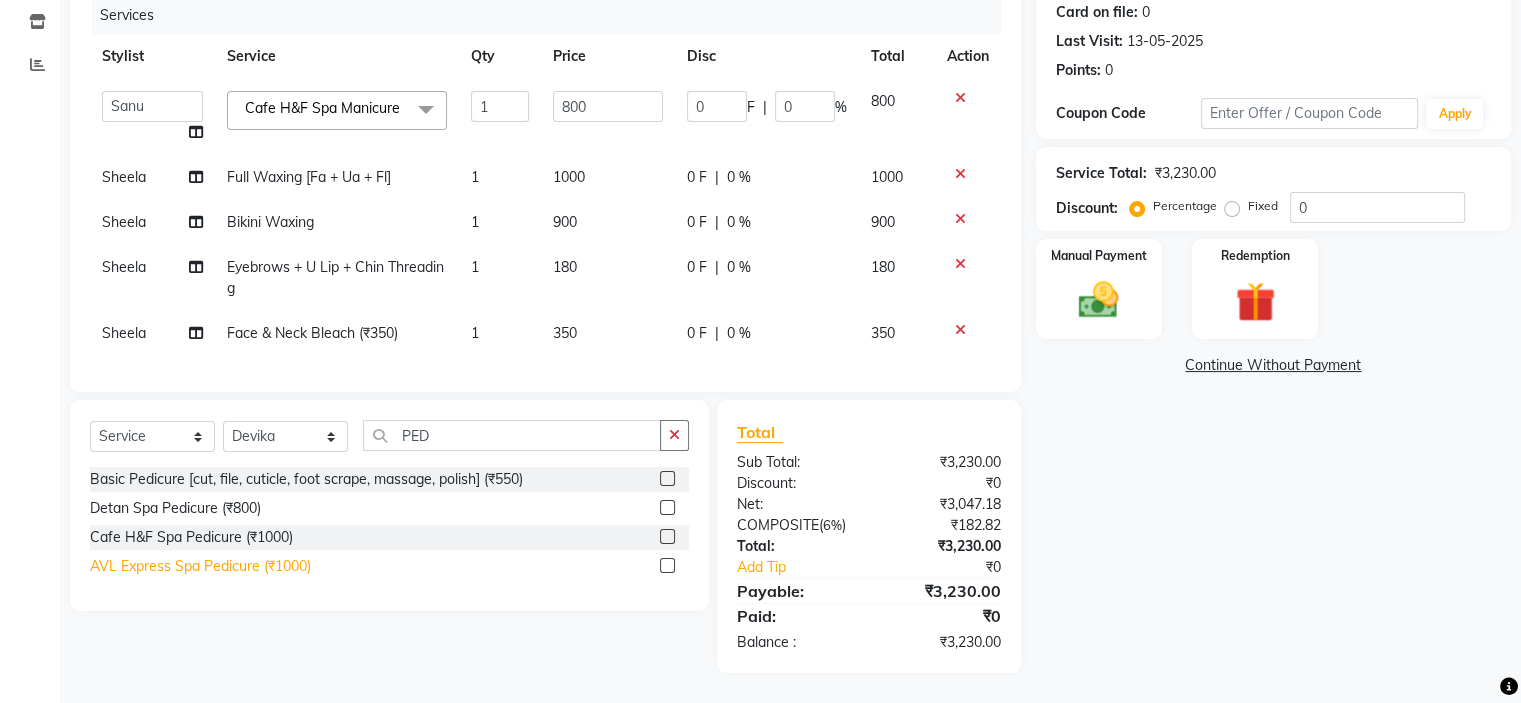 click on "AVL Express Spa Pedicure (₹1000)" 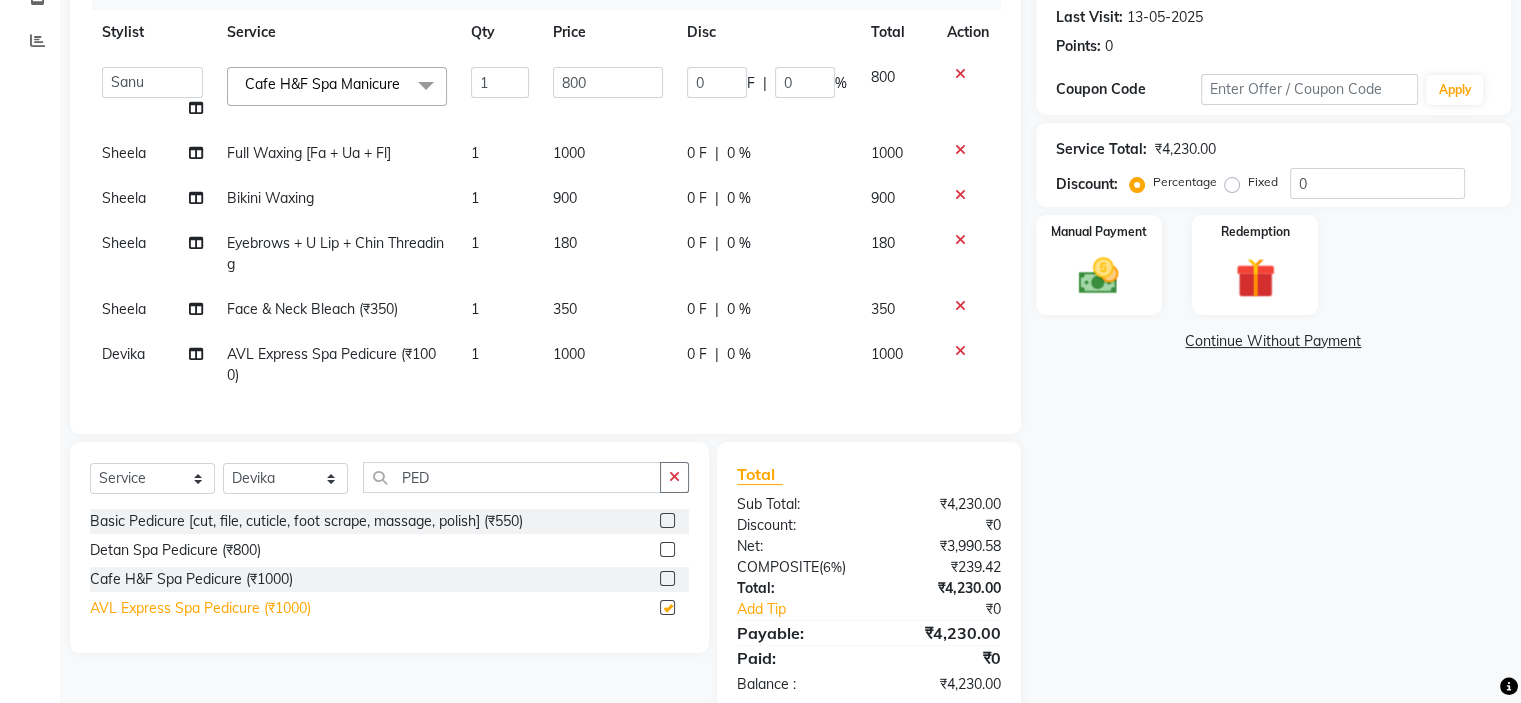 checkbox on "false" 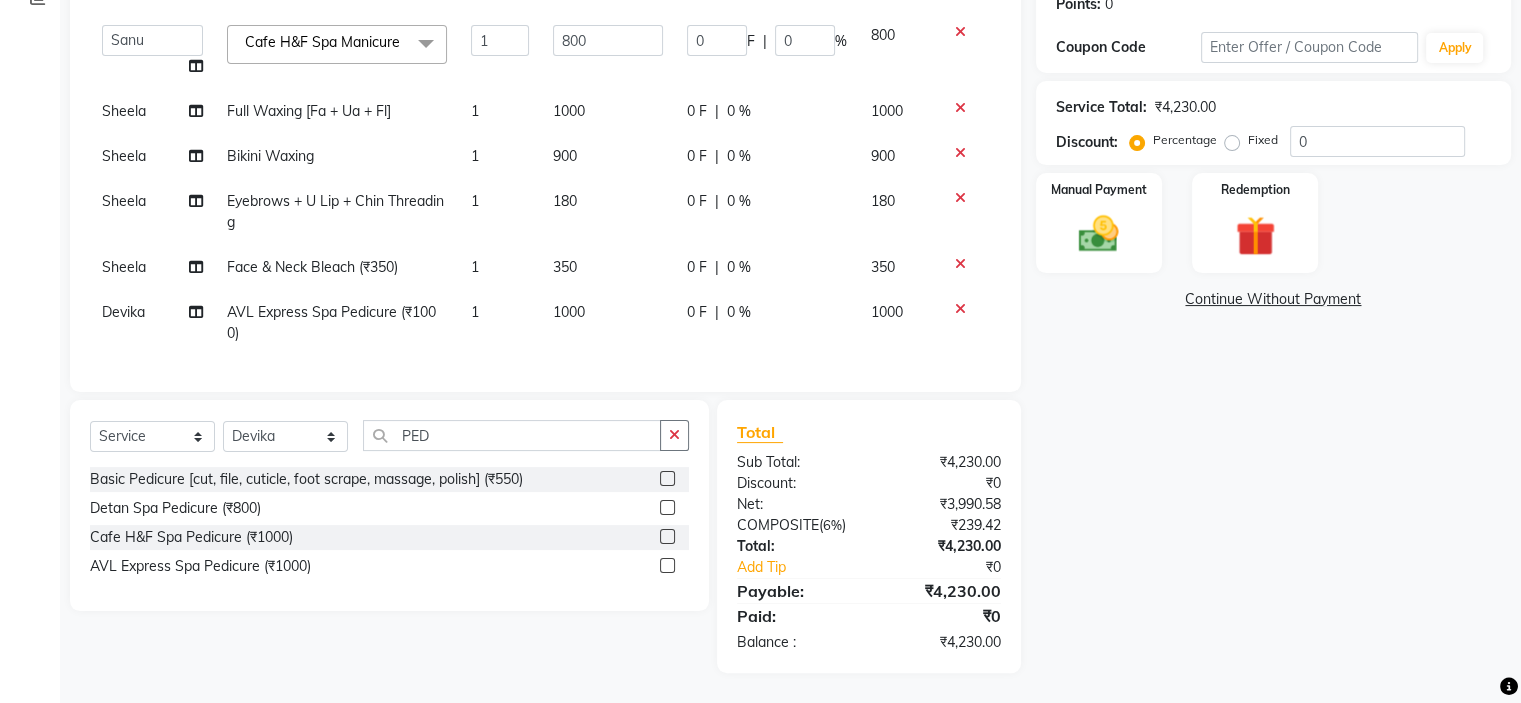 scroll, scrollTop: 140, scrollLeft: 0, axis: vertical 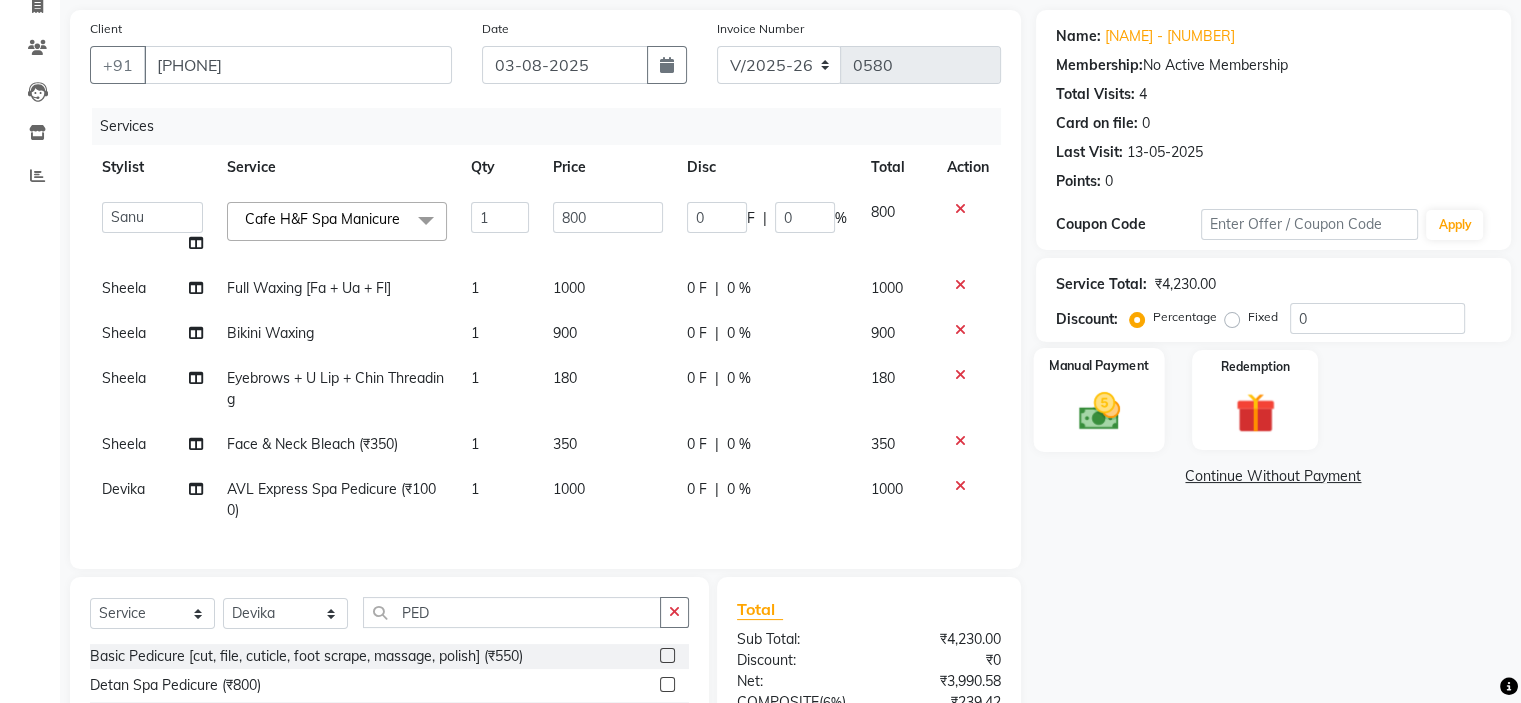 click on "Manual Payment" 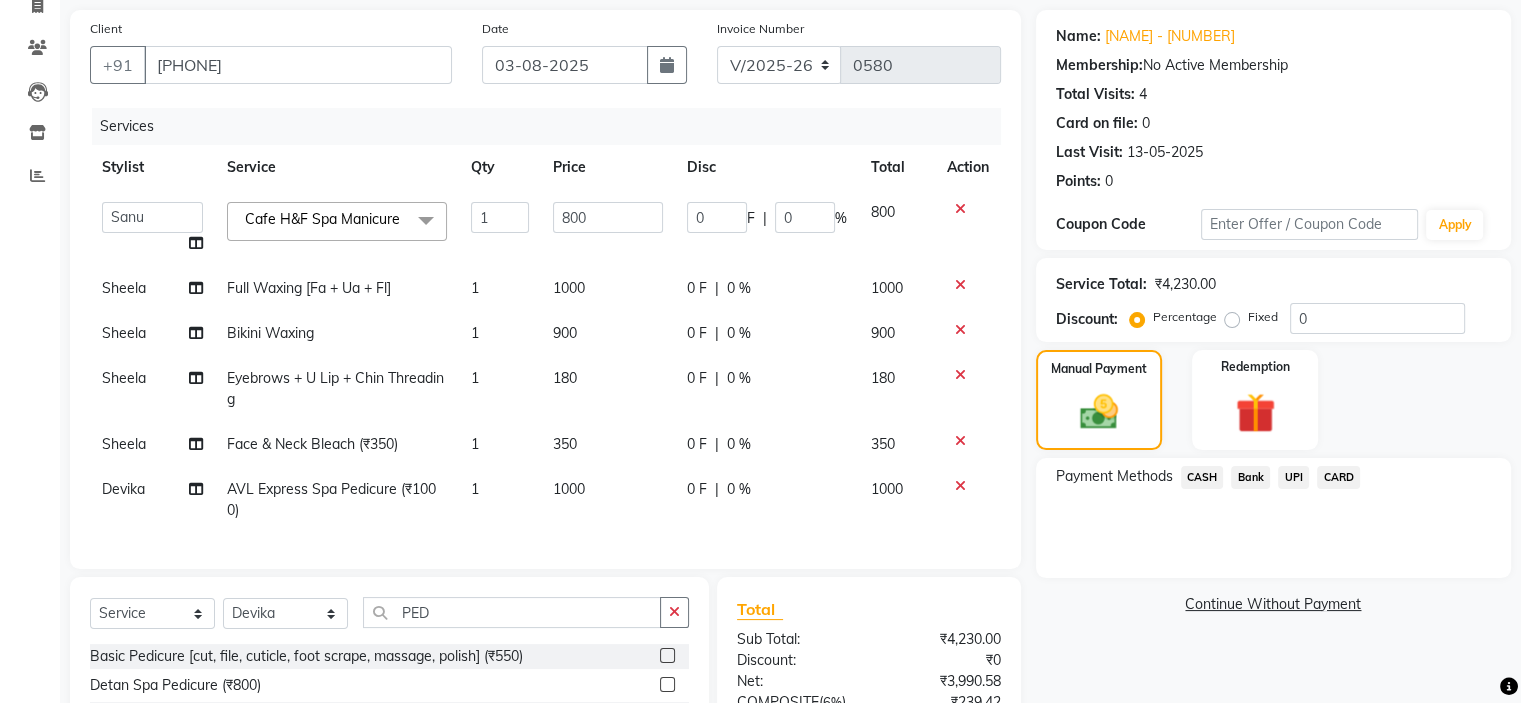 click on "CASH" 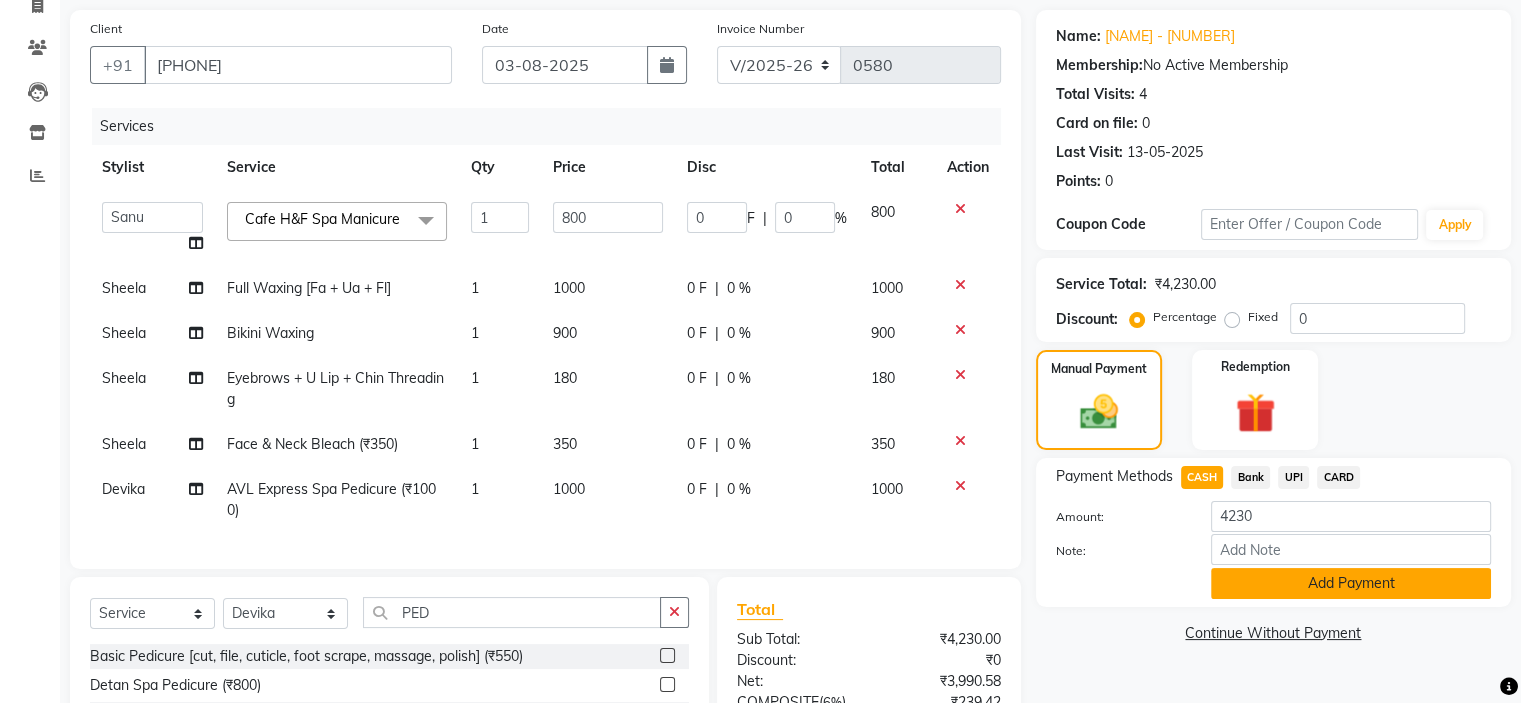 click on "Add Payment" 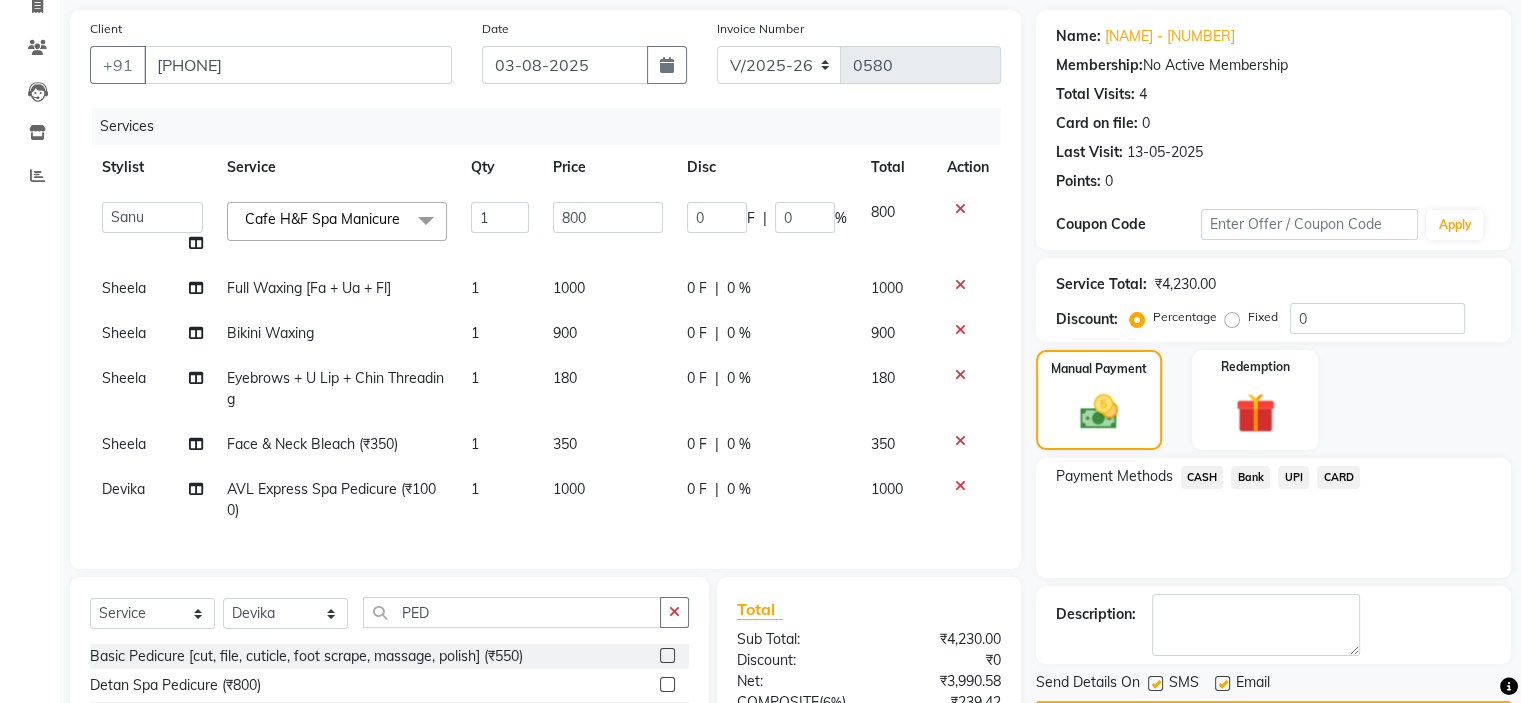 scroll, scrollTop: 412, scrollLeft: 0, axis: vertical 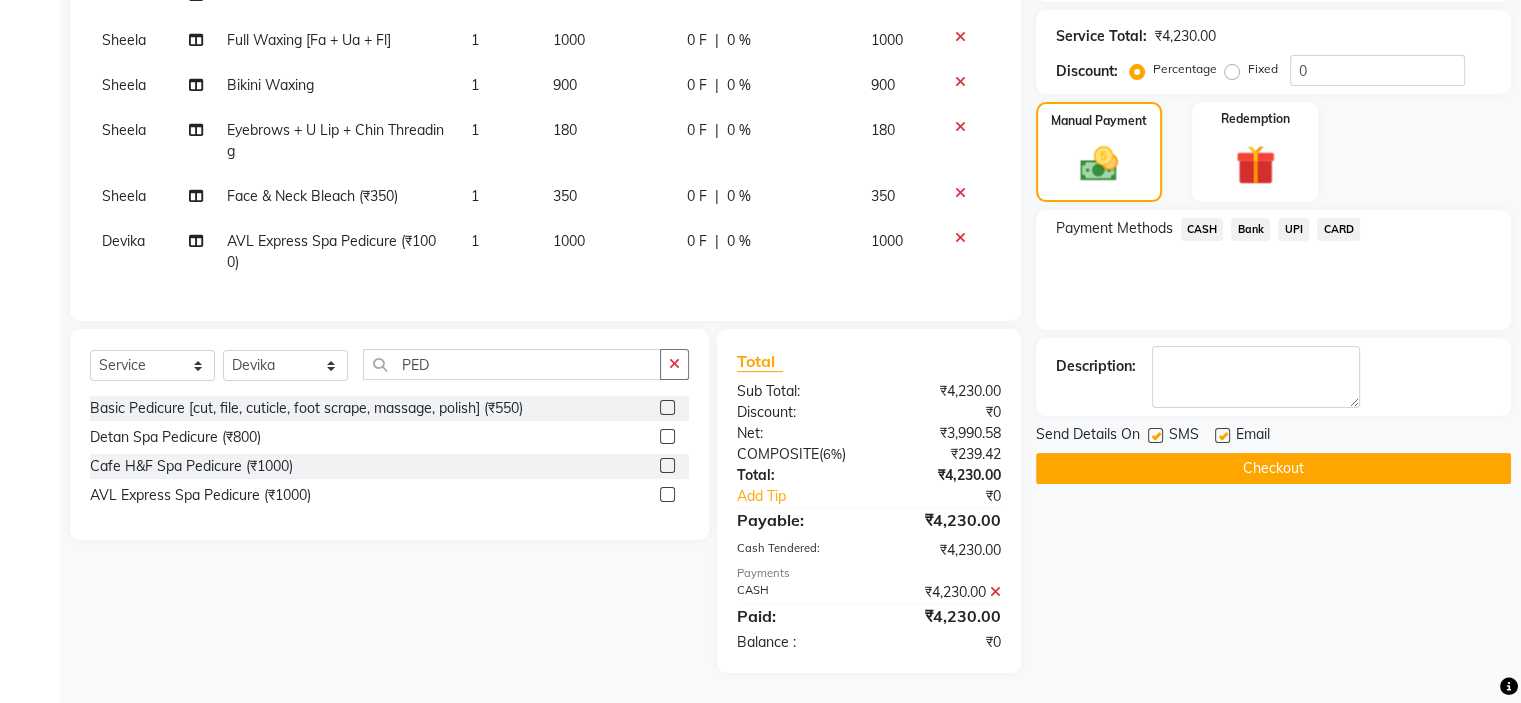 click on "Checkout" 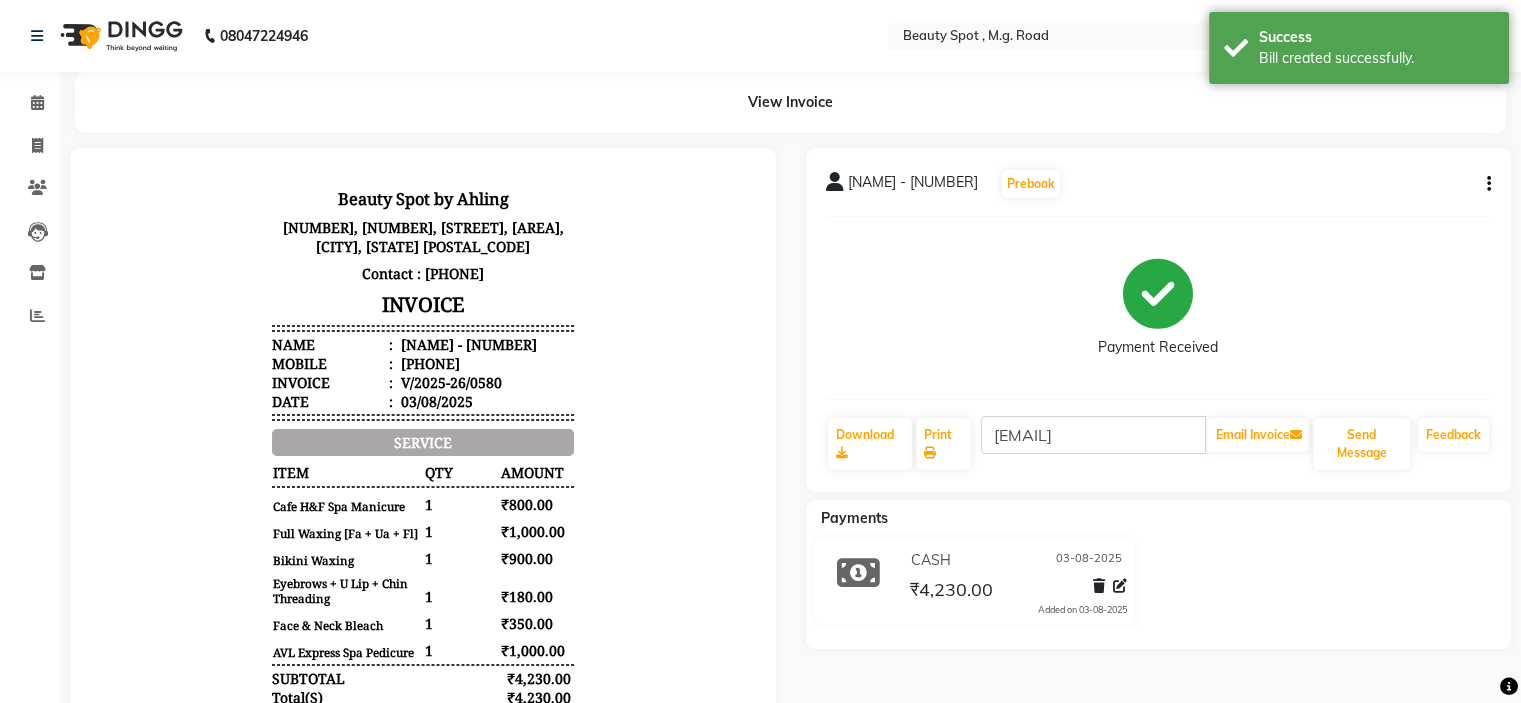 scroll, scrollTop: 0, scrollLeft: 0, axis: both 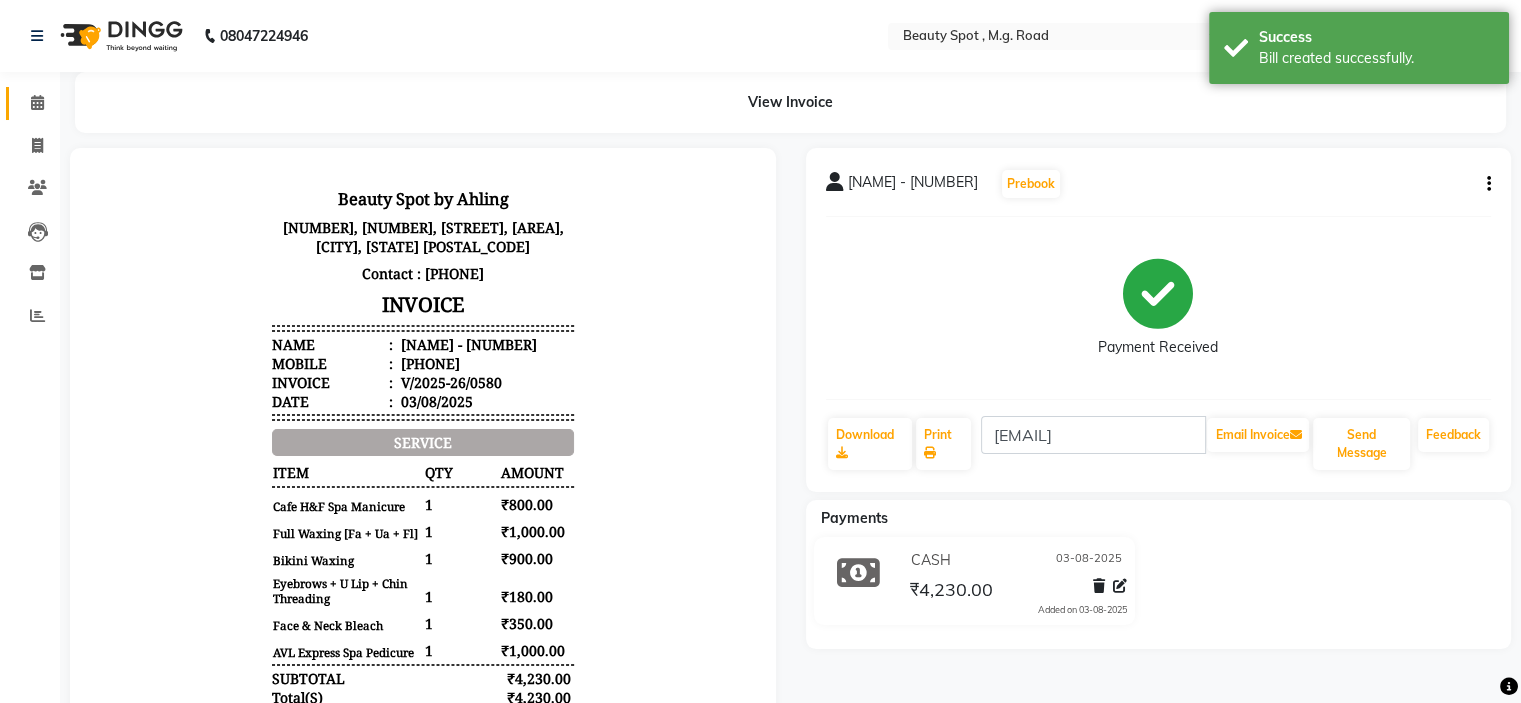 click 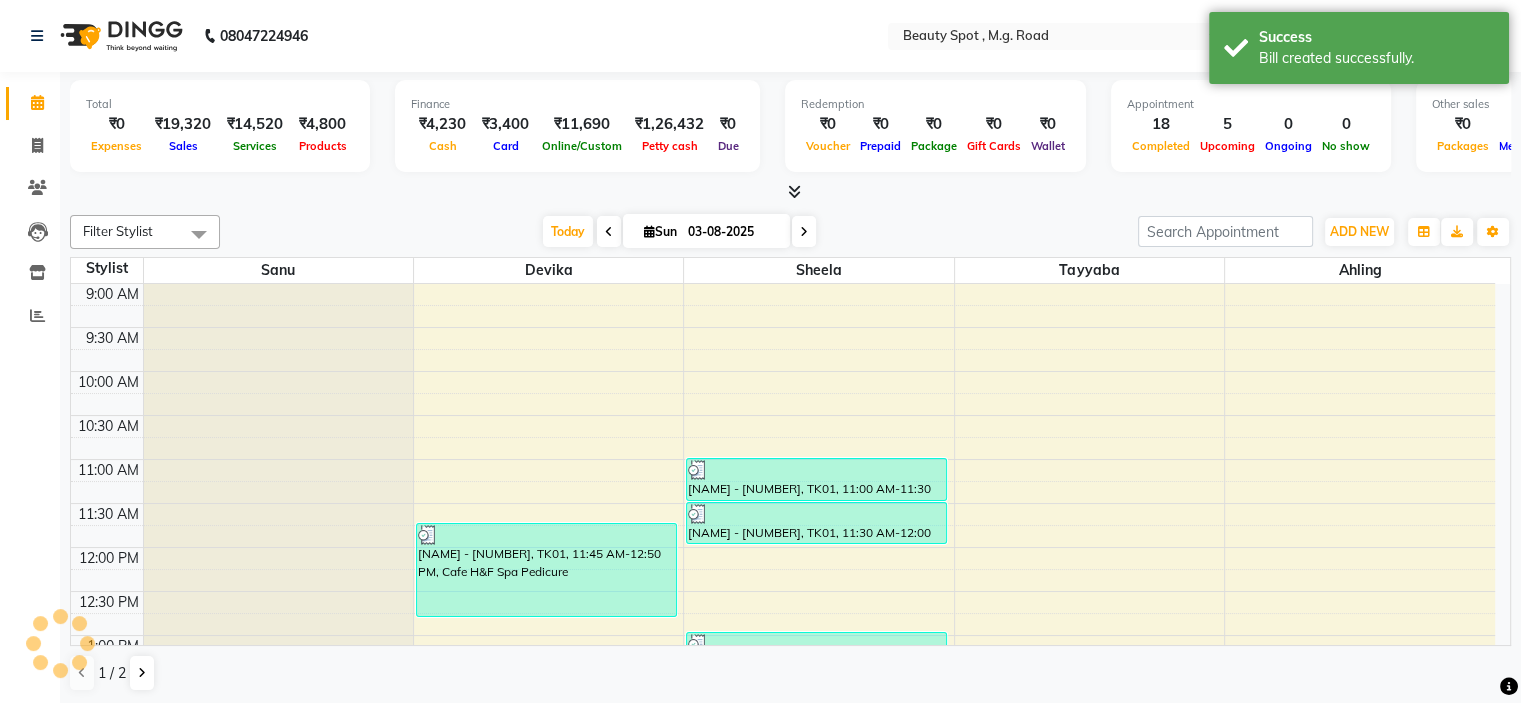 scroll, scrollTop: 0, scrollLeft: 0, axis: both 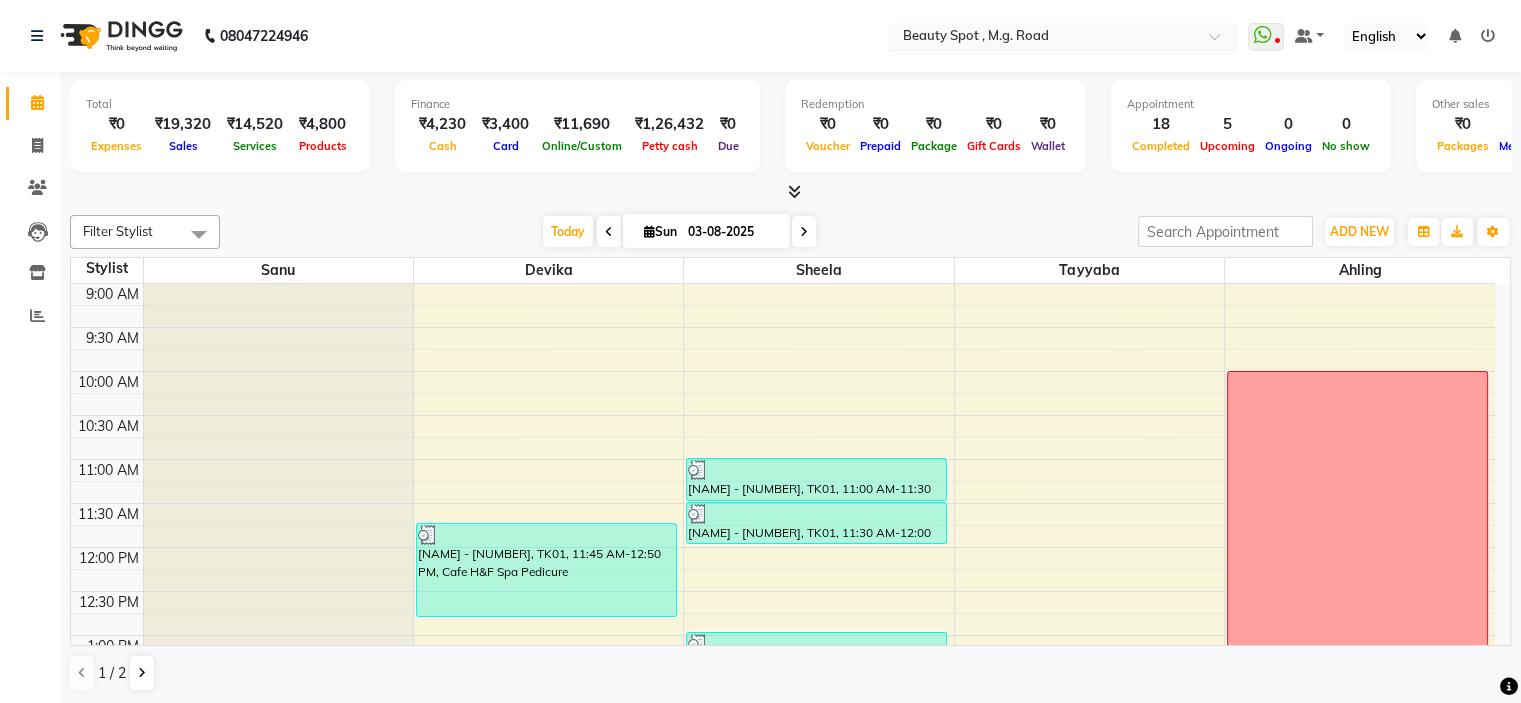 click at bounding box center (1043, 38) 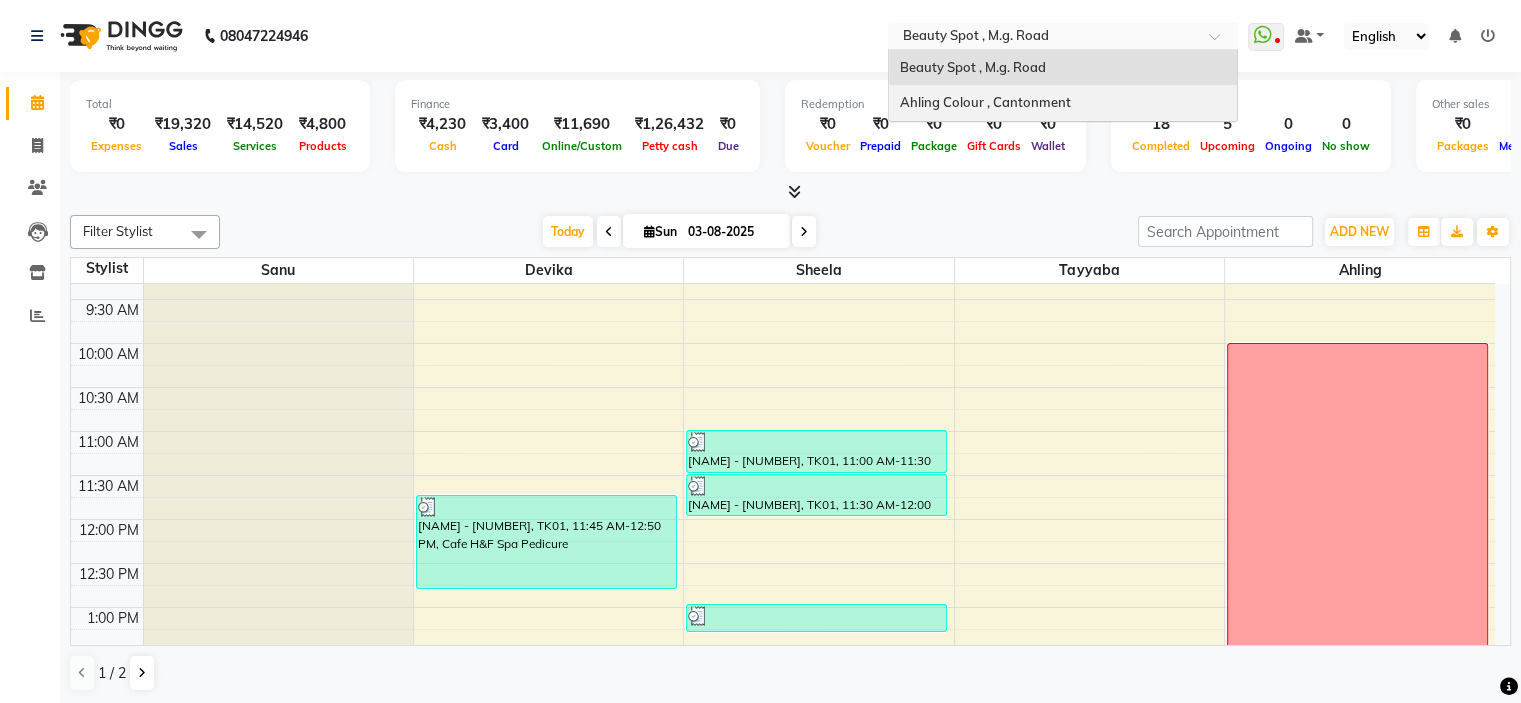 scroll, scrollTop: 0, scrollLeft: 0, axis: both 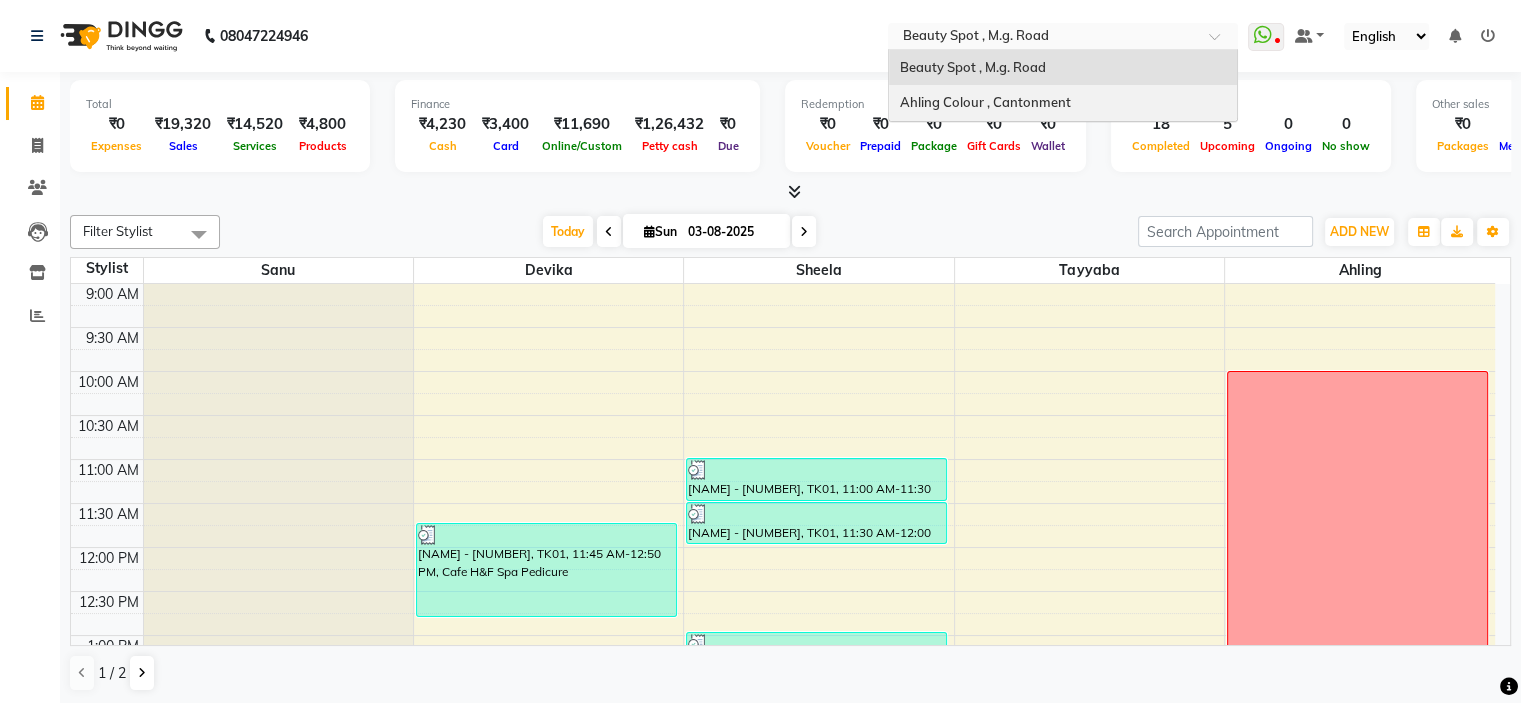 click on "Ahling Colour , Cantonment" at bounding box center (984, 102) 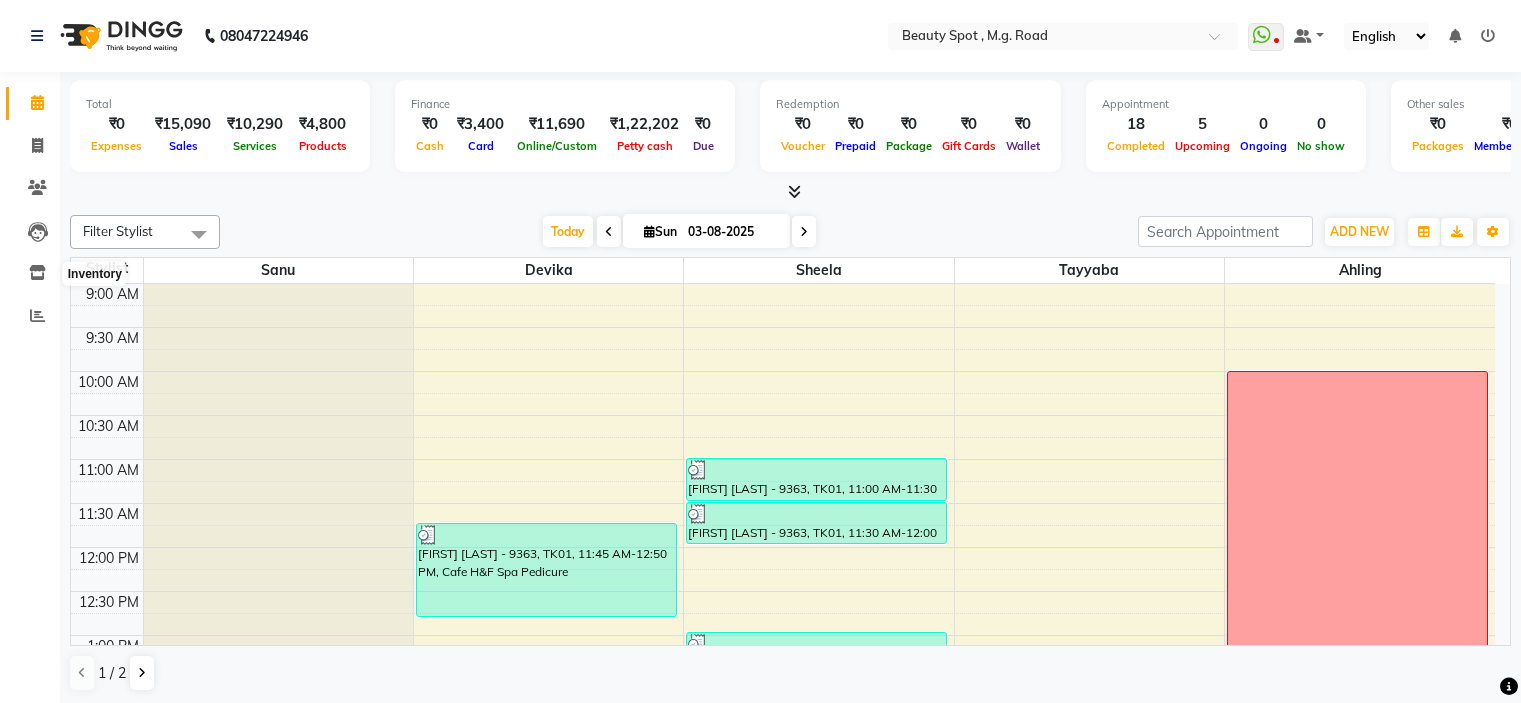 scroll, scrollTop: 0, scrollLeft: 0, axis: both 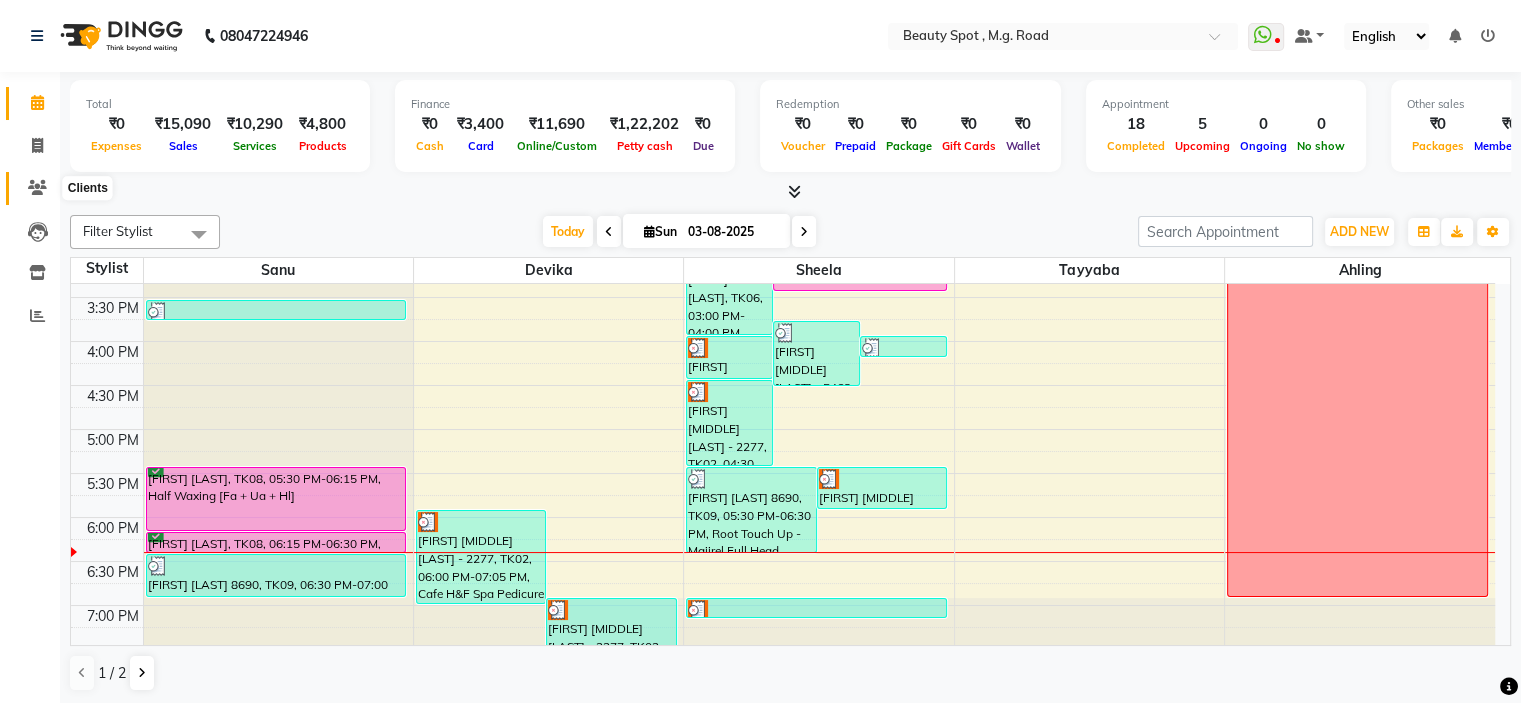 click 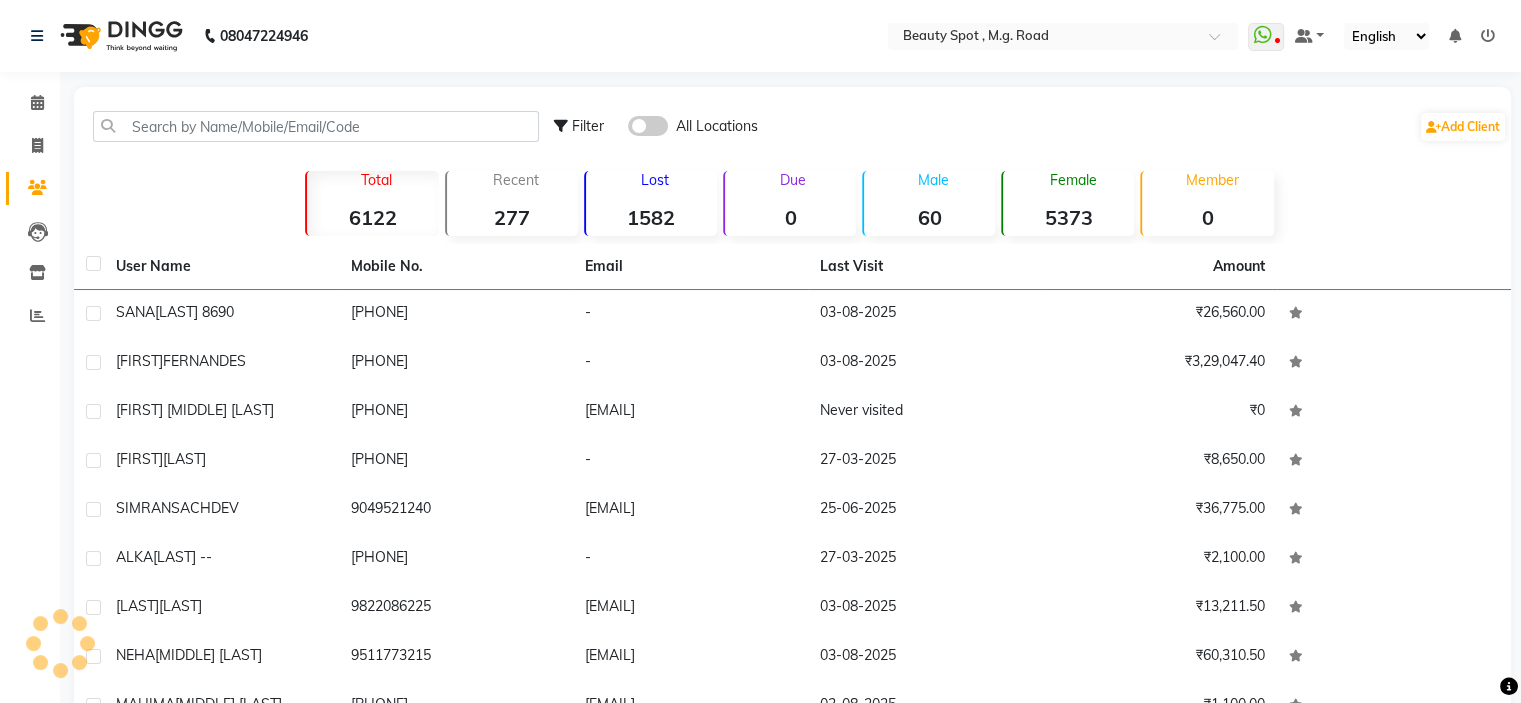 click 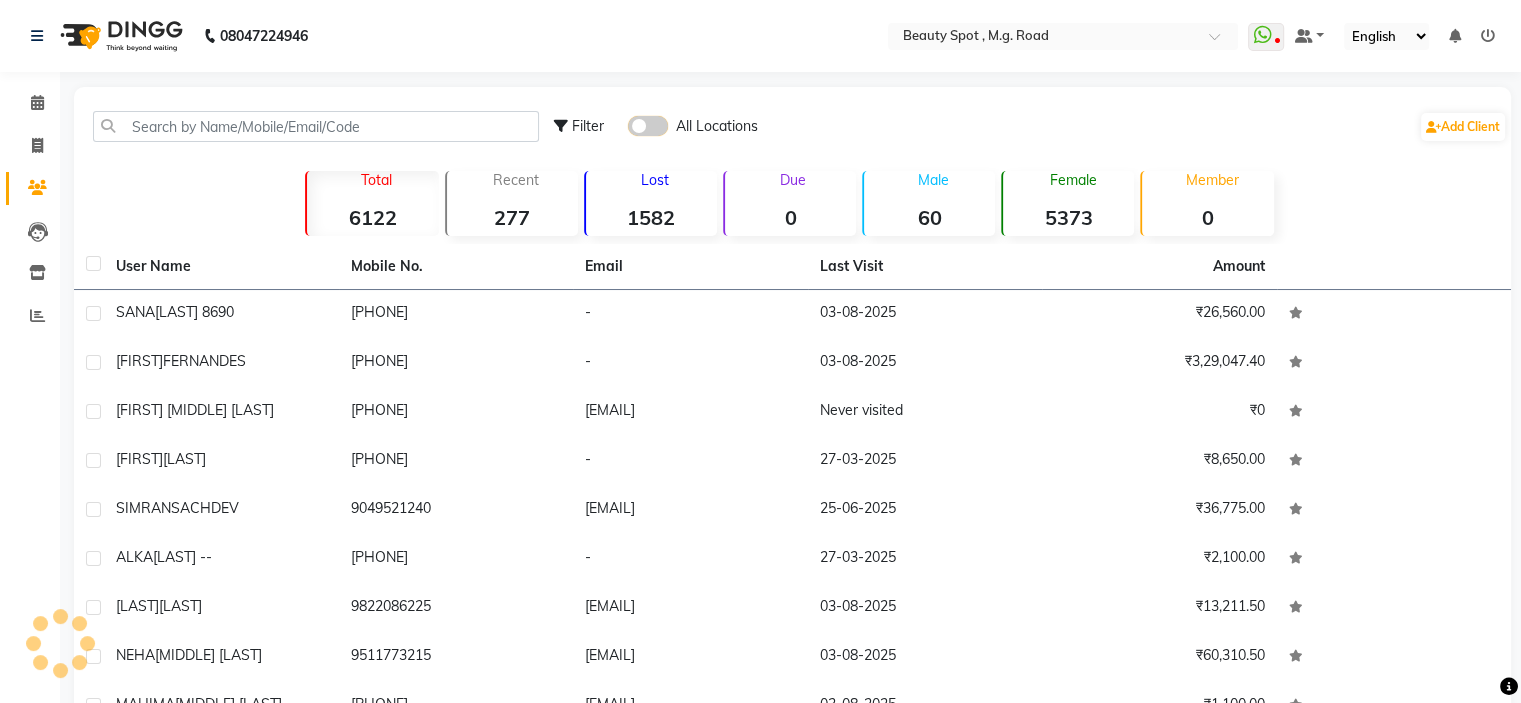 click 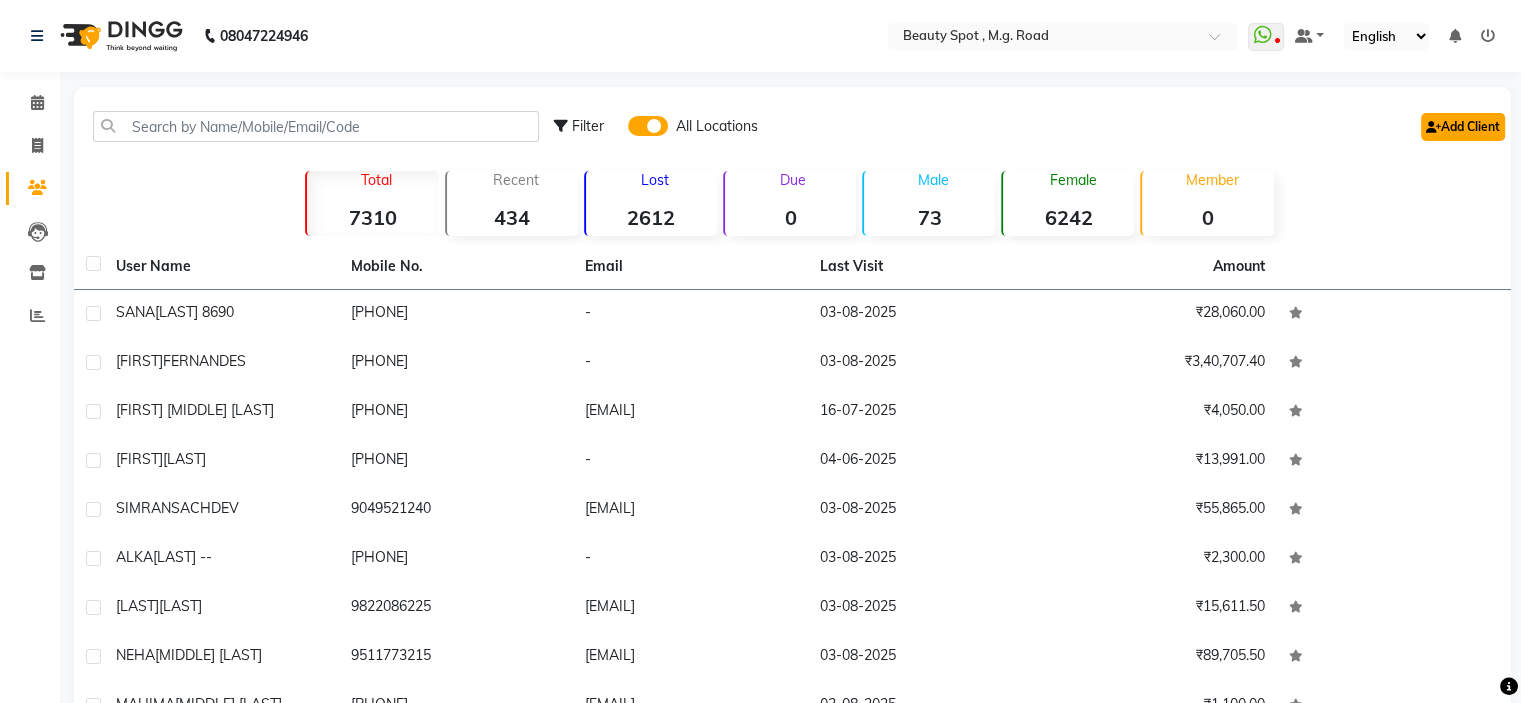 click on "Add Client" 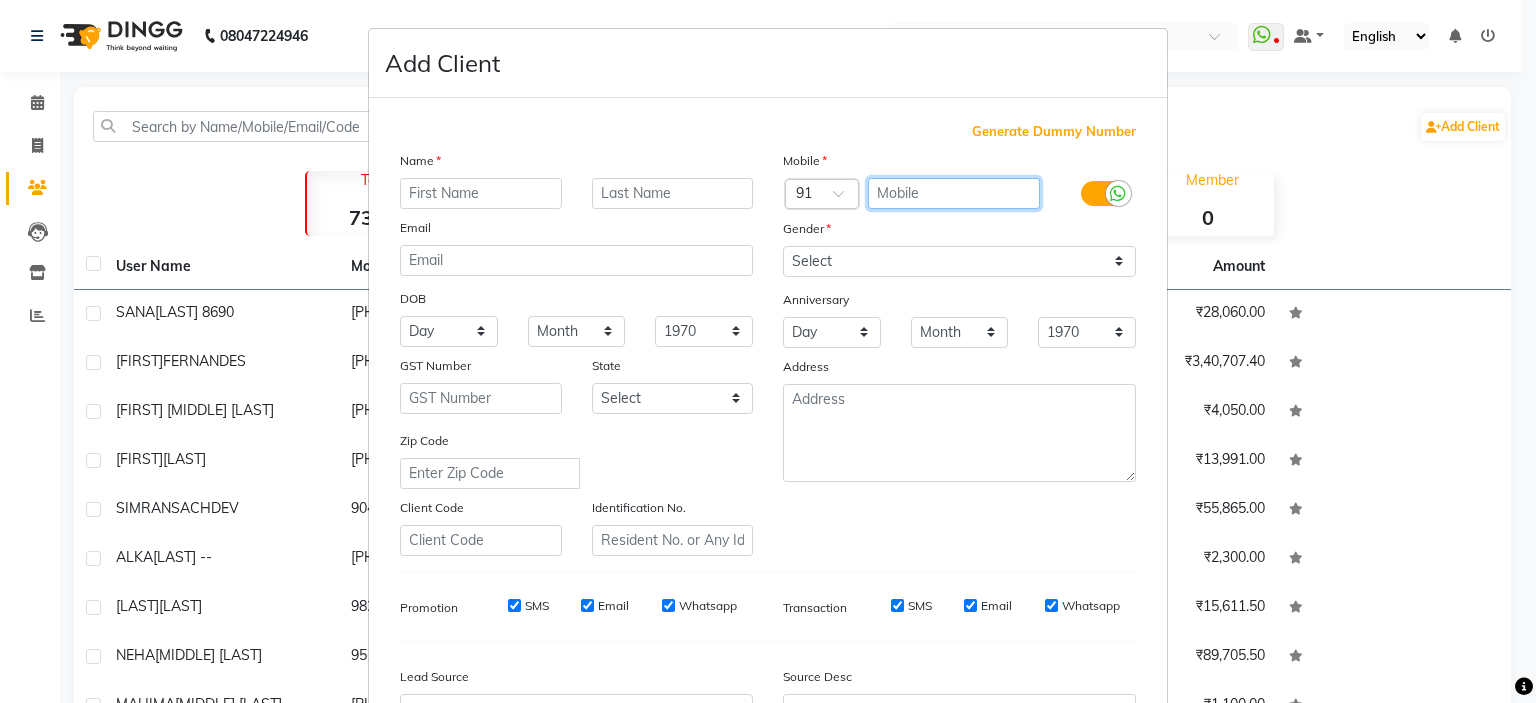 click at bounding box center [954, 193] 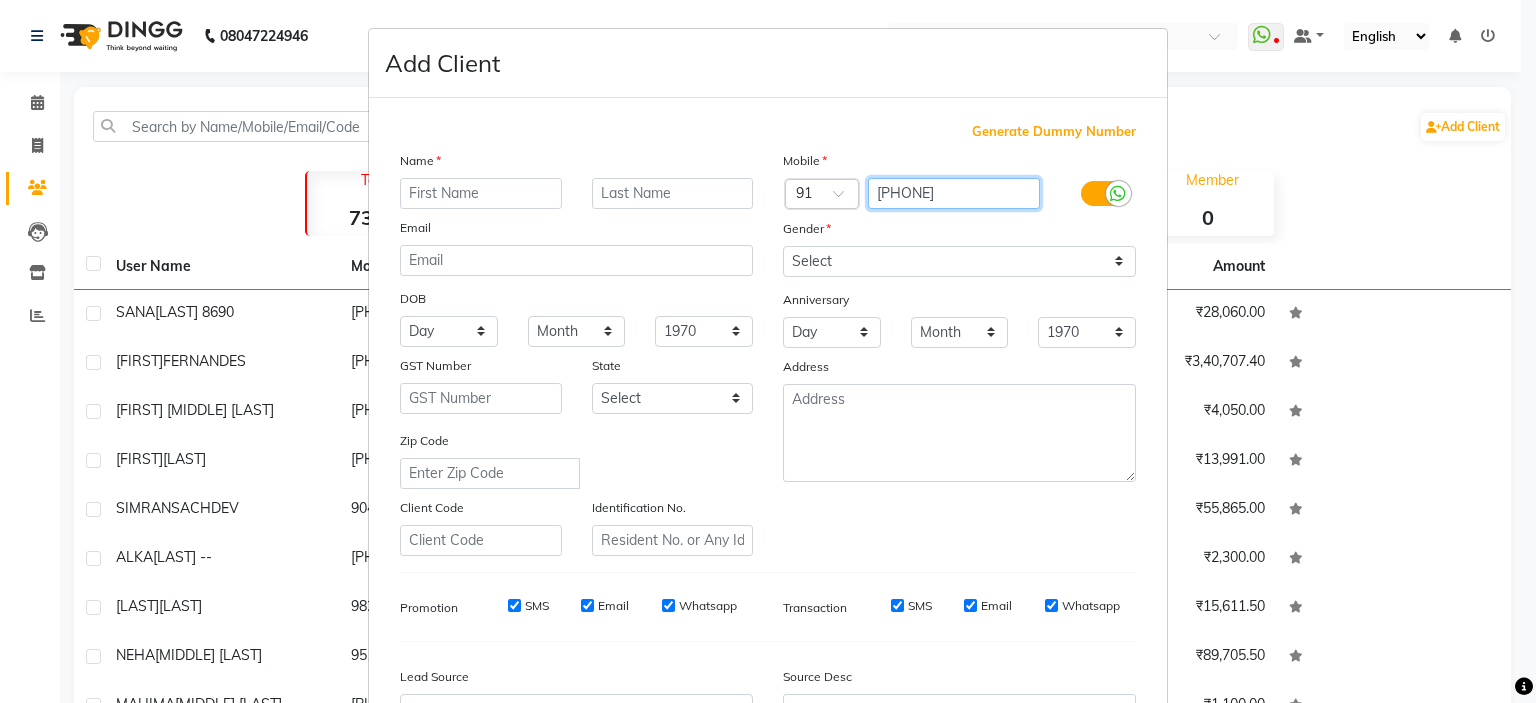 type on "9881387806" 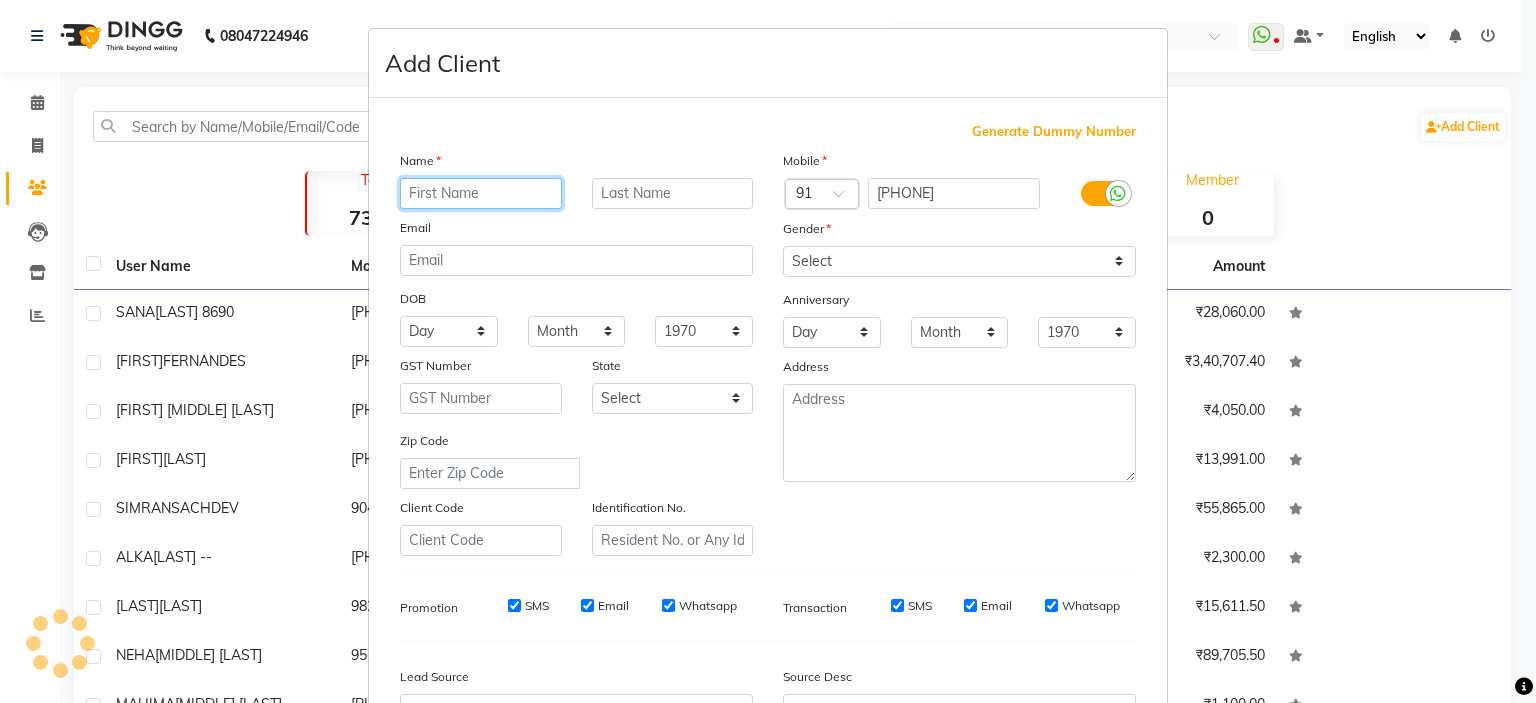 click at bounding box center [481, 193] 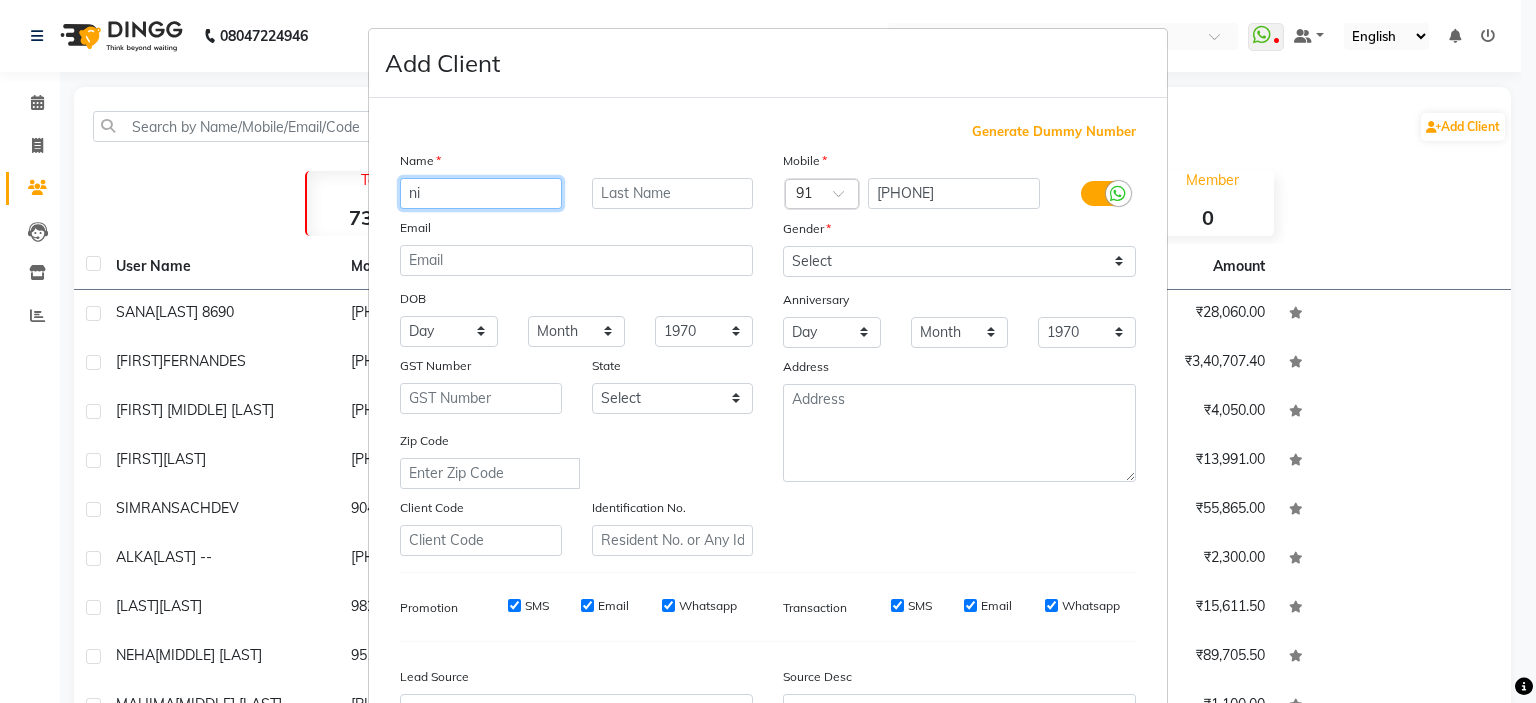 type on "n" 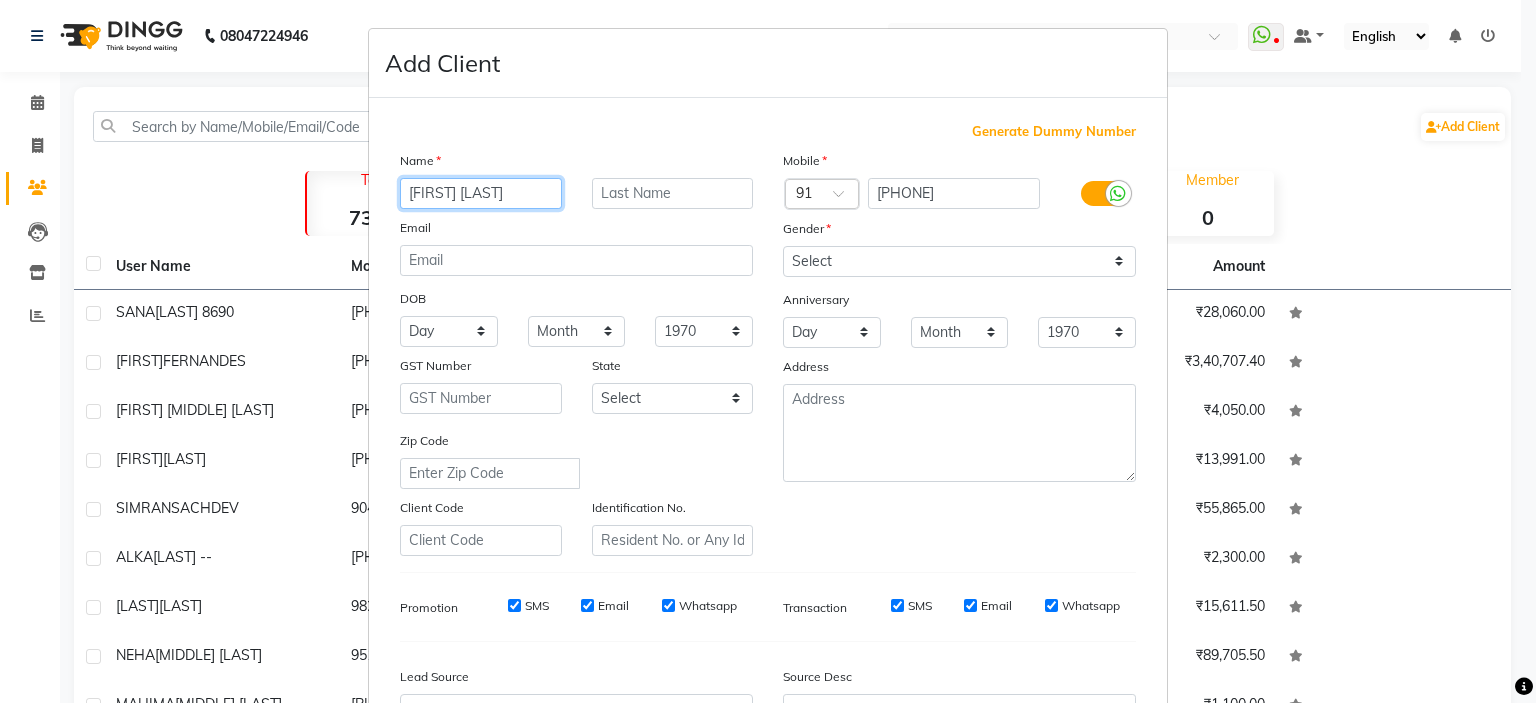 type on "NIDA SHAIKH" 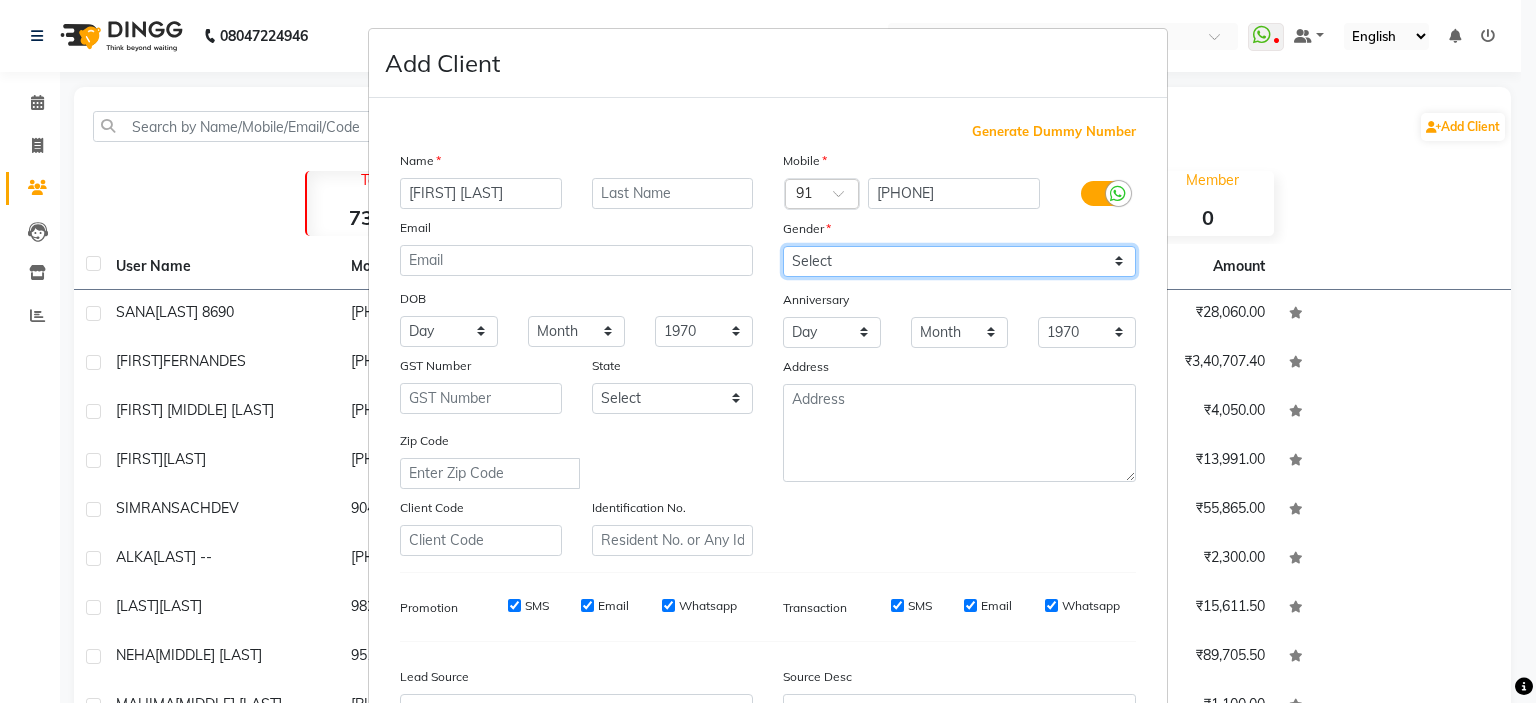 click on "Select Male Female Other Prefer Not To Say" at bounding box center [959, 261] 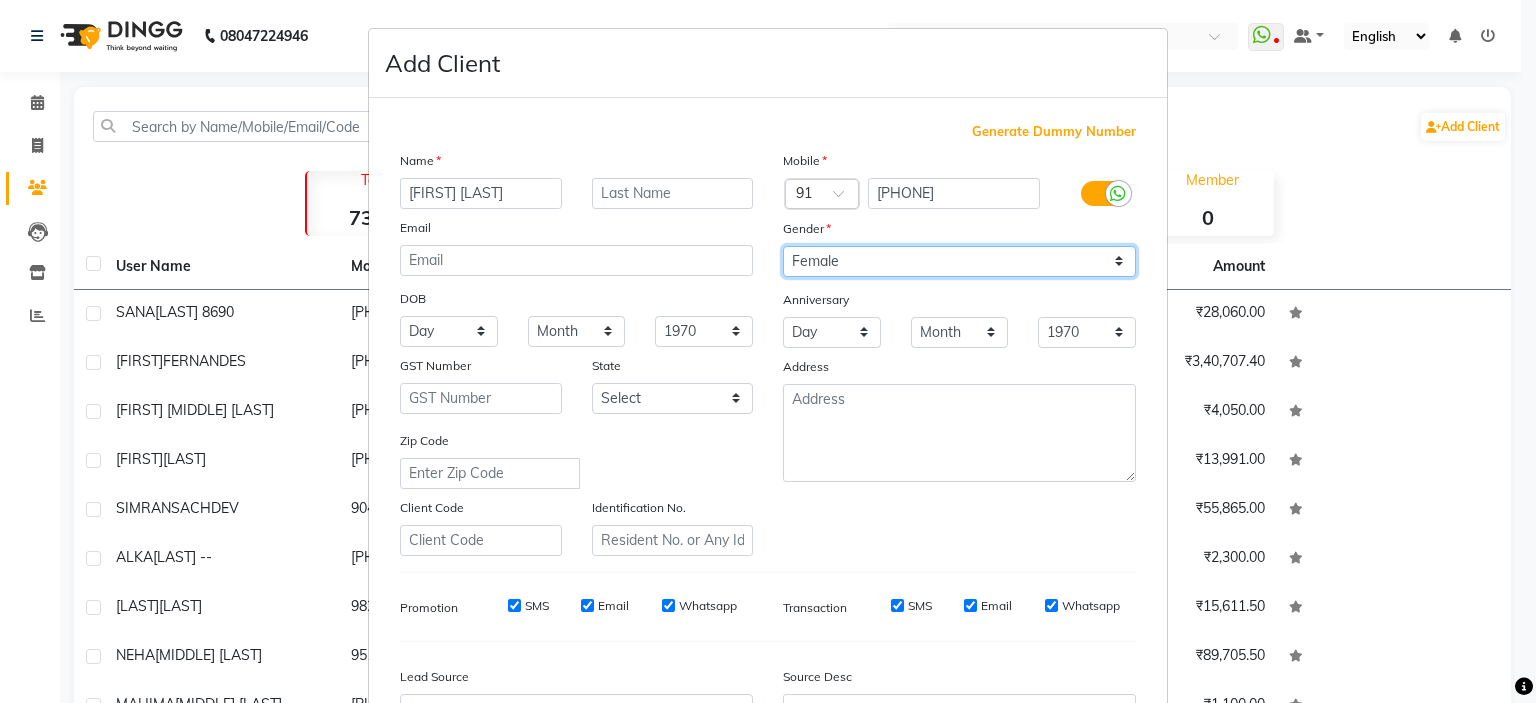 click on "Select Male Female Other Prefer Not To Say" at bounding box center [959, 261] 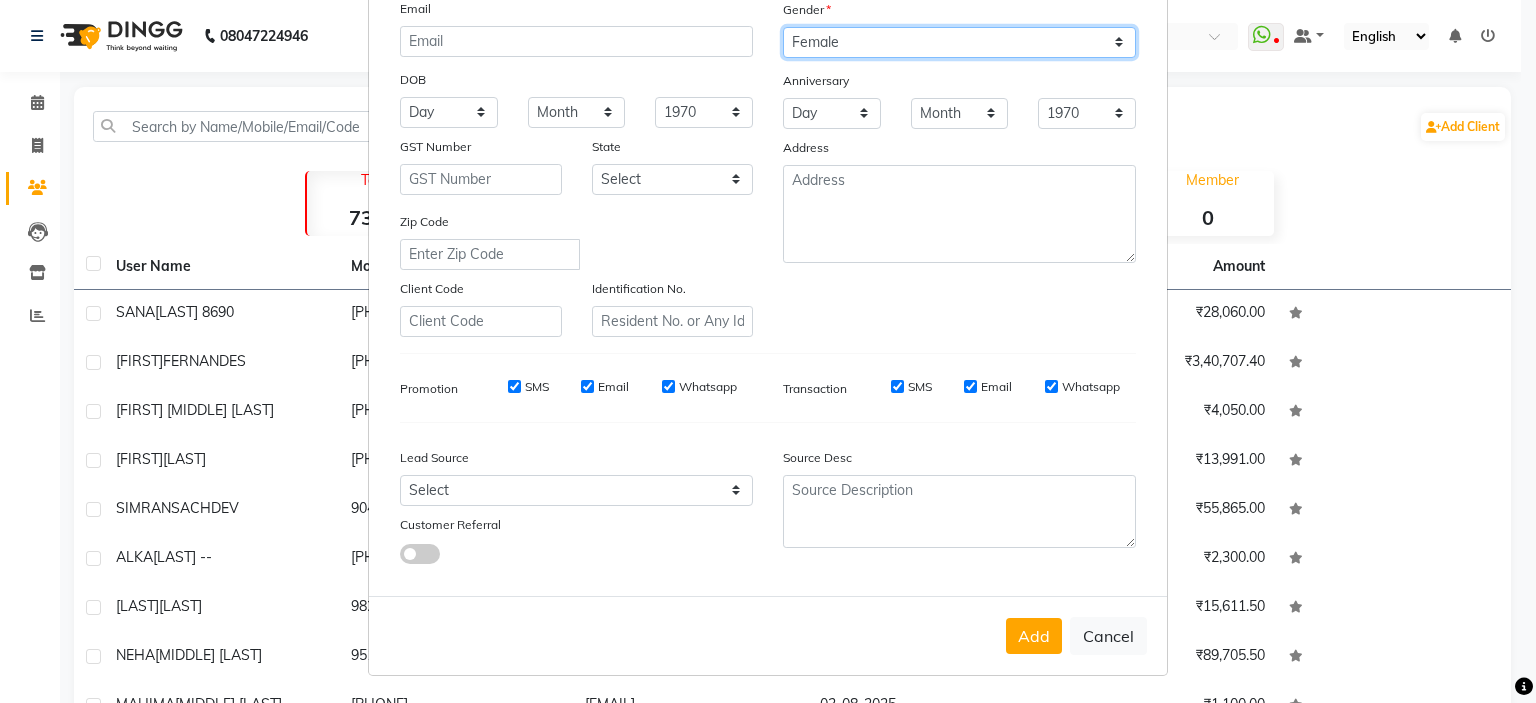 scroll, scrollTop: 229, scrollLeft: 0, axis: vertical 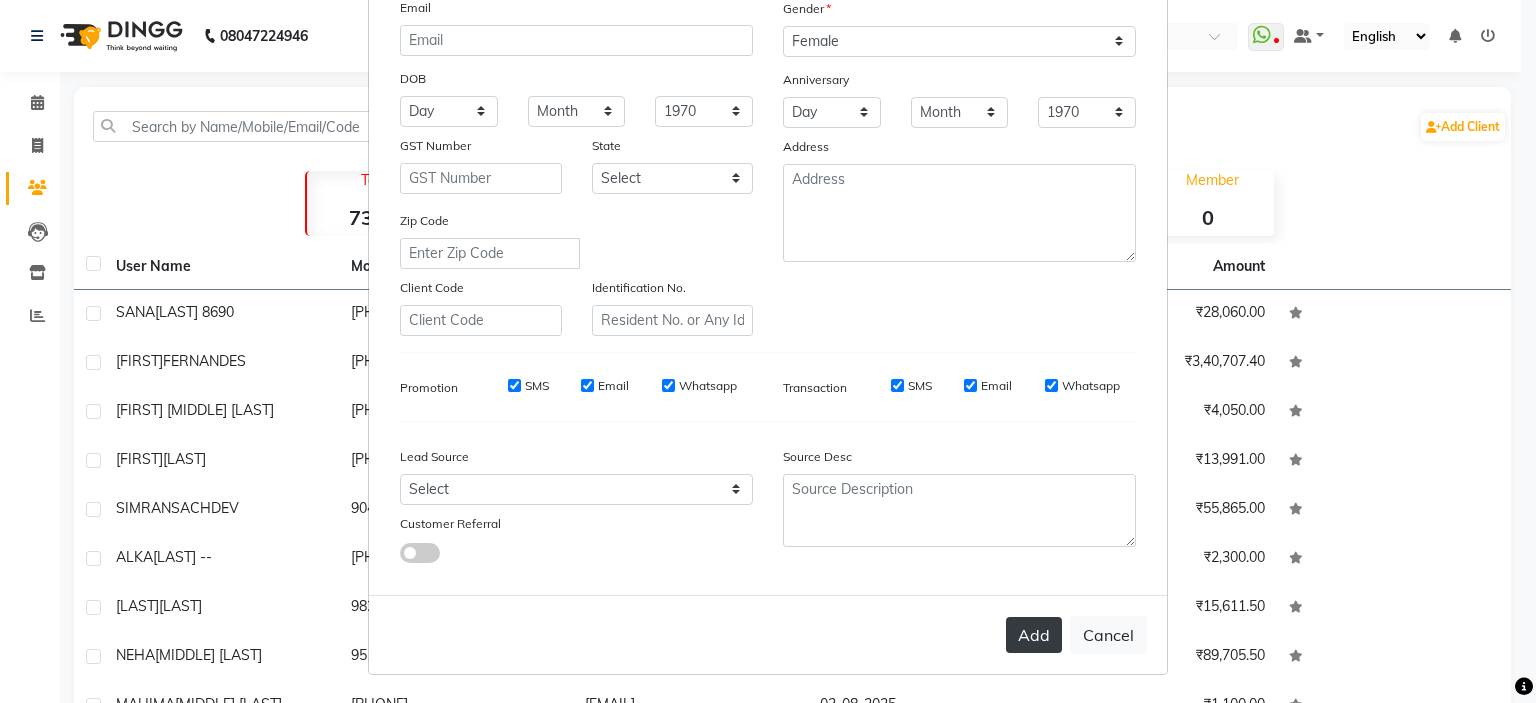 click on "Add" at bounding box center (1034, 635) 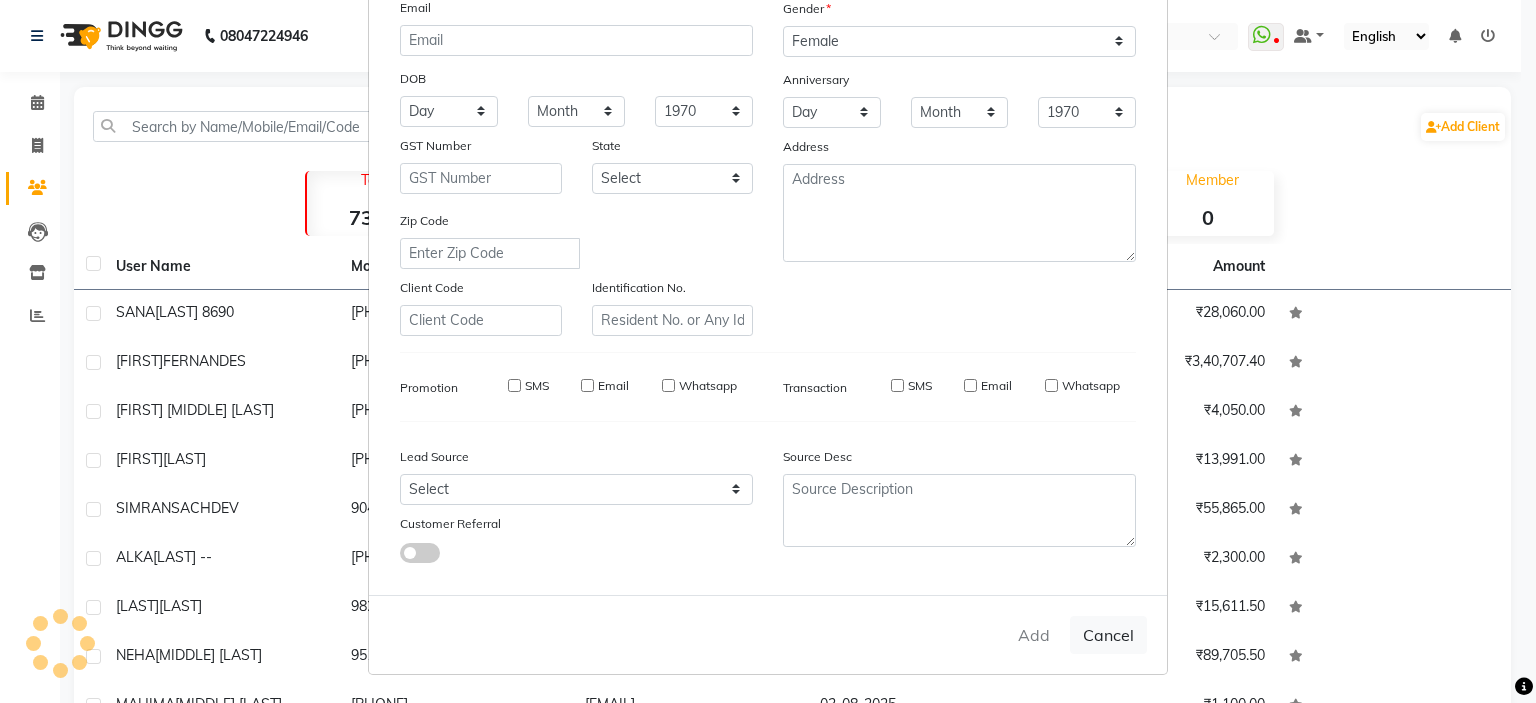 type 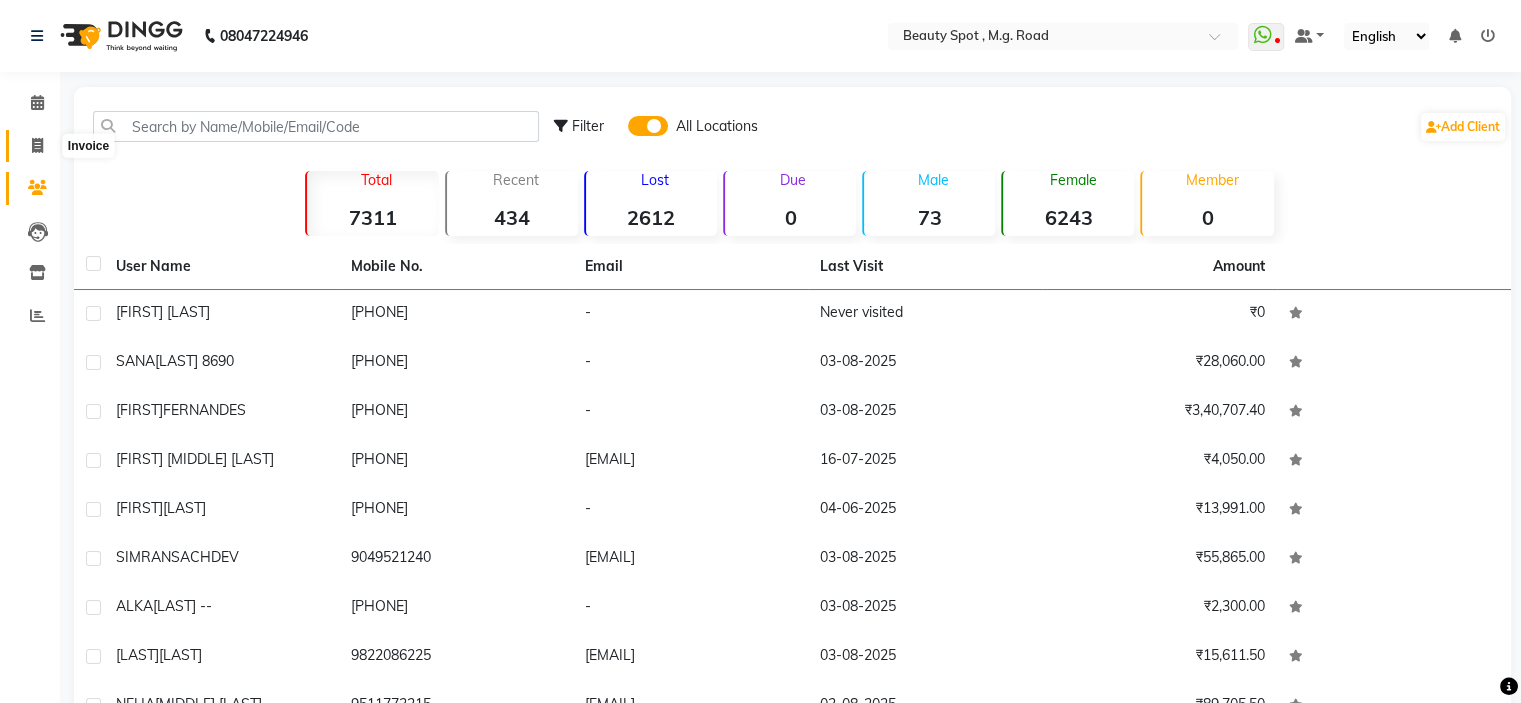 click 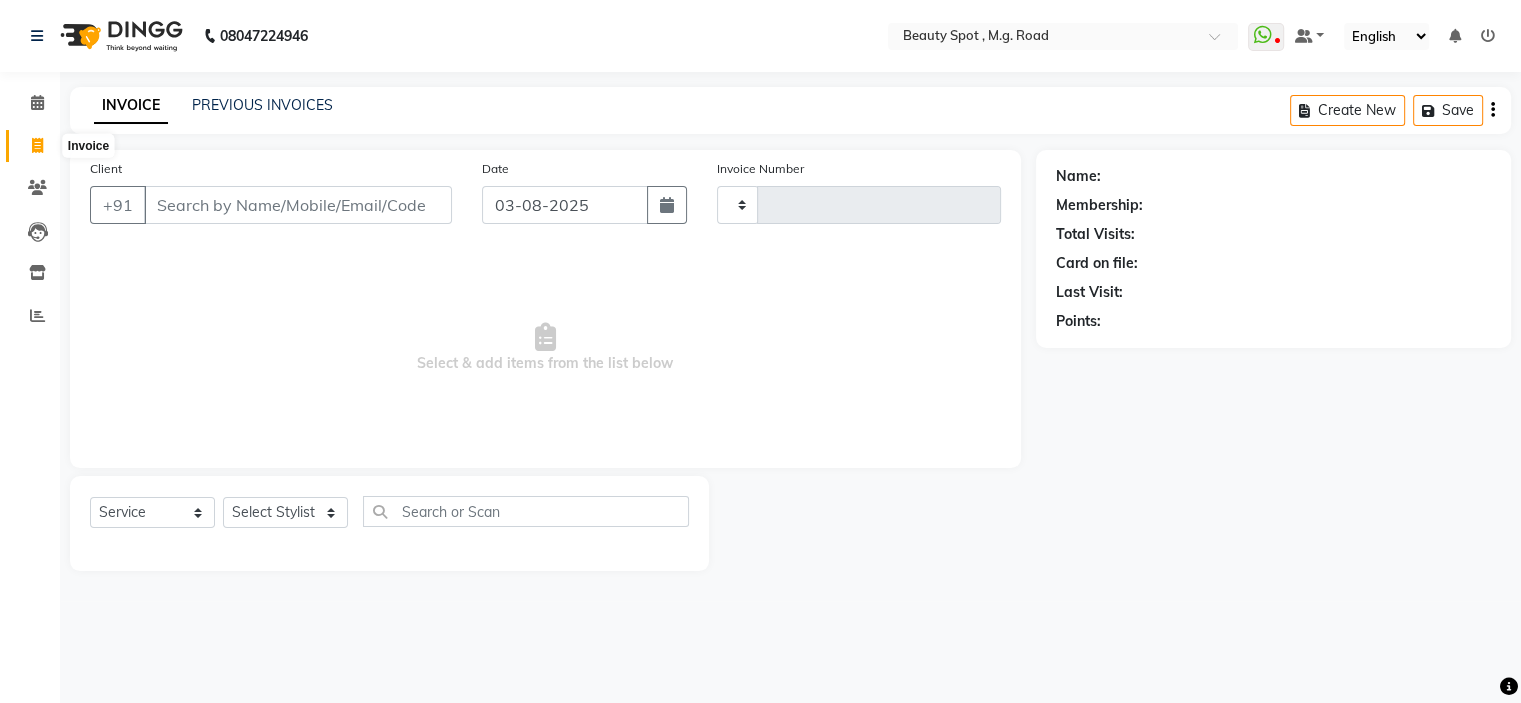 type on "0580" 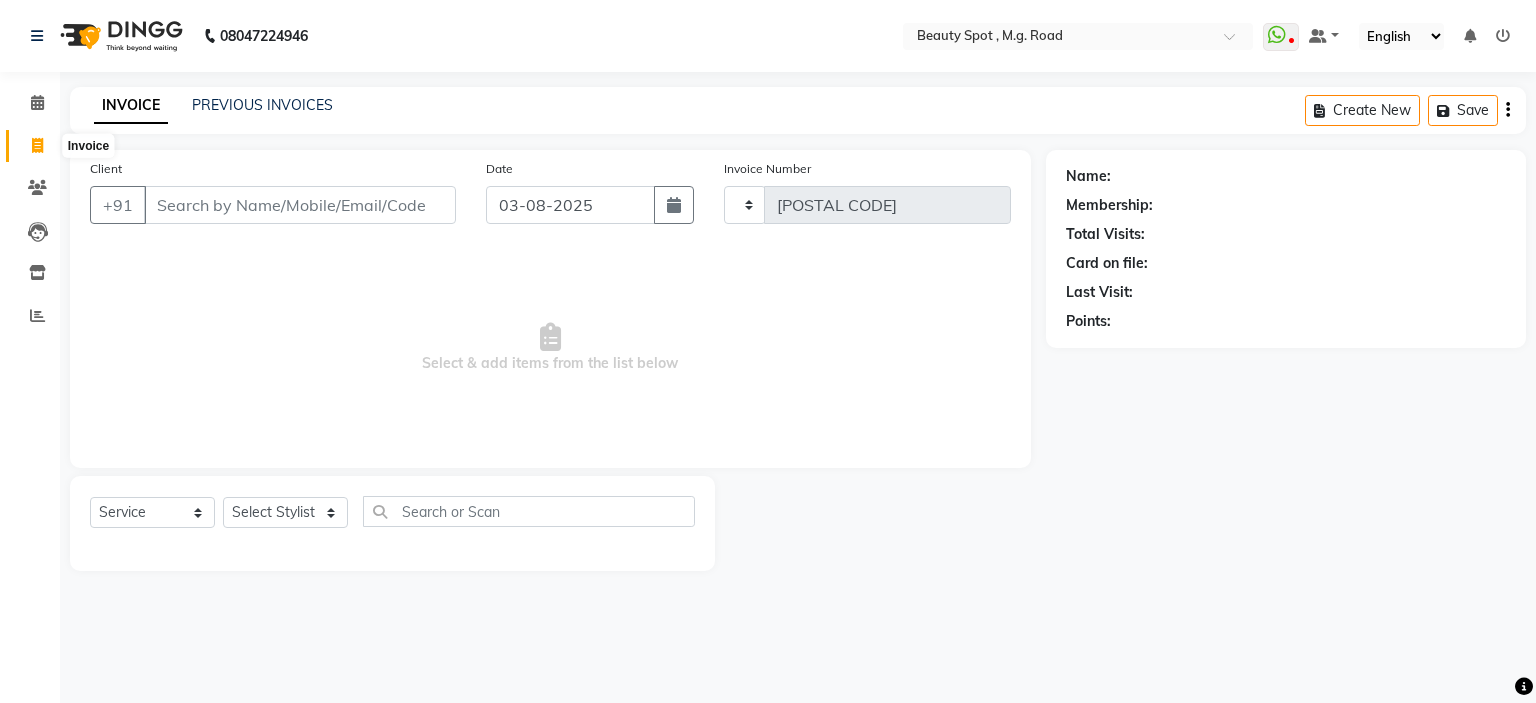 select on "7357" 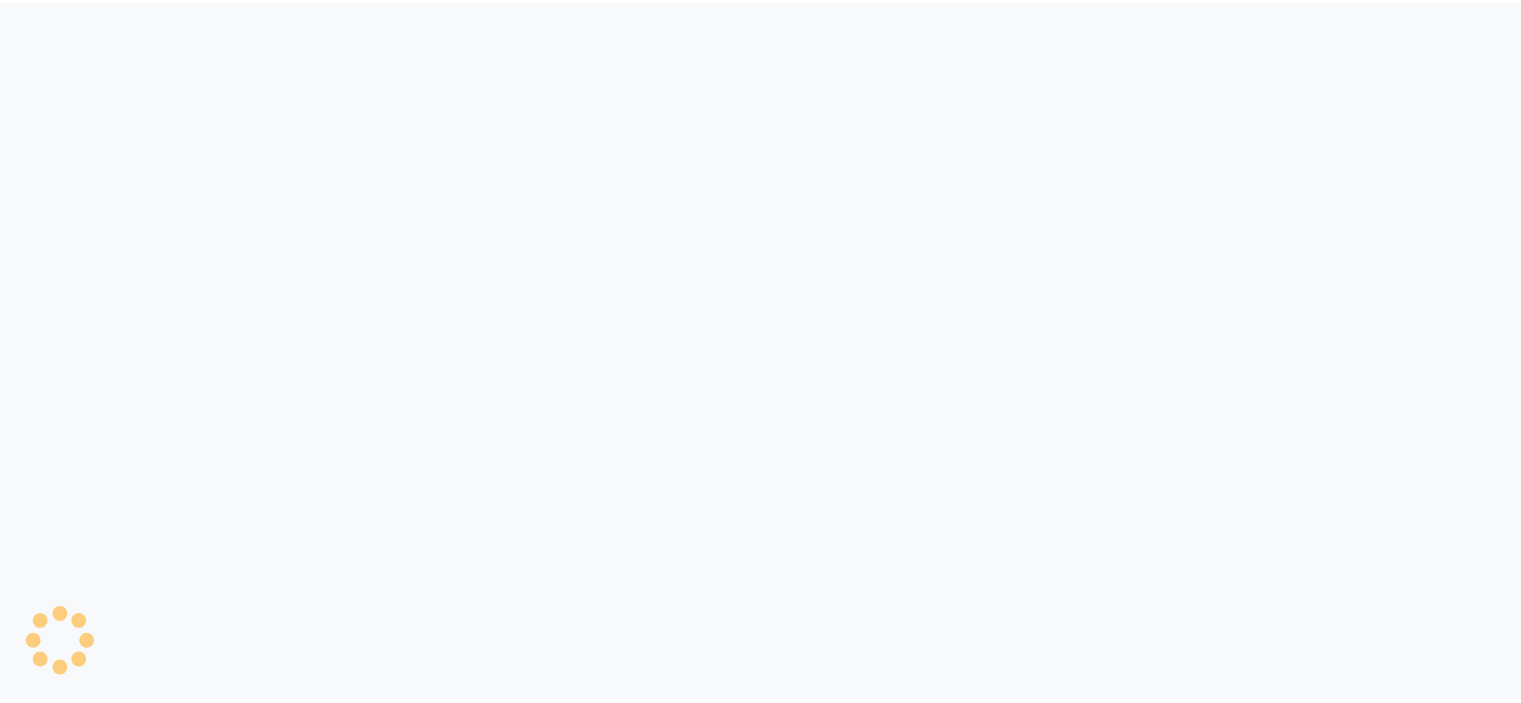 scroll, scrollTop: 0, scrollLeft: 0, axis: both 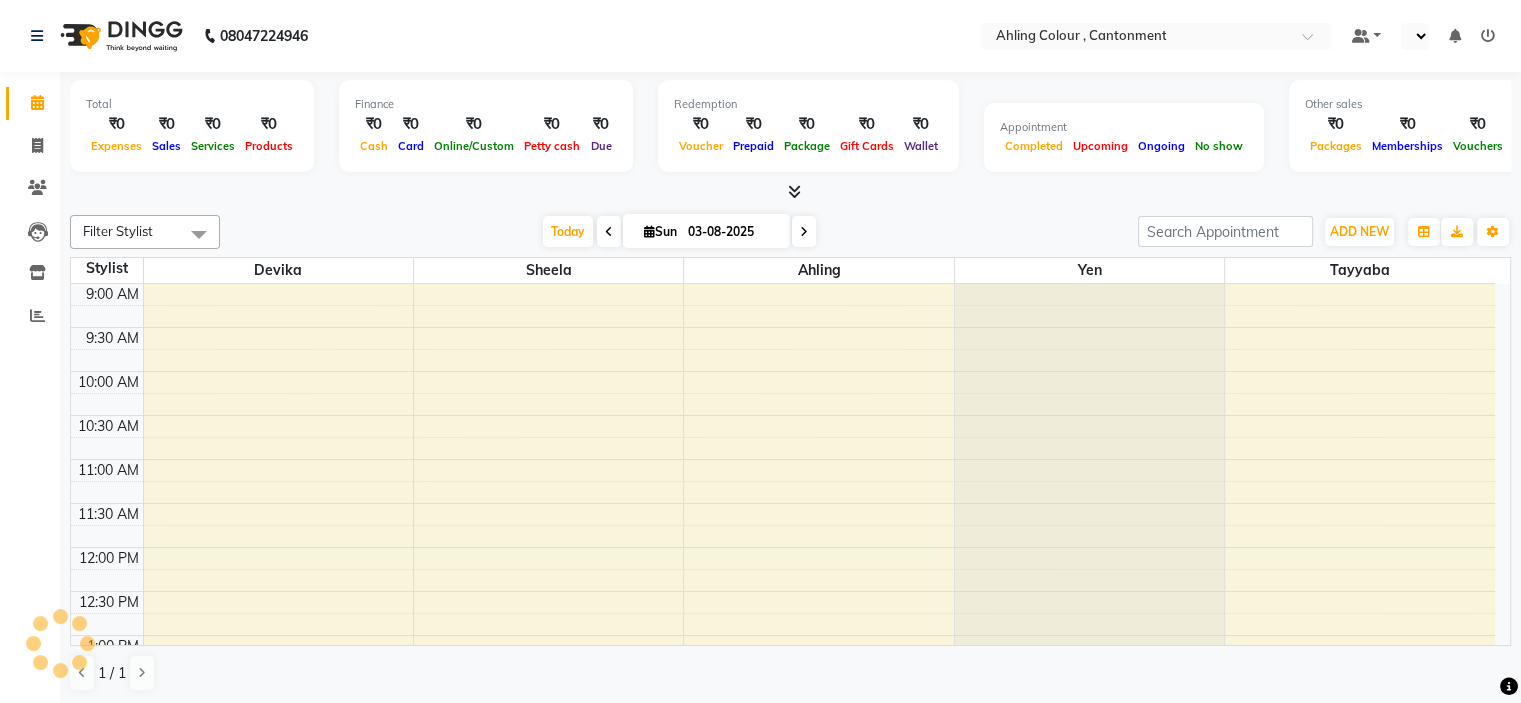 select on "en" 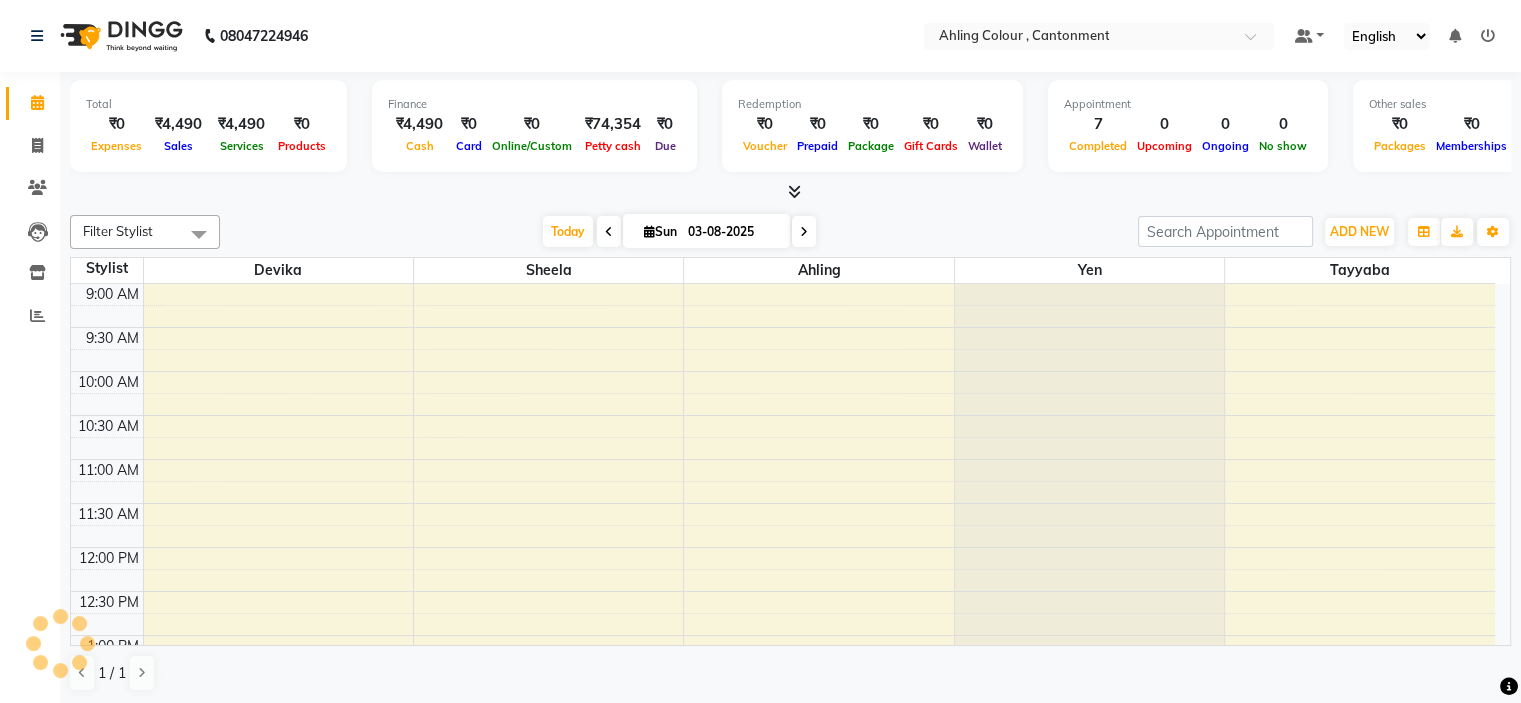 scroll, scrollTop: 0, scrollLeft: 0, axis: both 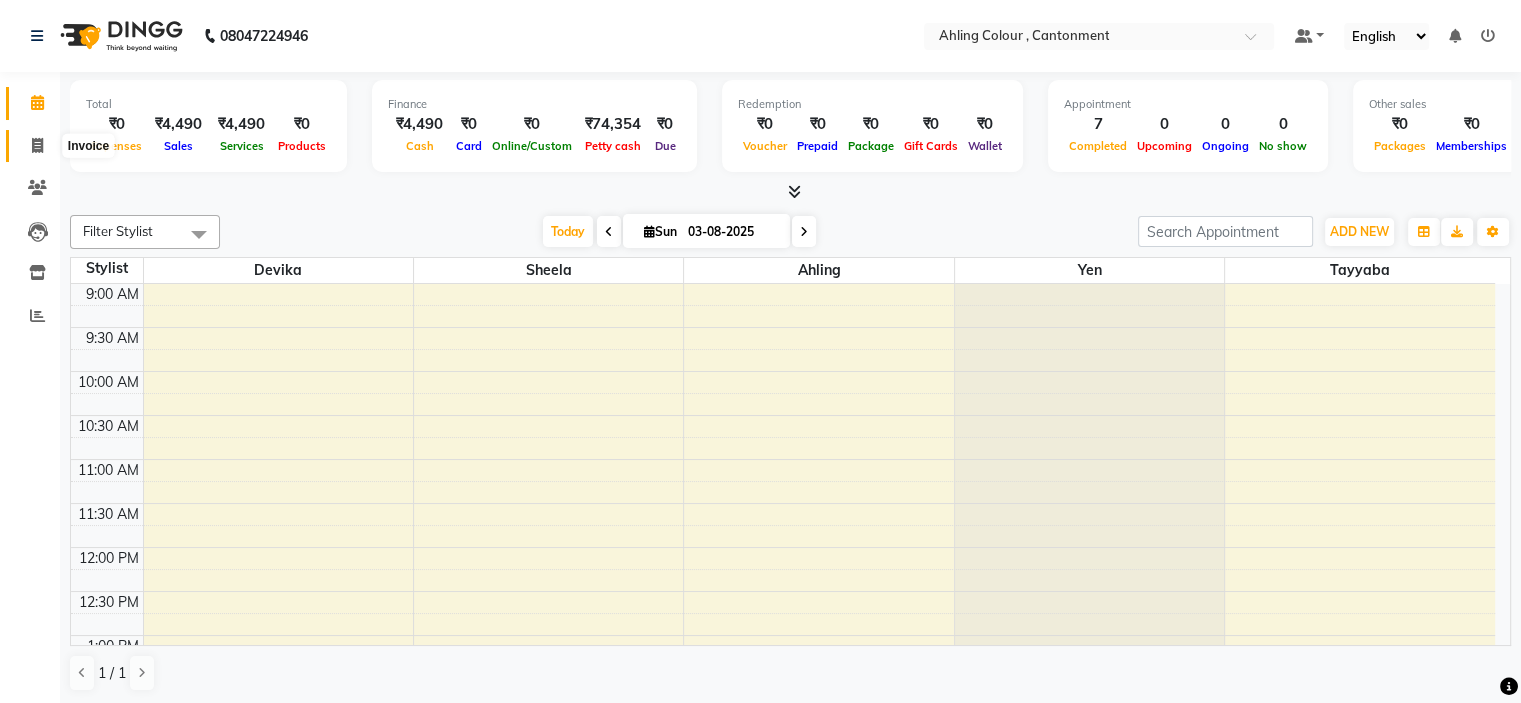 click 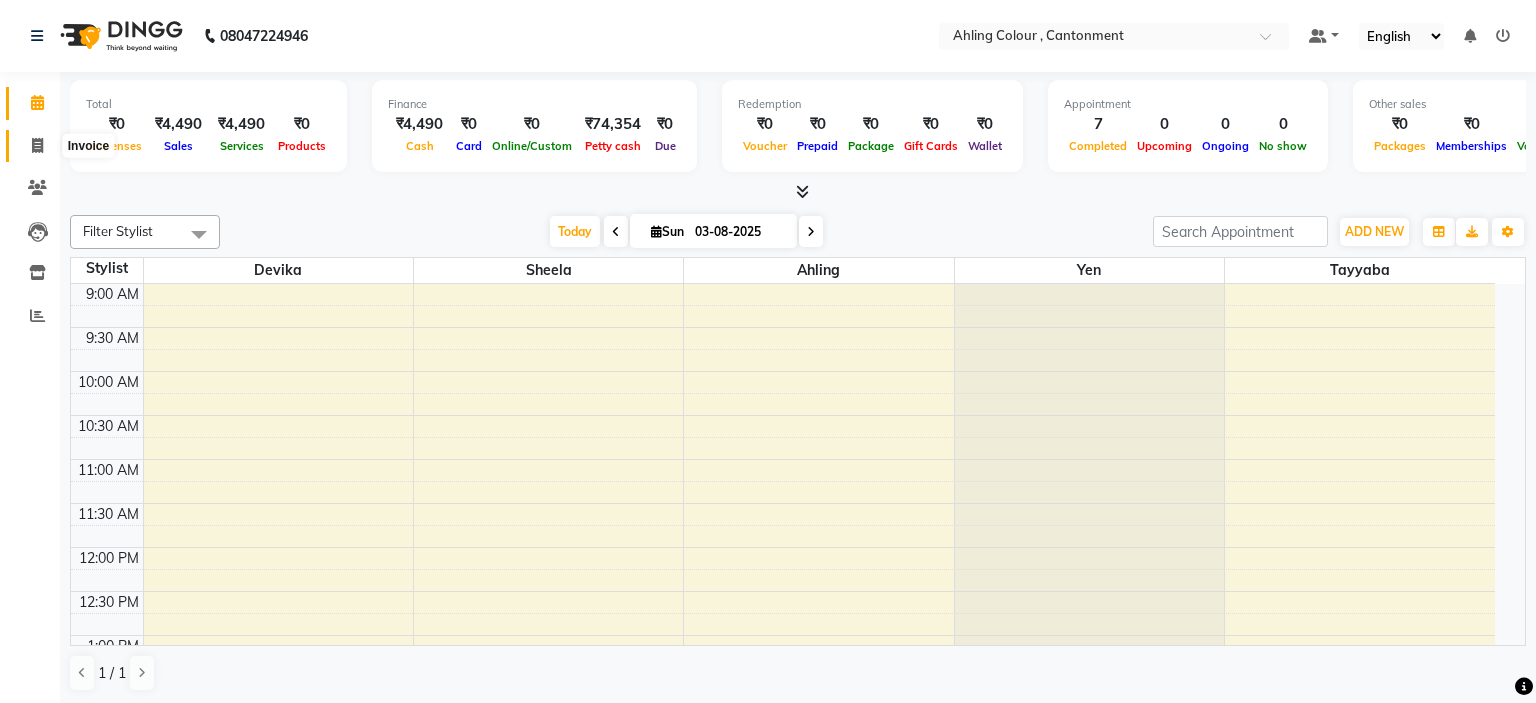 select on "7830" 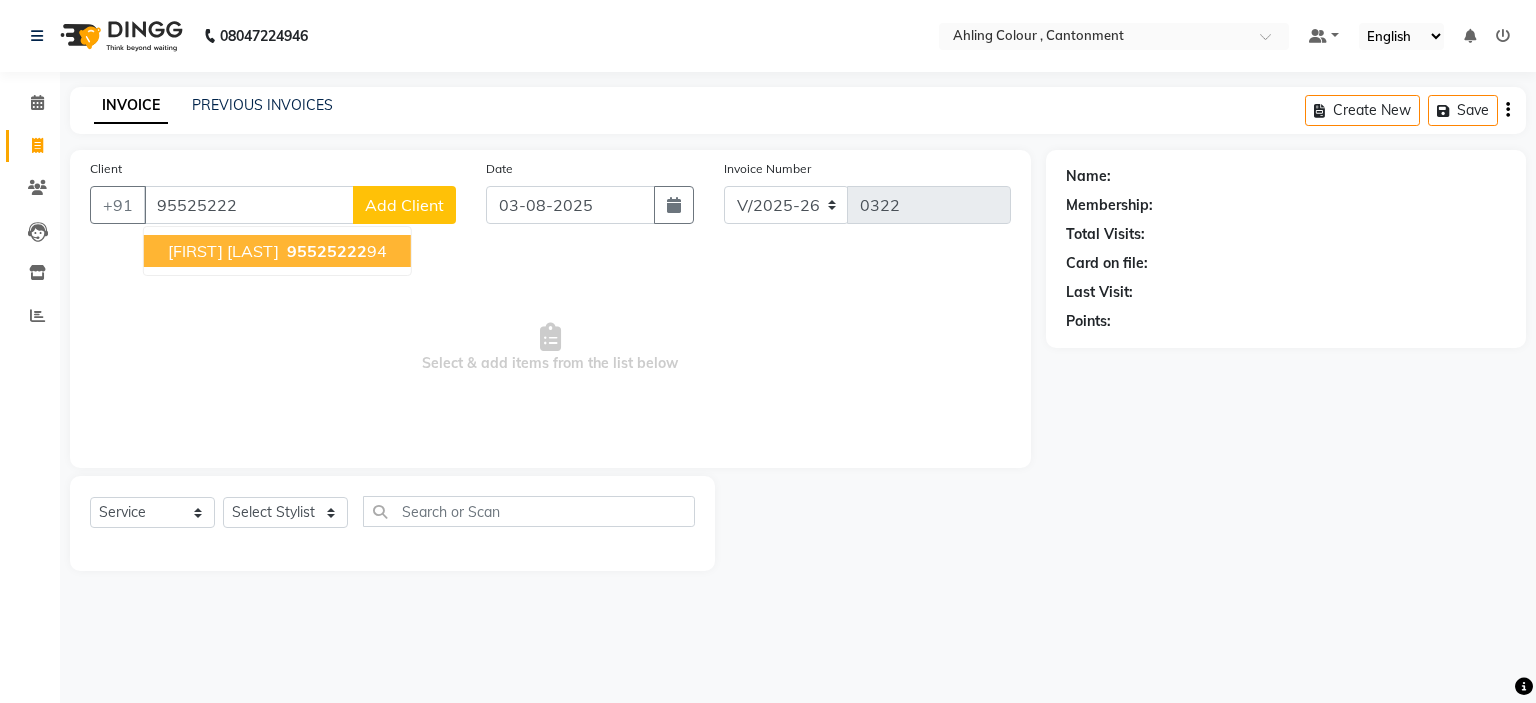 click on "NASREEN MEMON" at bounding box center (223, 251) 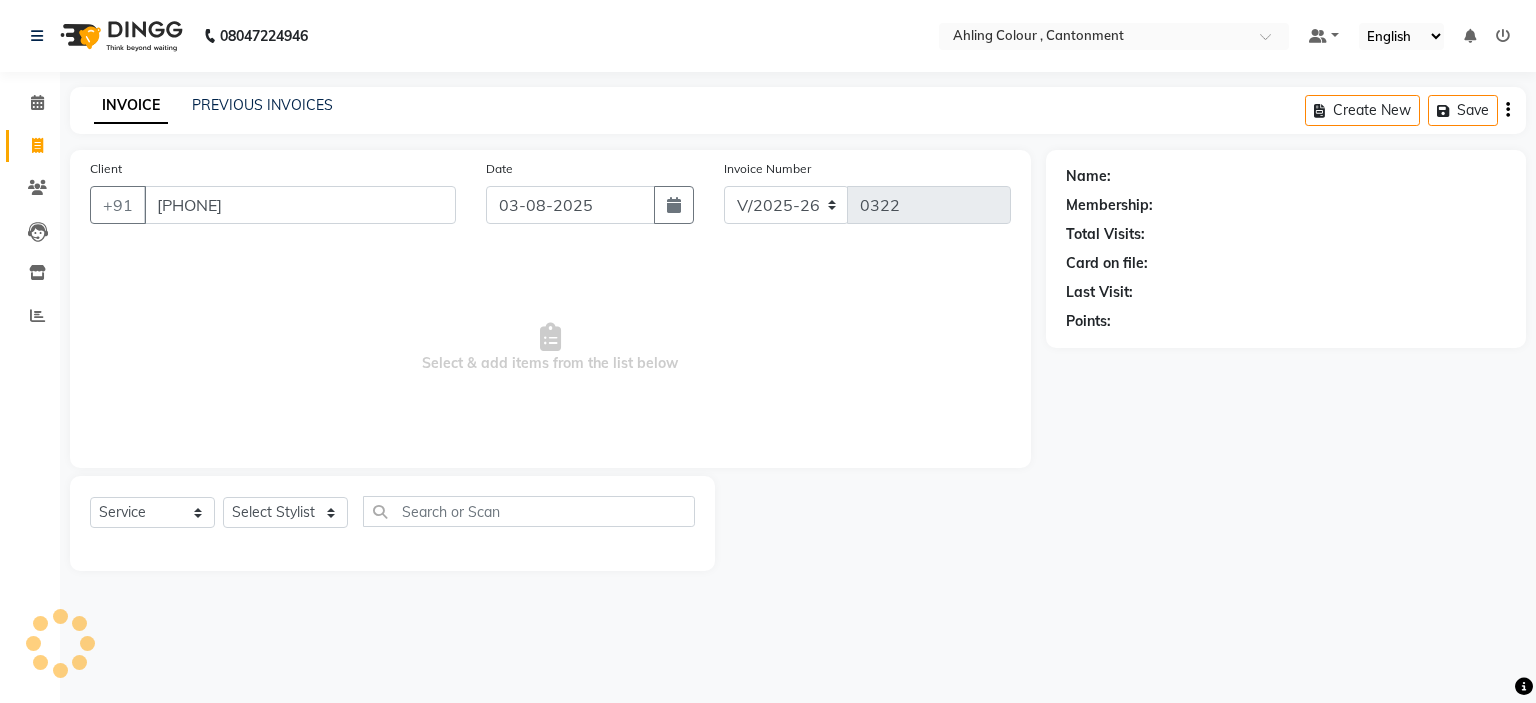 type on "[PHONE]" 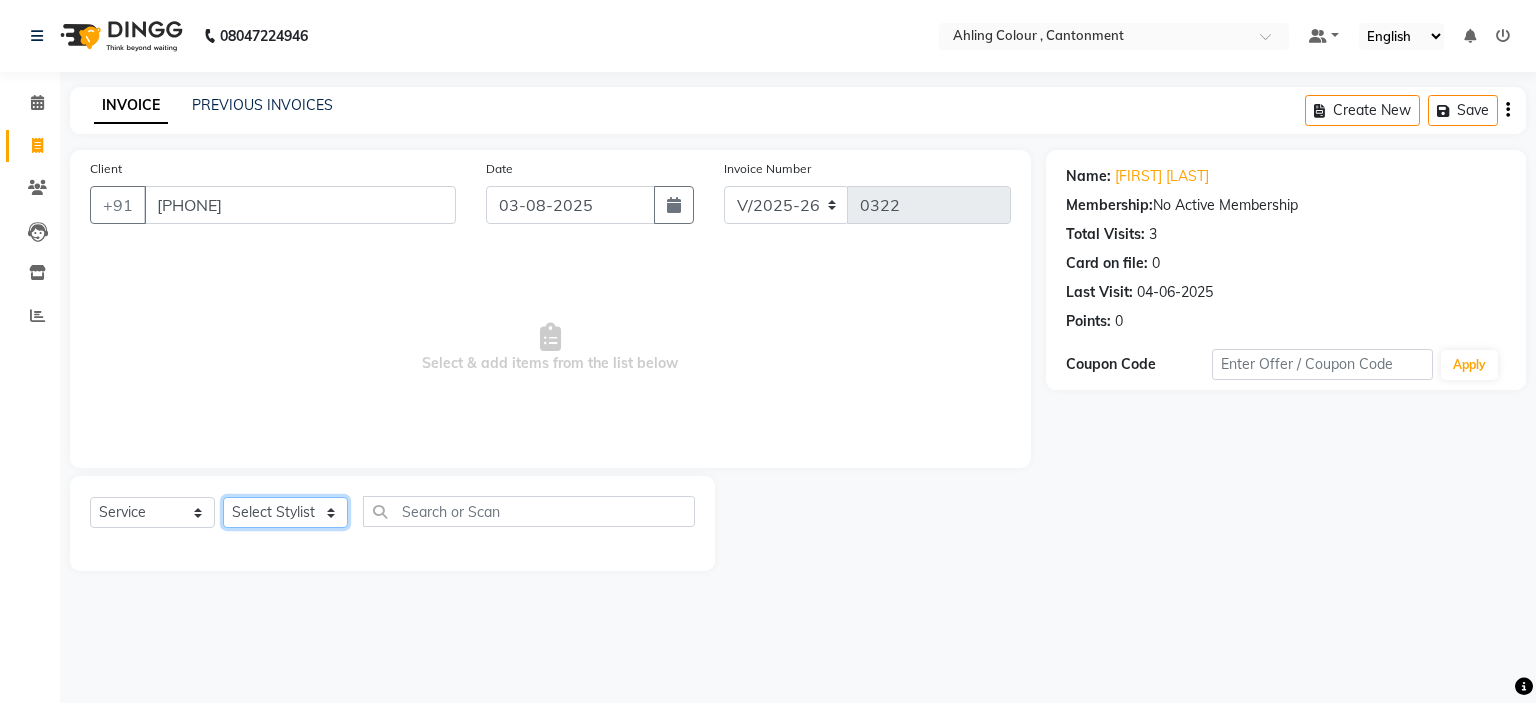 click on "Select Stylist Ahling Devika Sanu Sheela Tayyaba Yen" 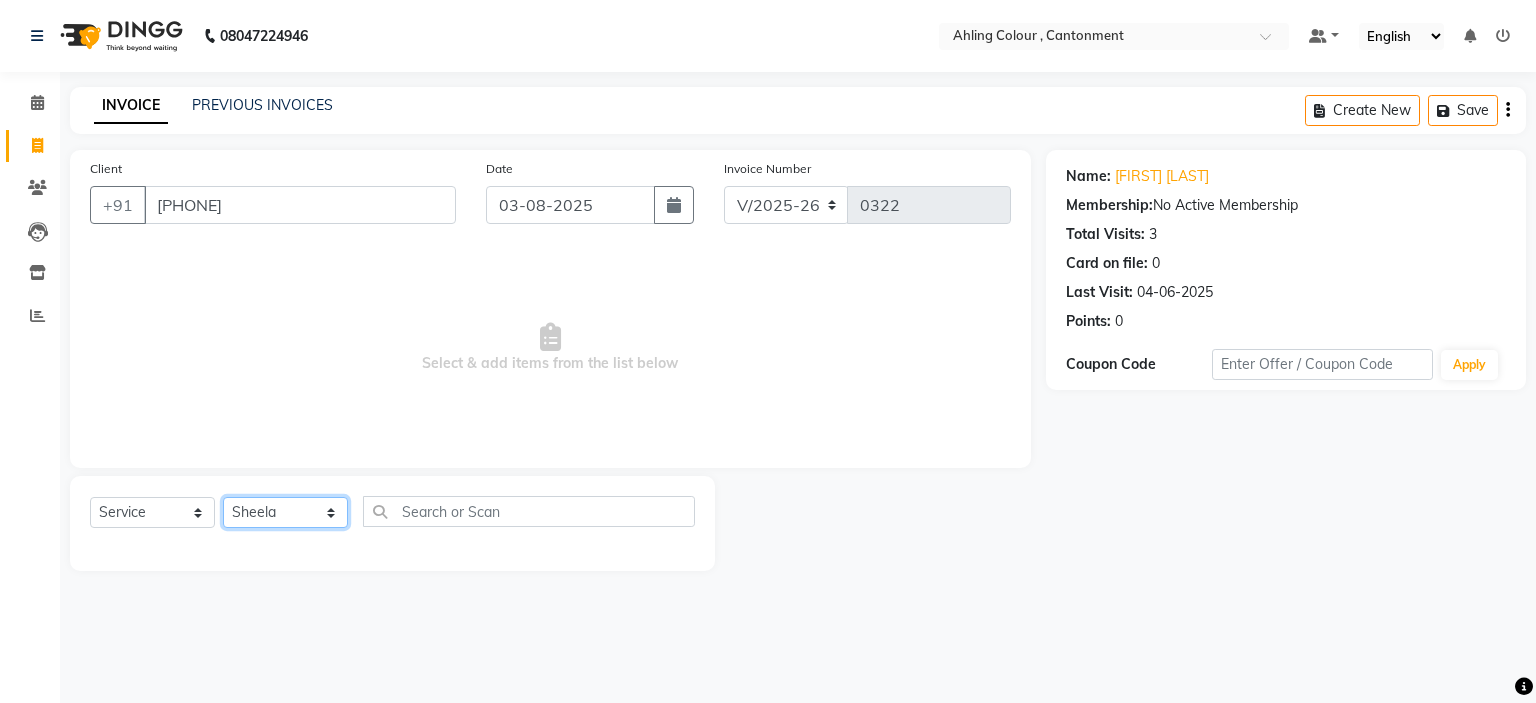 click on "Select Stylist Ahling Devika Sanu Sheela Tayyaba Yen" 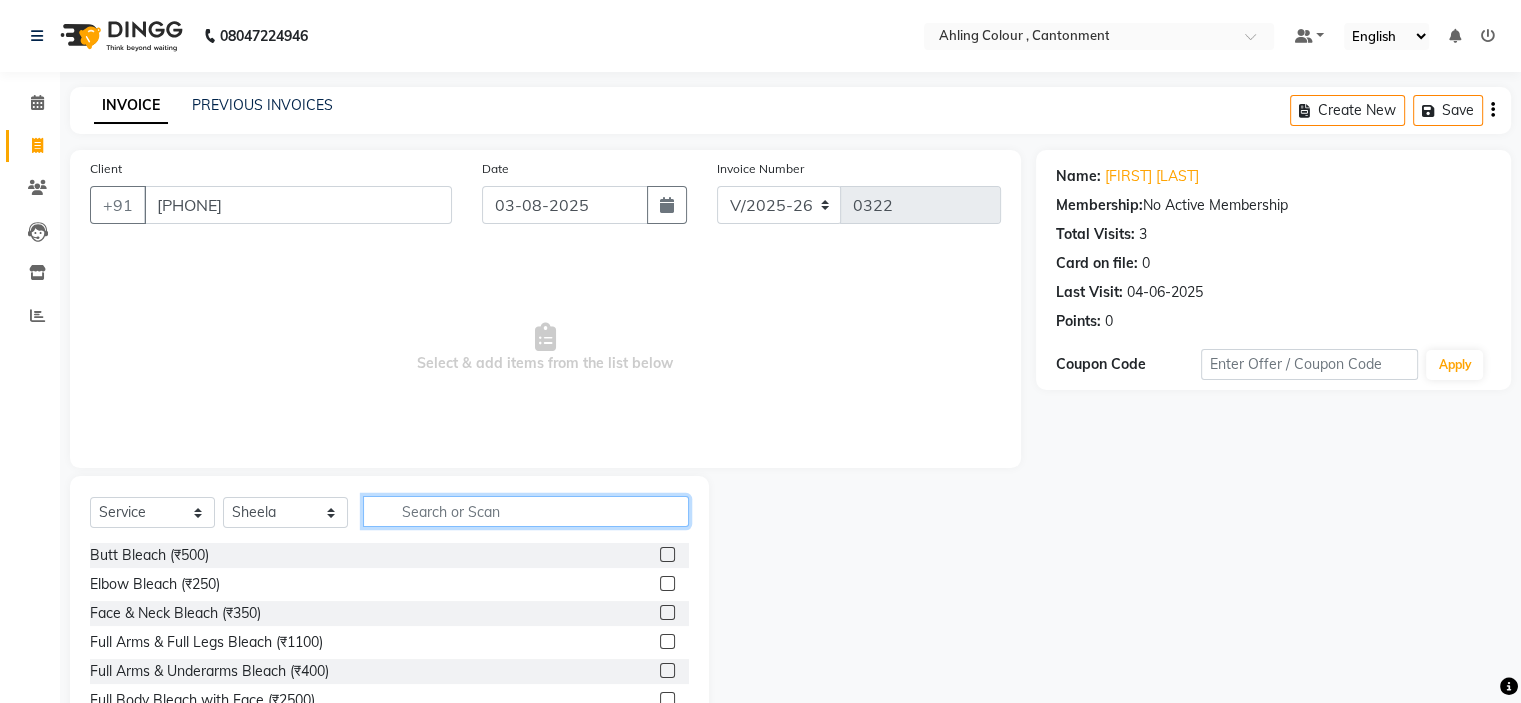 click 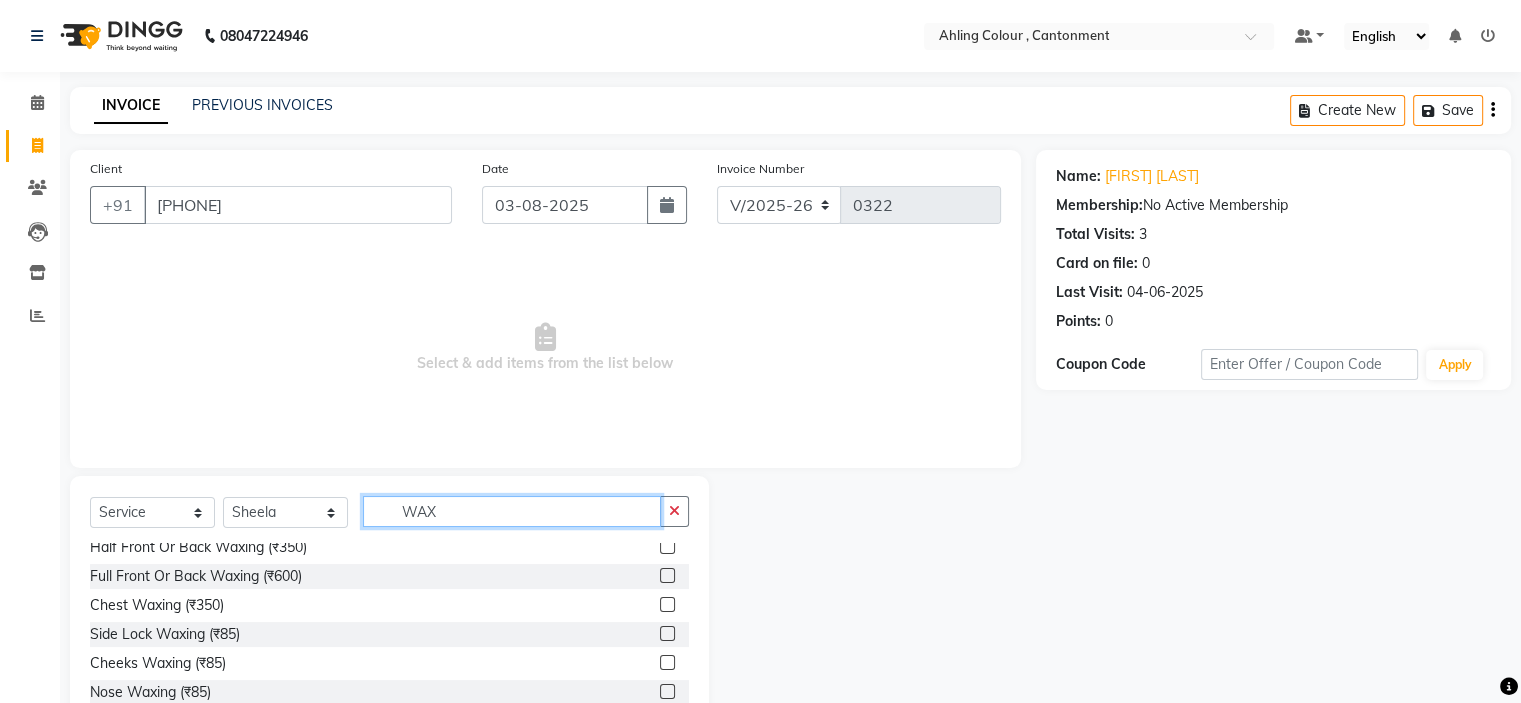scroll, scrollTop: 600, scrollLeft: 0, axis: vertical 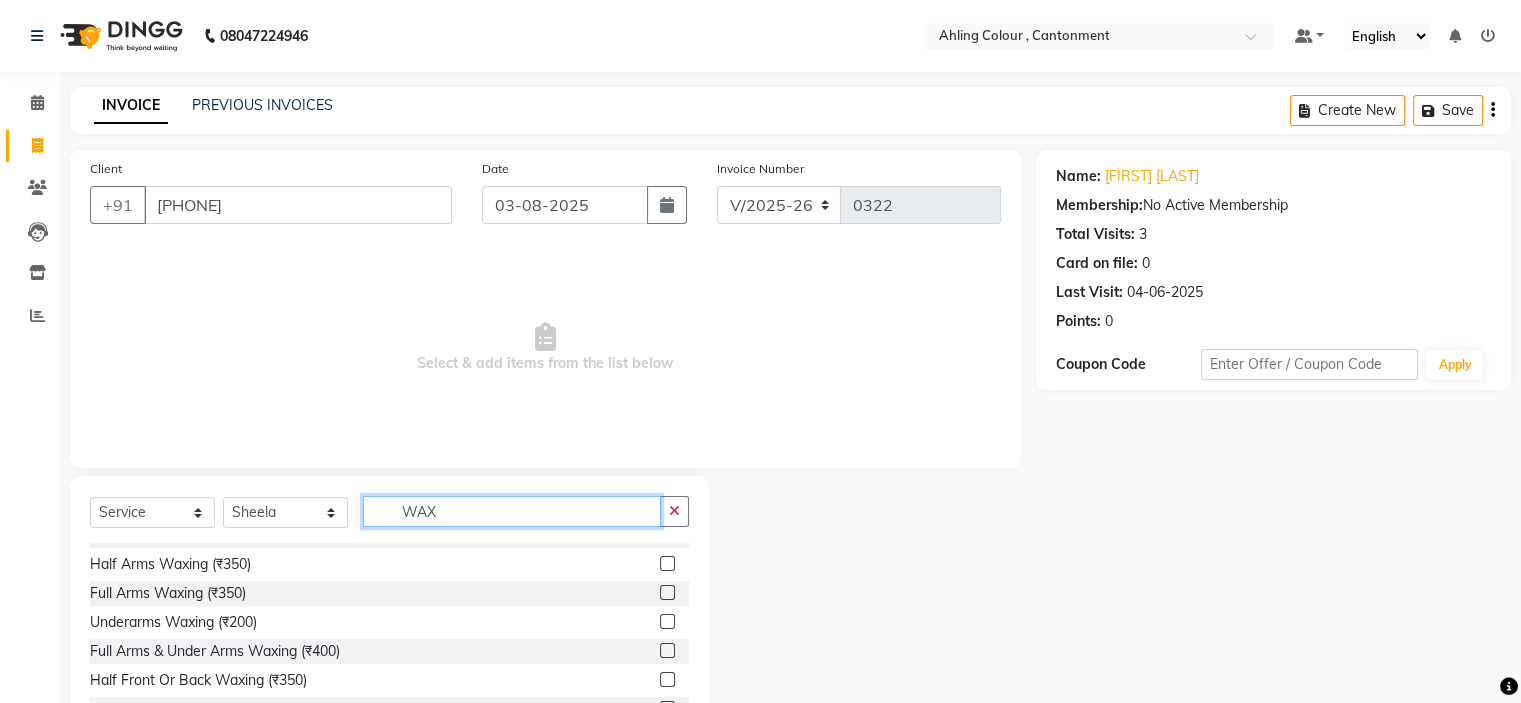type on "WAX" 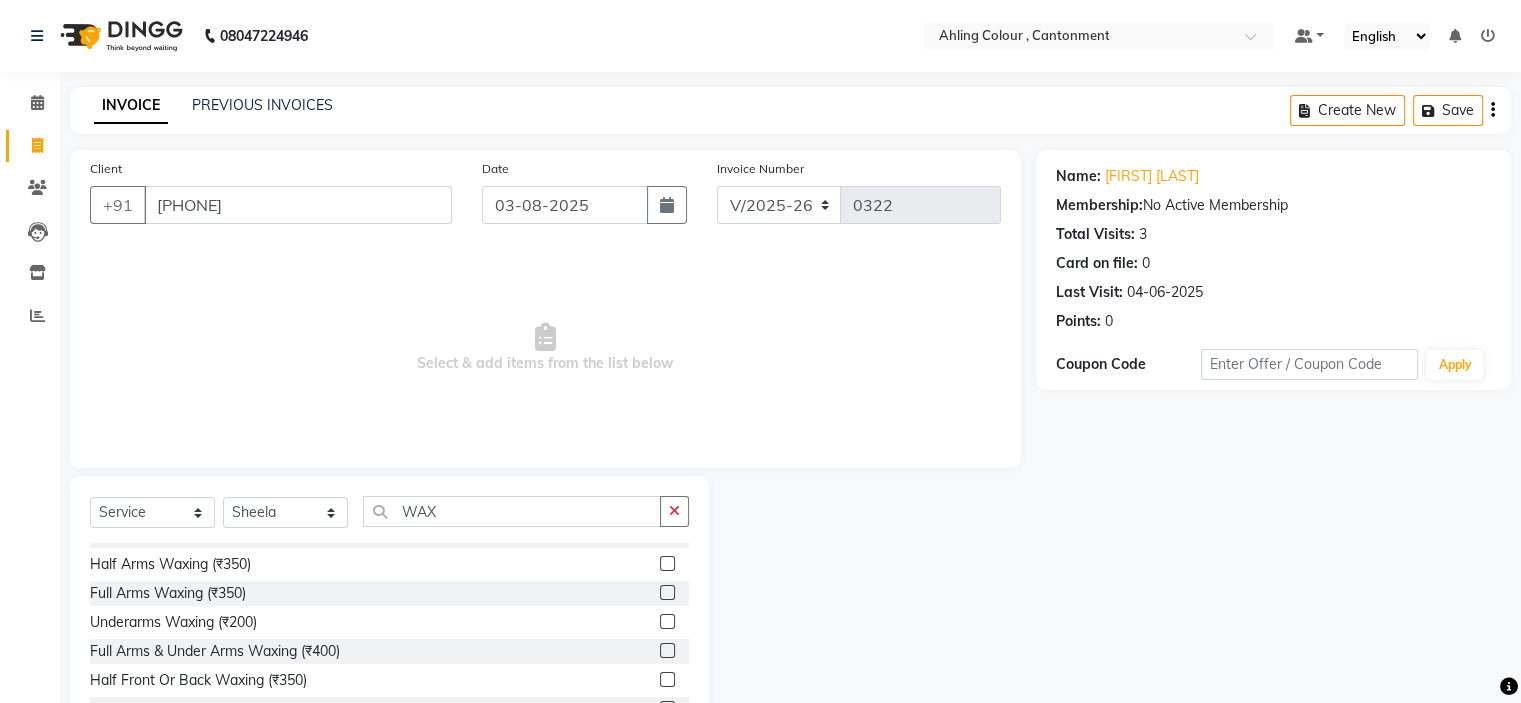 click on "Full Arms & Under Arms Waxing (₹400)" 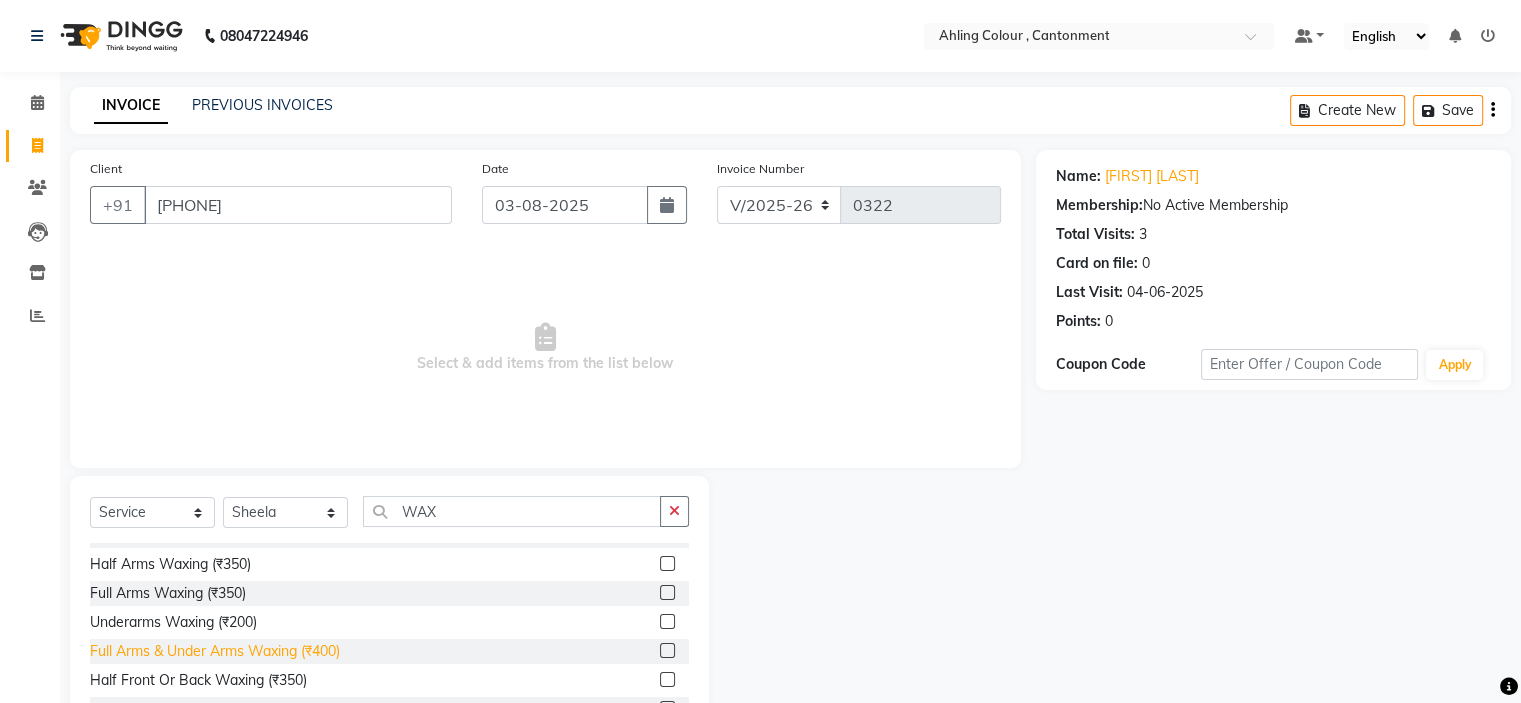 click on "Full Arms & Under Arms Waxing (₹400)" 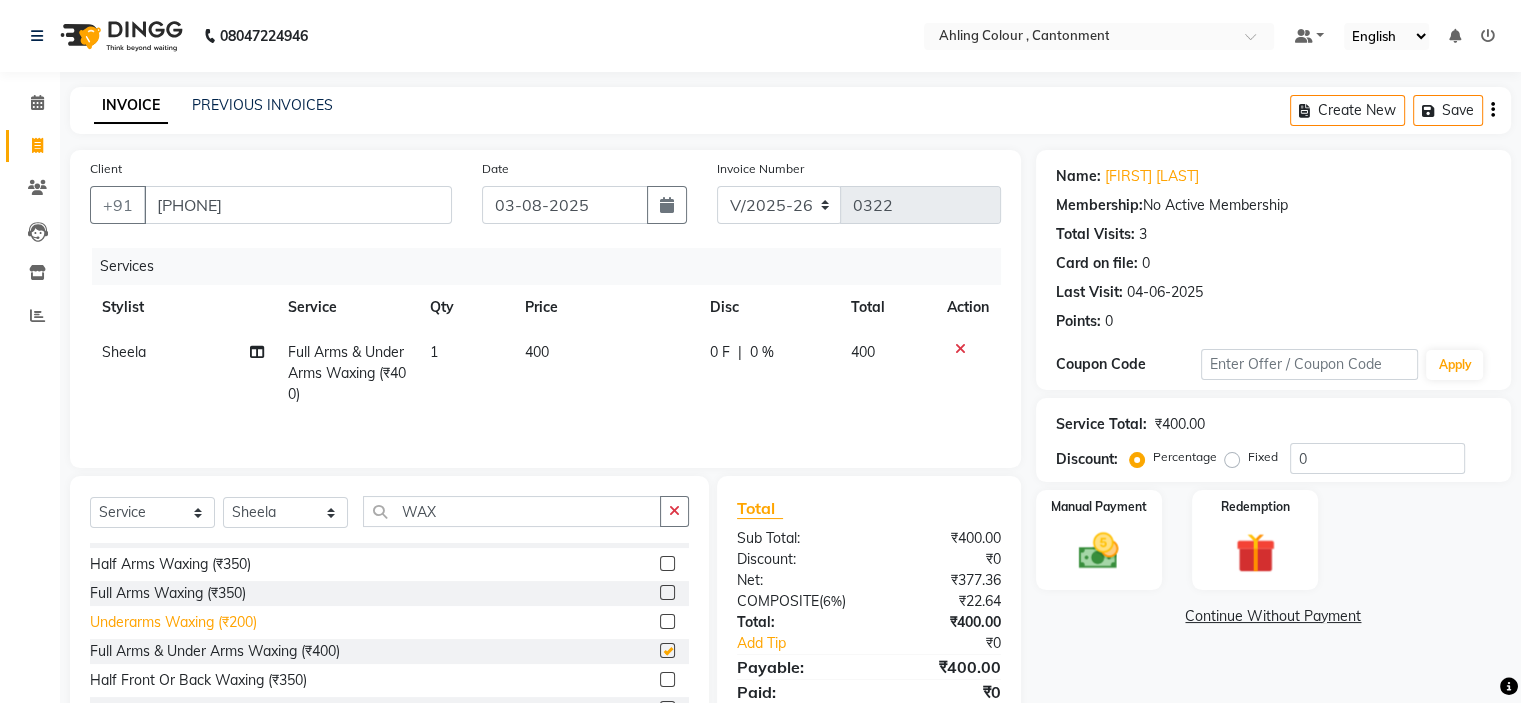 checkbox on "false" 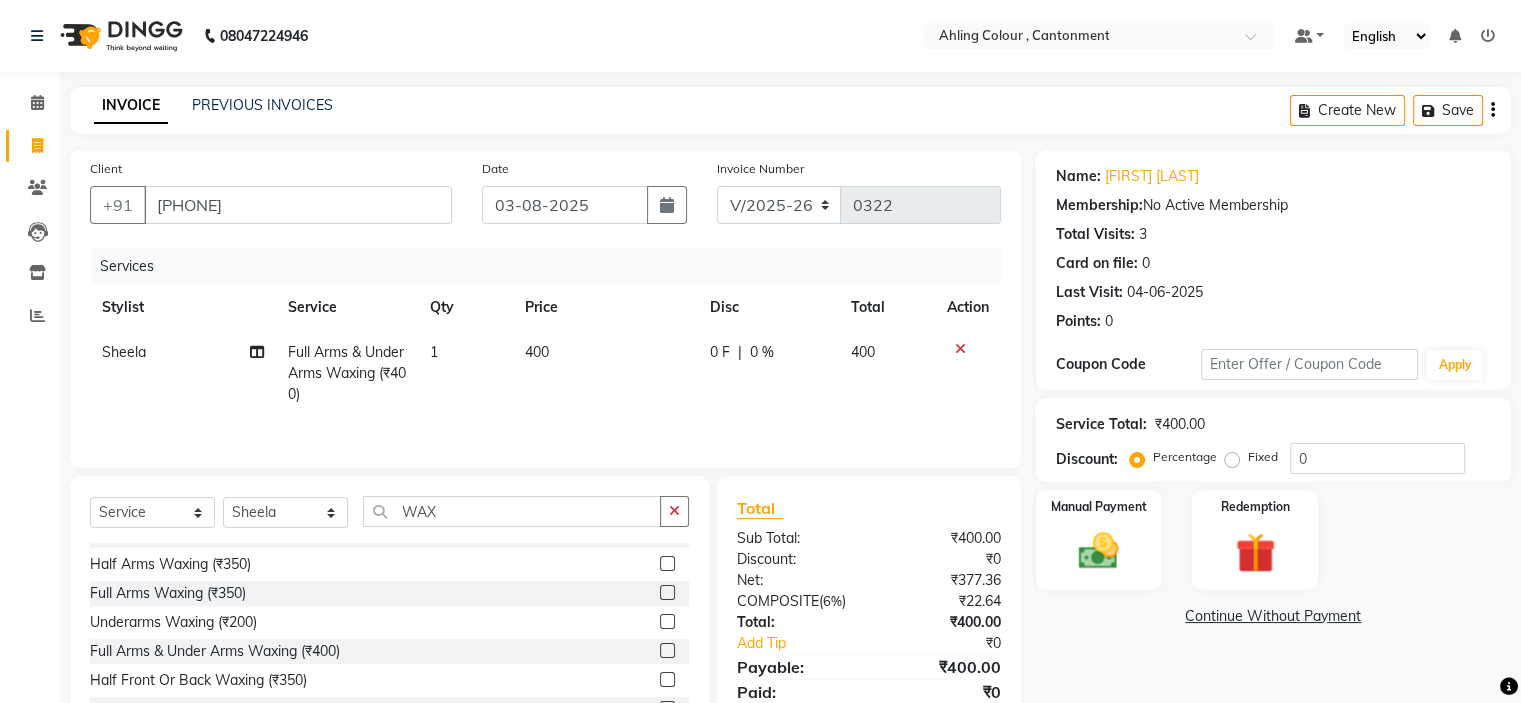 click on "Full Arms & Under Arms Waxing (₹400)" 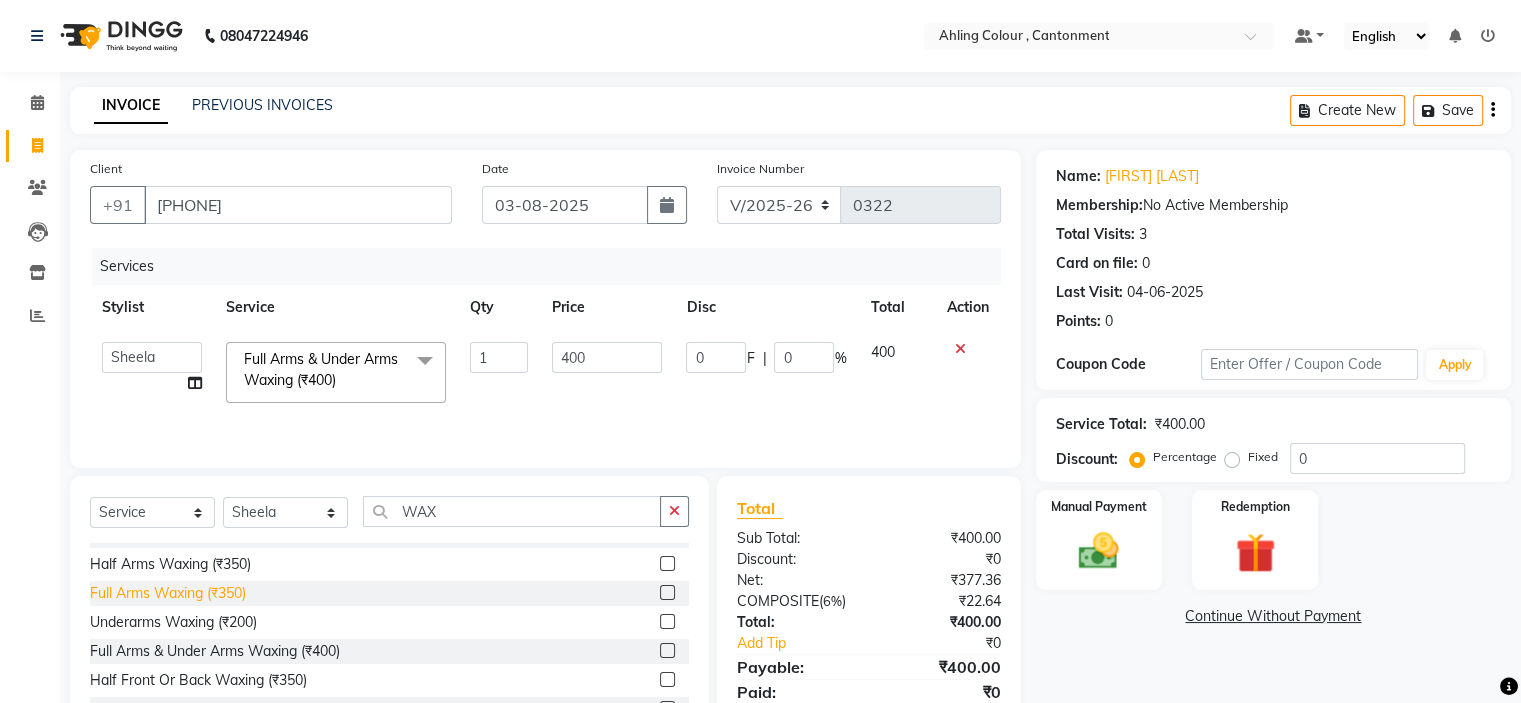 click on "Full Arms Waxing (₹350)" 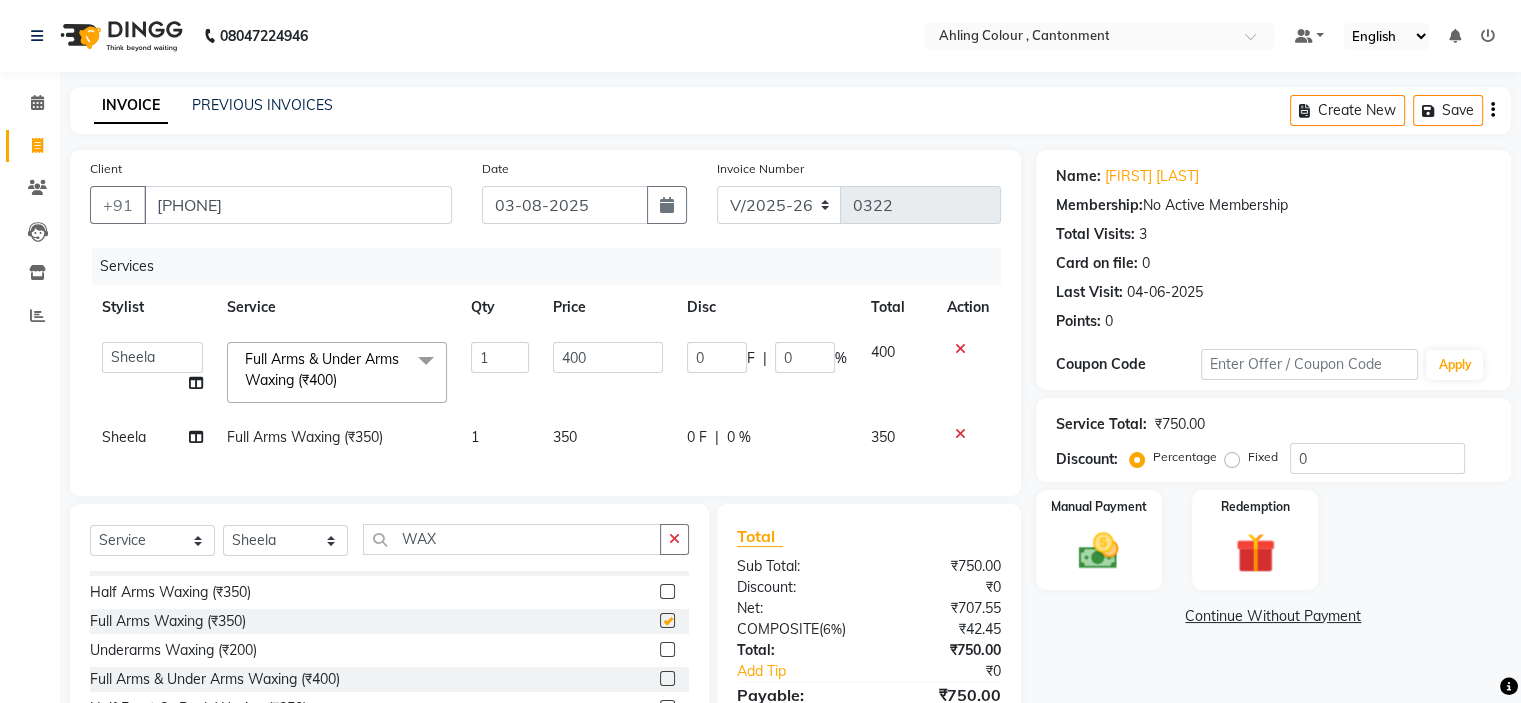 checkbox on "false" 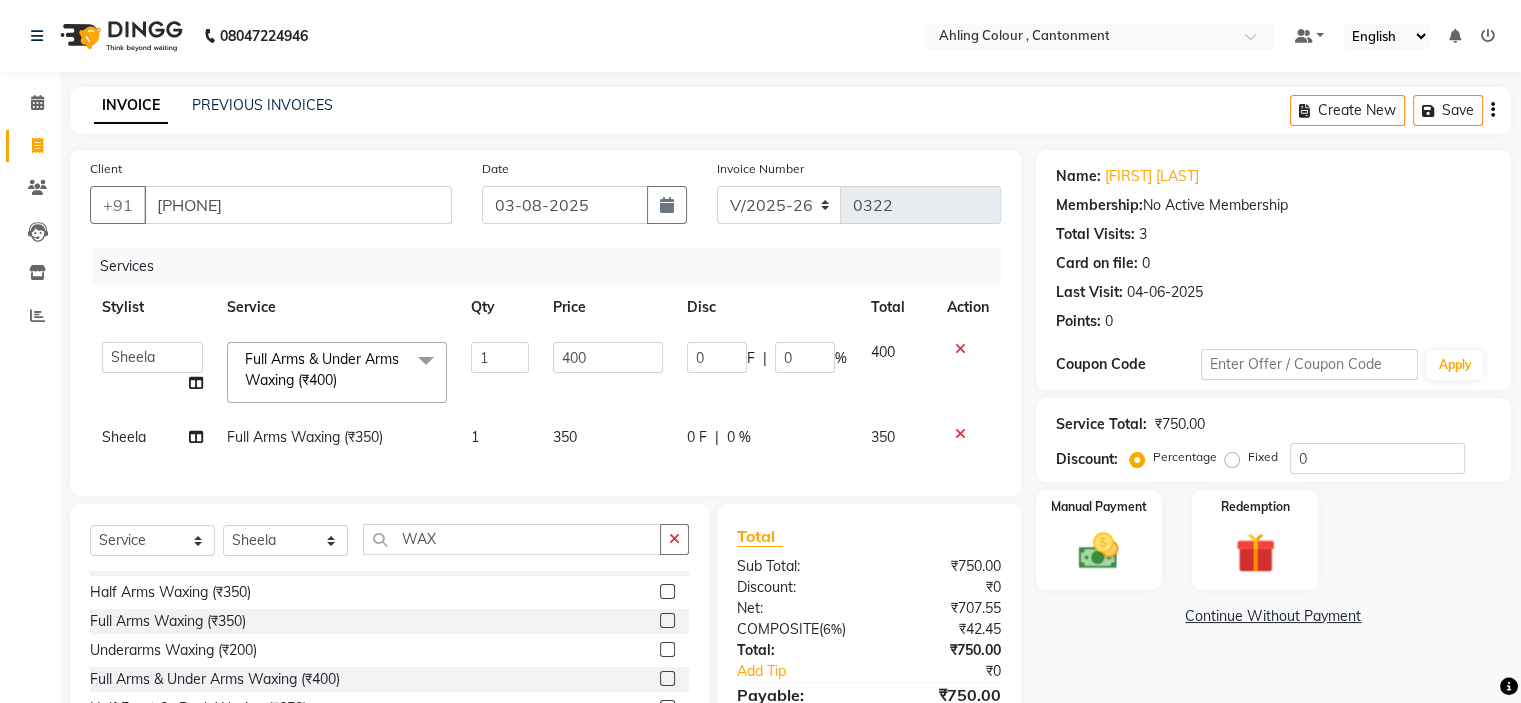 click 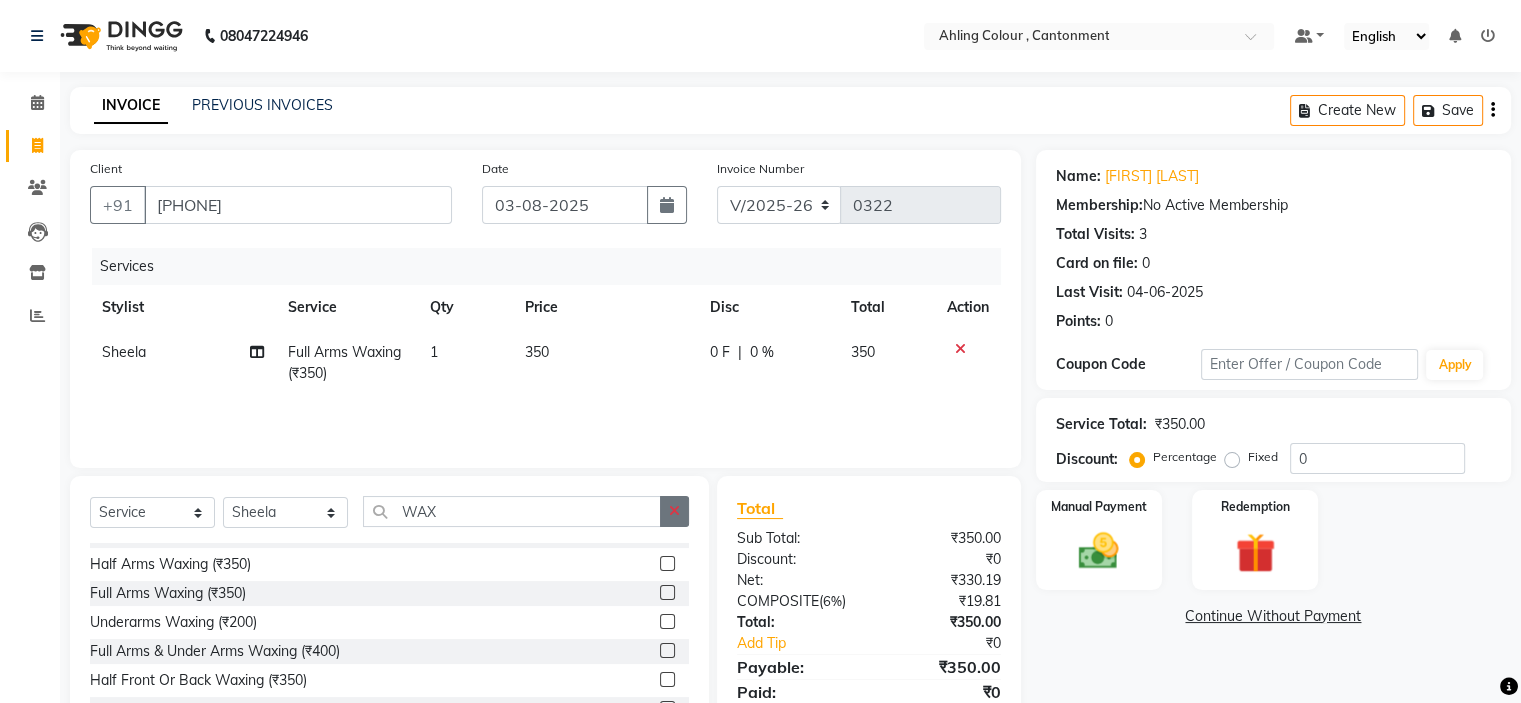 click 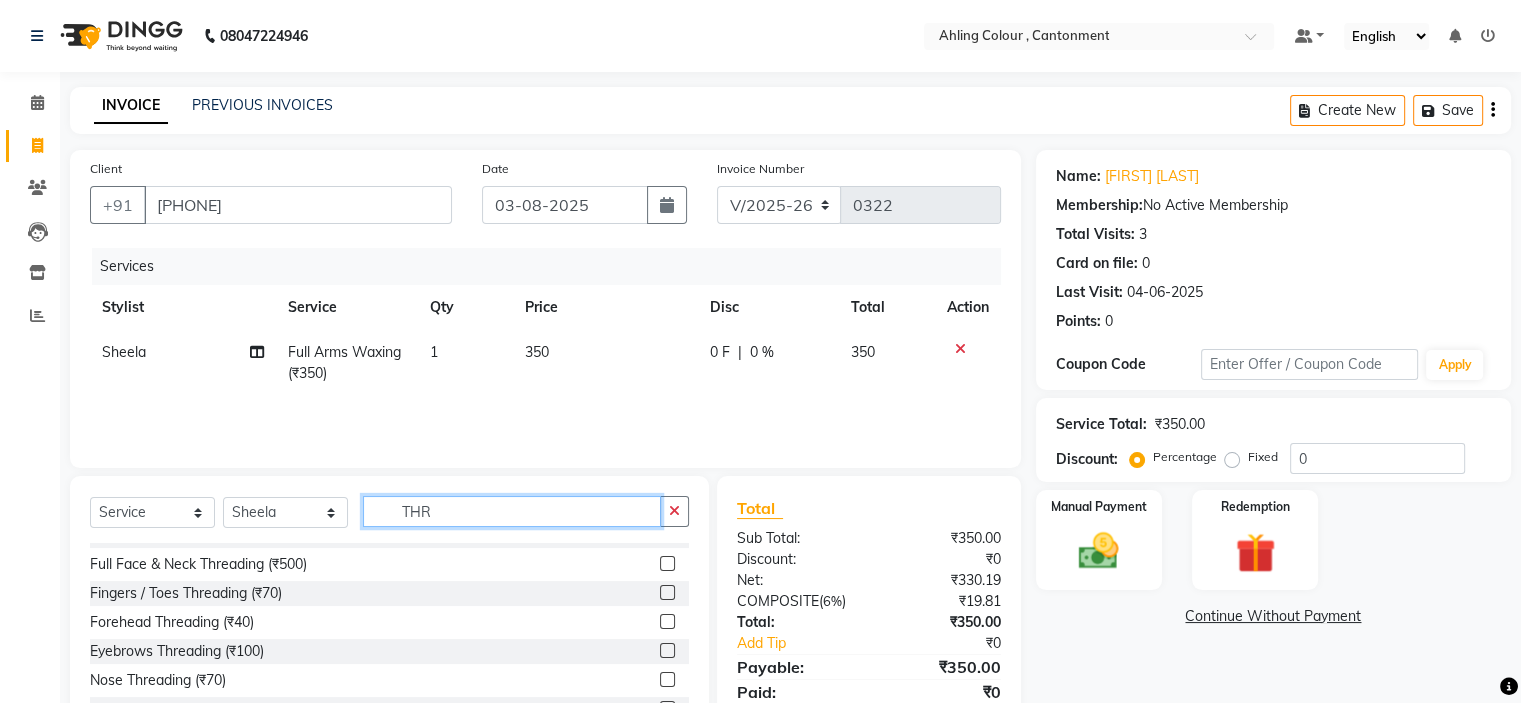 scroll, scrollTop: 48, scrollLeft: 0, axis: vertical 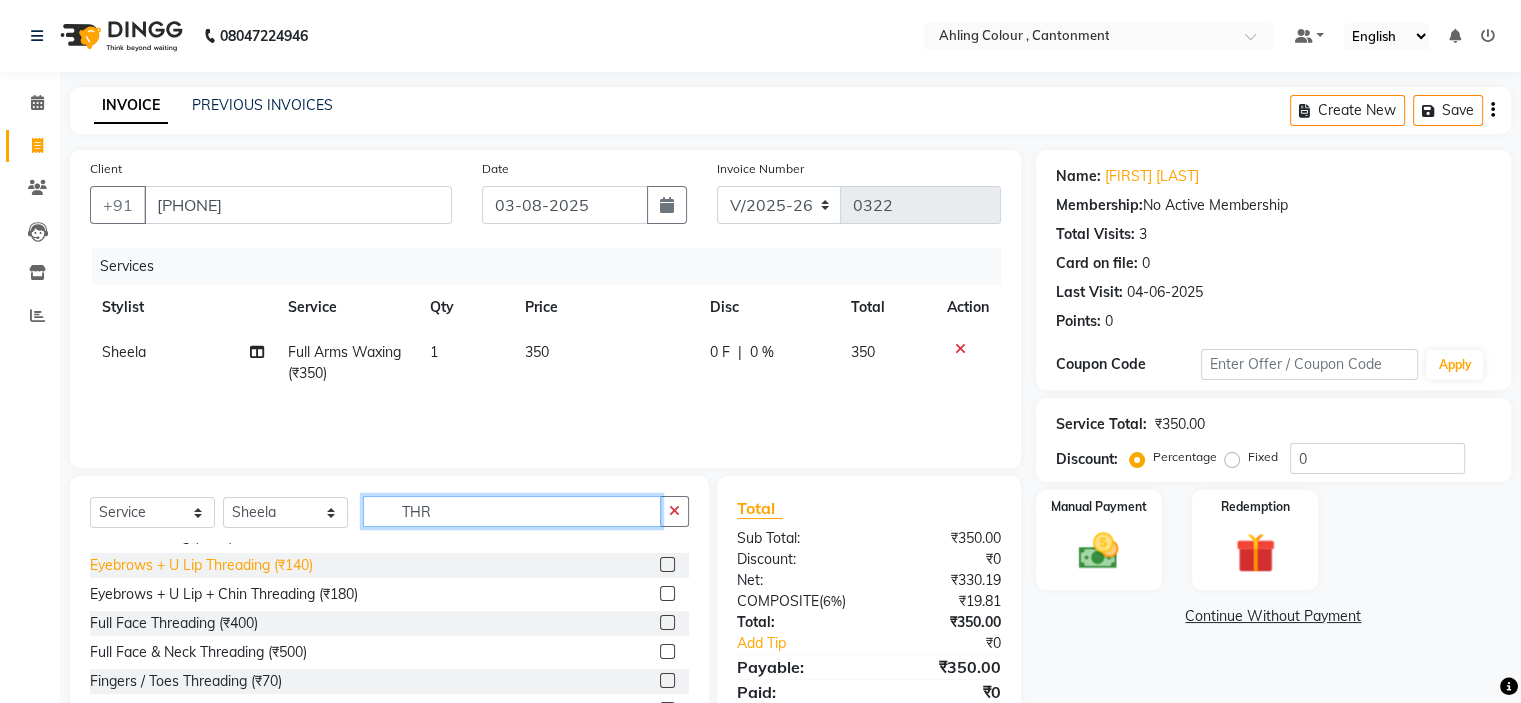 type on "THR" 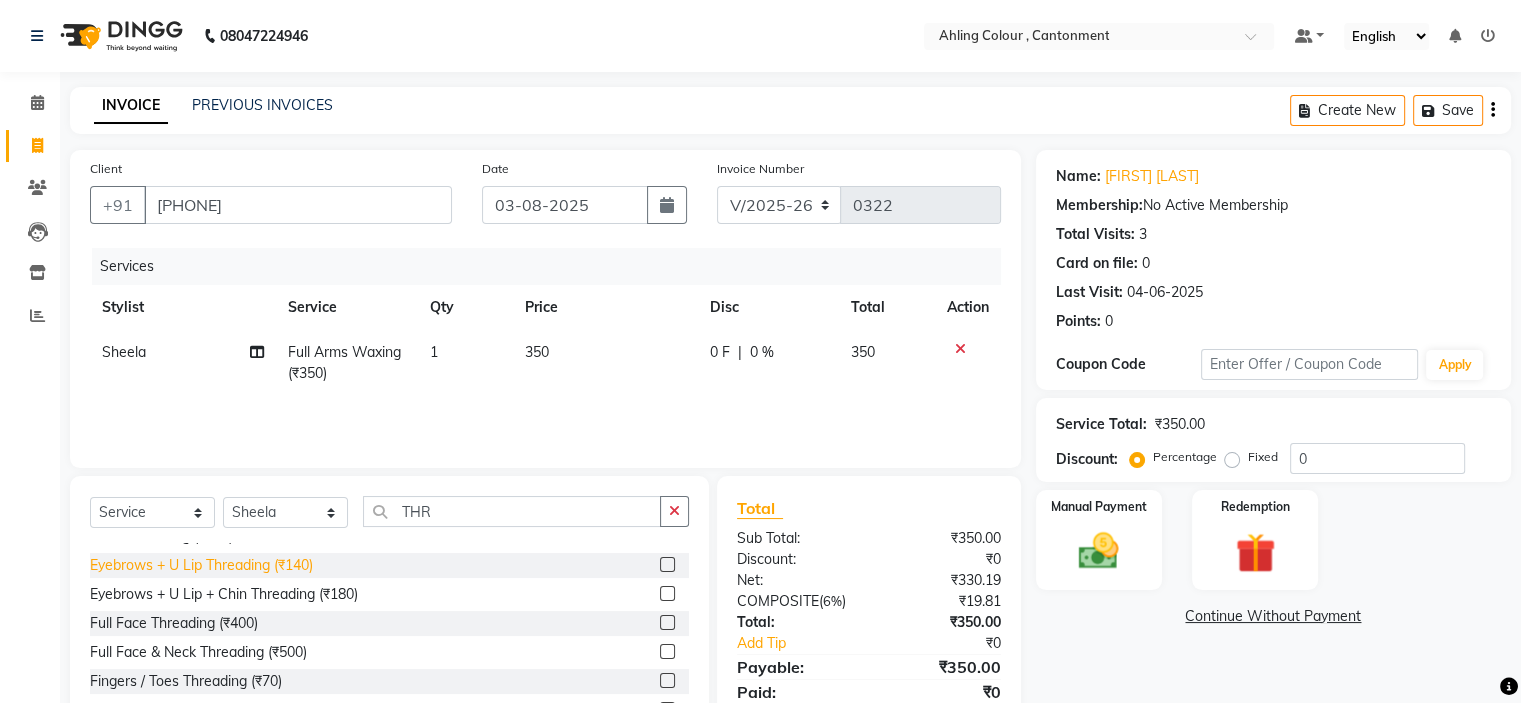 click on "Eyebrows + U Lip Threading (₹140)" 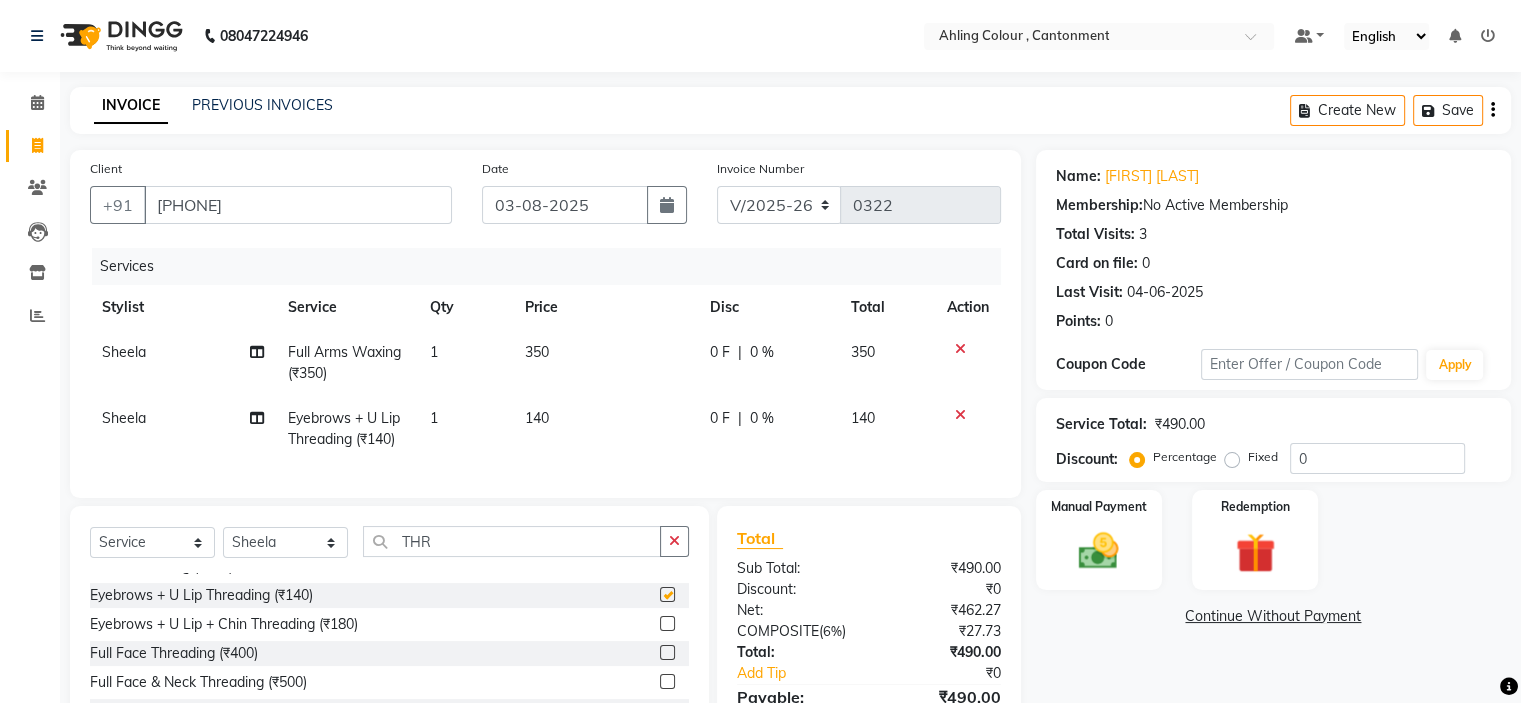 checkbox on "false" 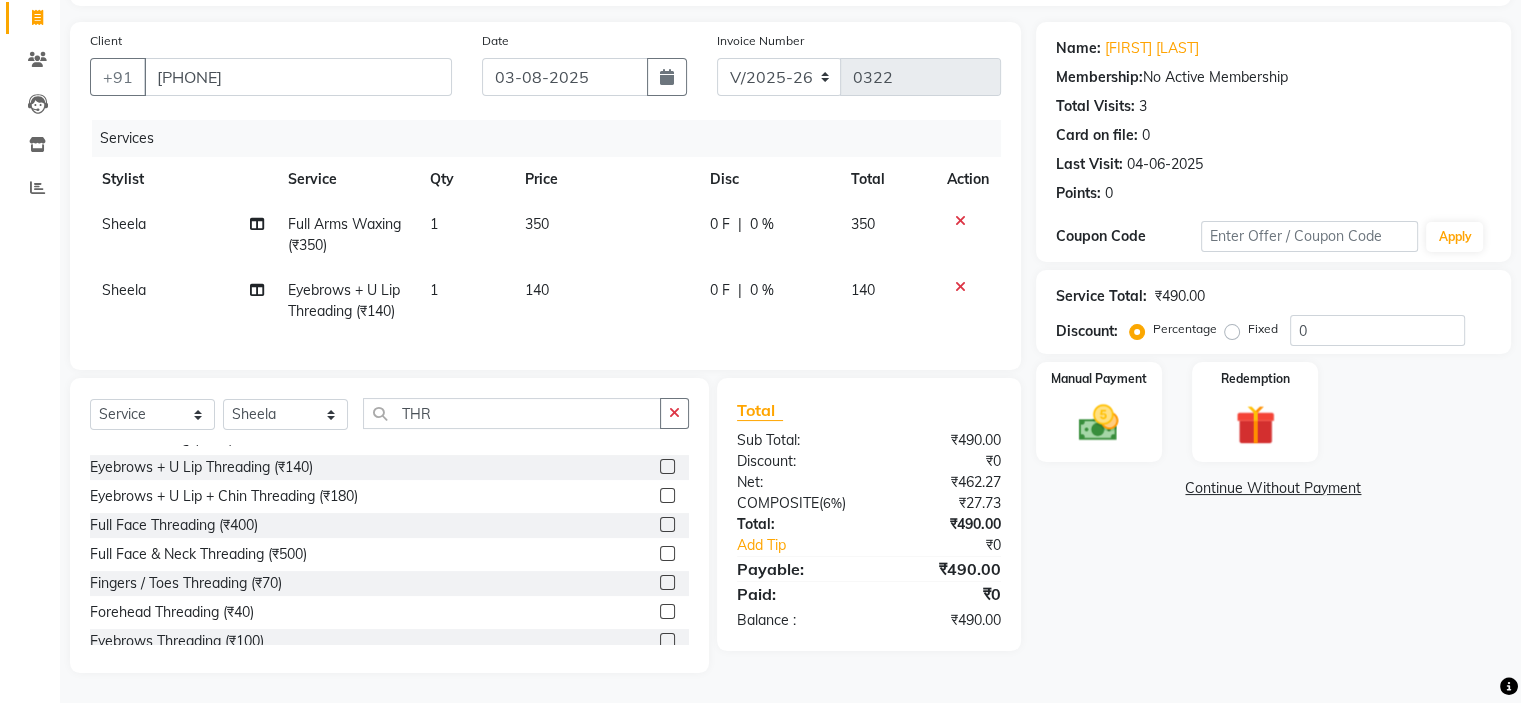 scroll, scrollTop: 144, scrollLeft: 0, axis: vertical 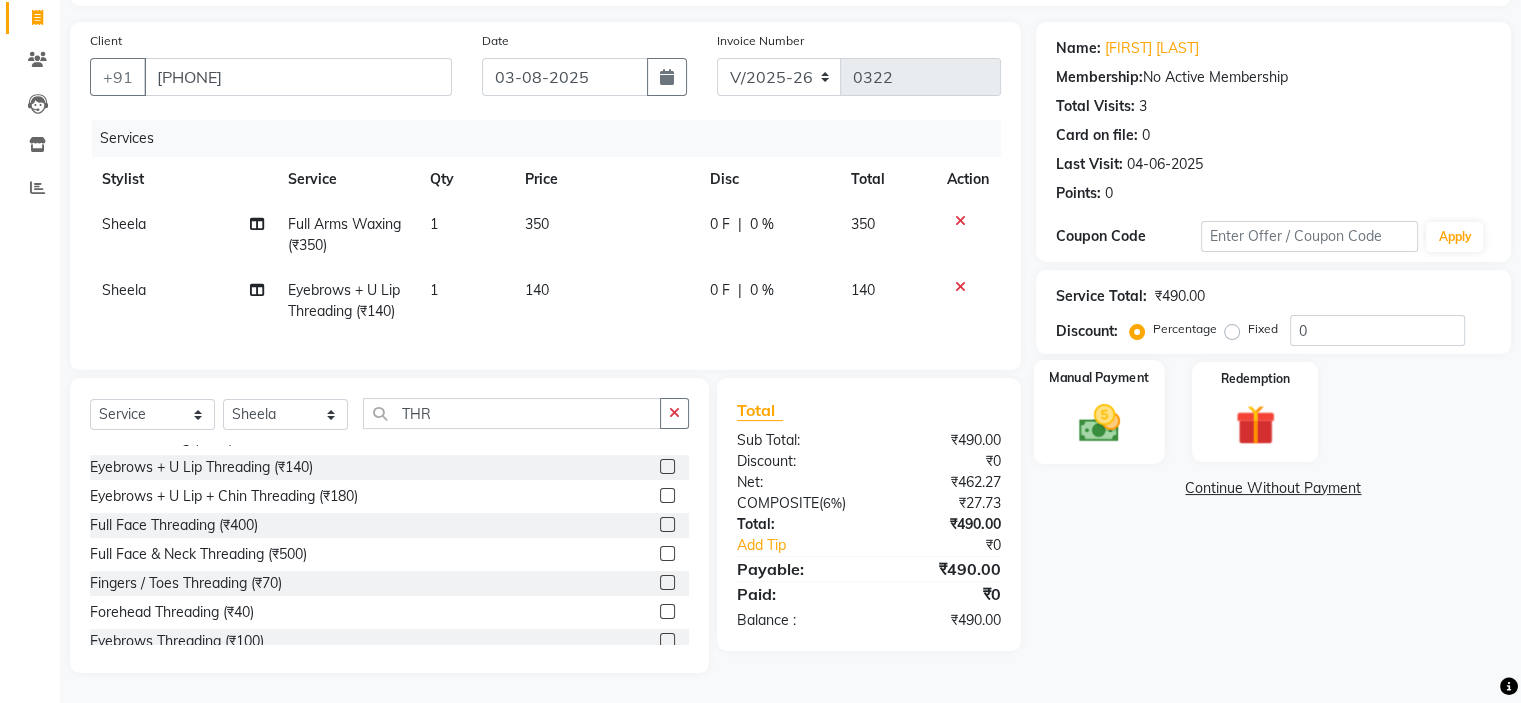 click 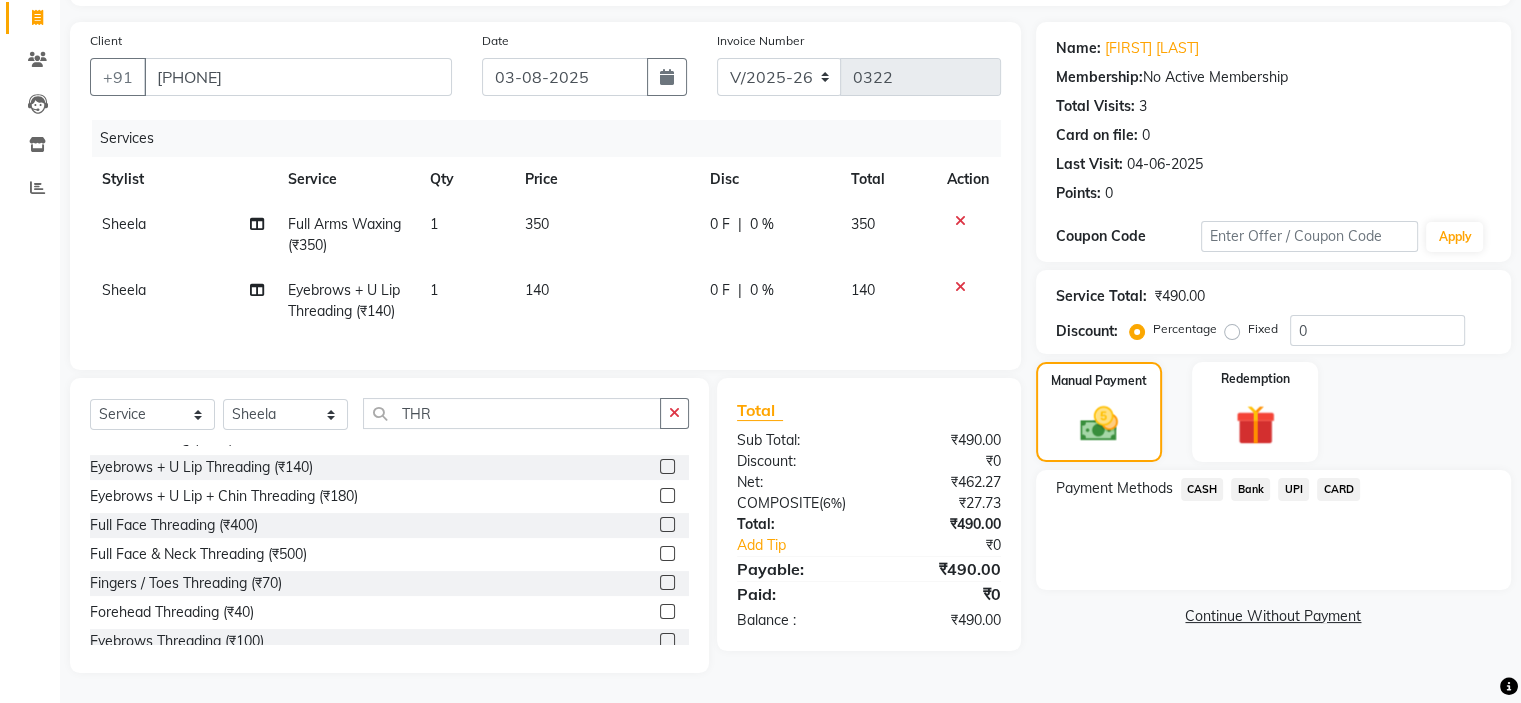 click on "CASH" 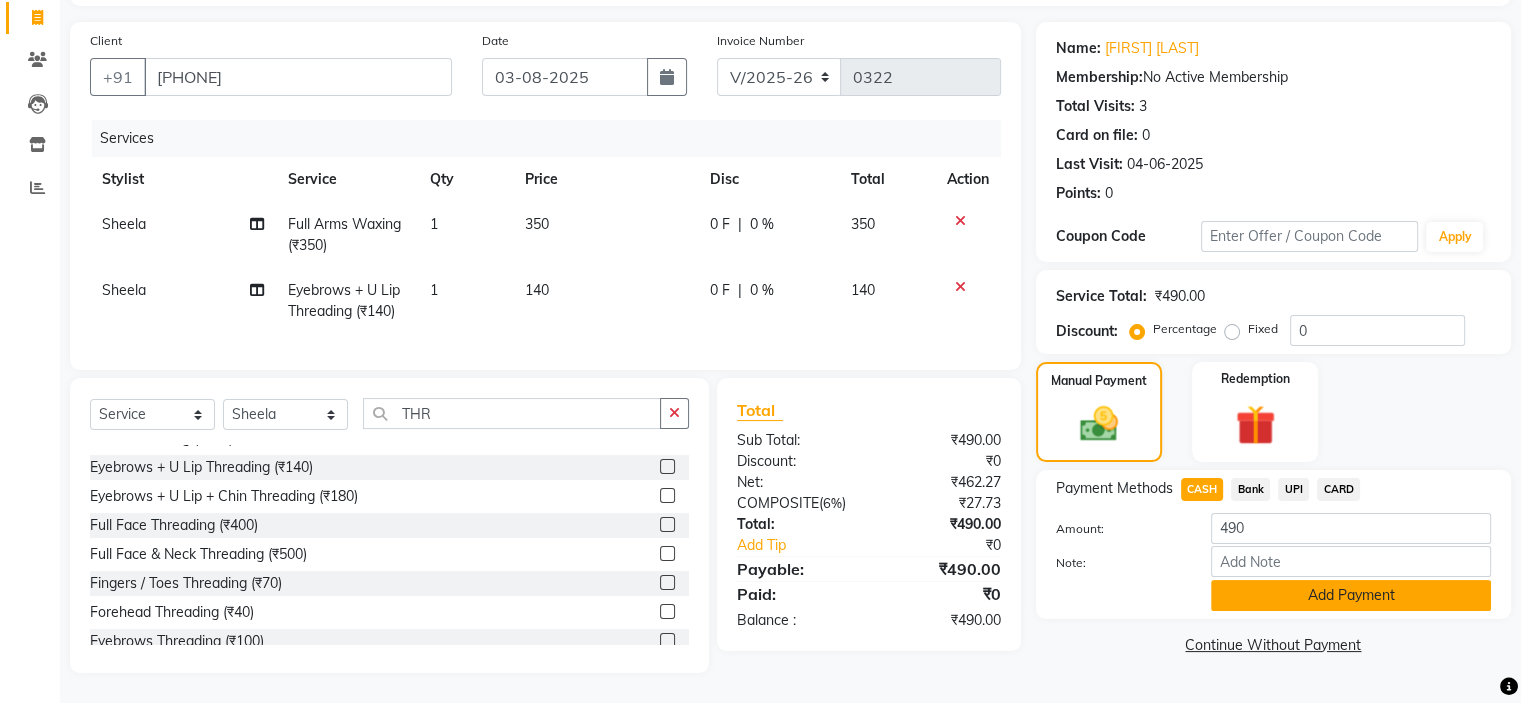 click on "Add Payment" 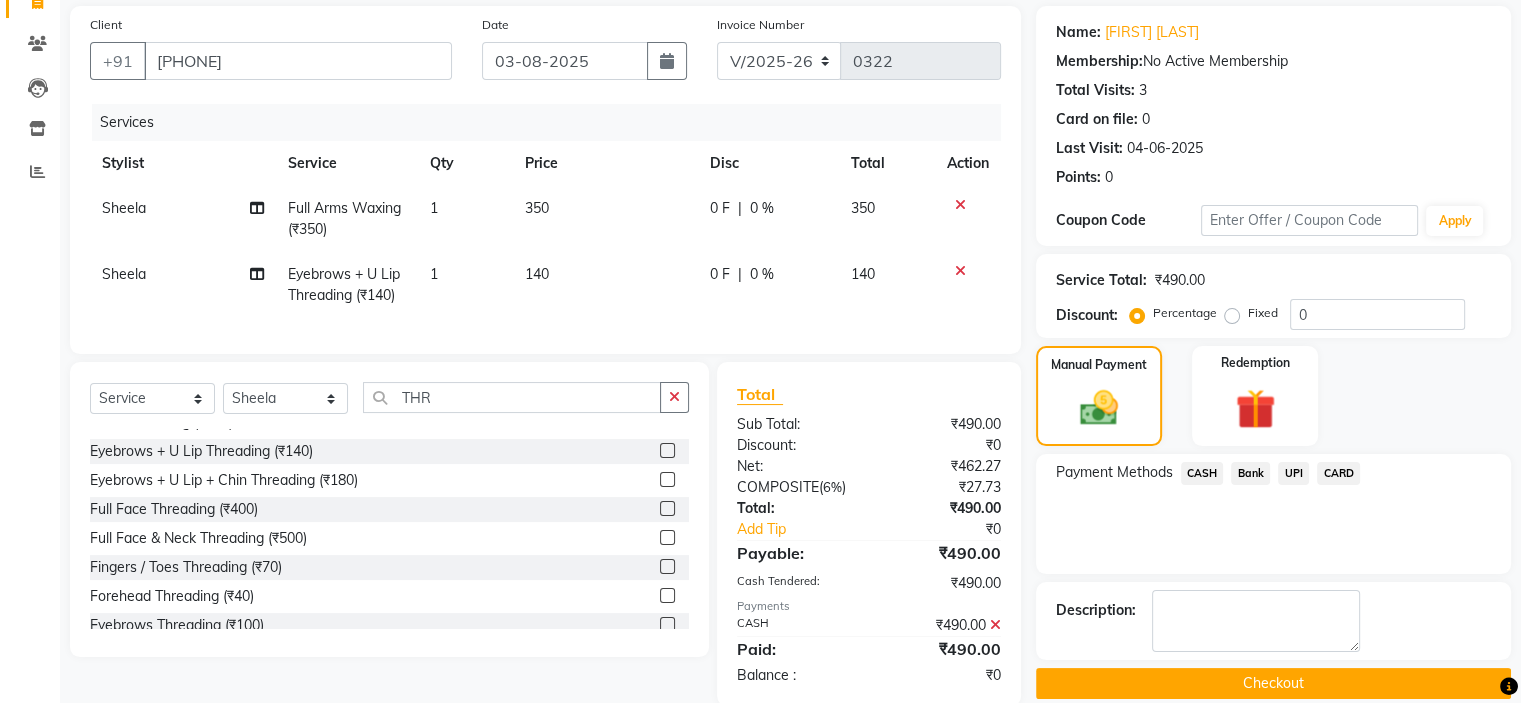 scroll, scrollTop: 192, scrollLeft: 0, axis: vertical 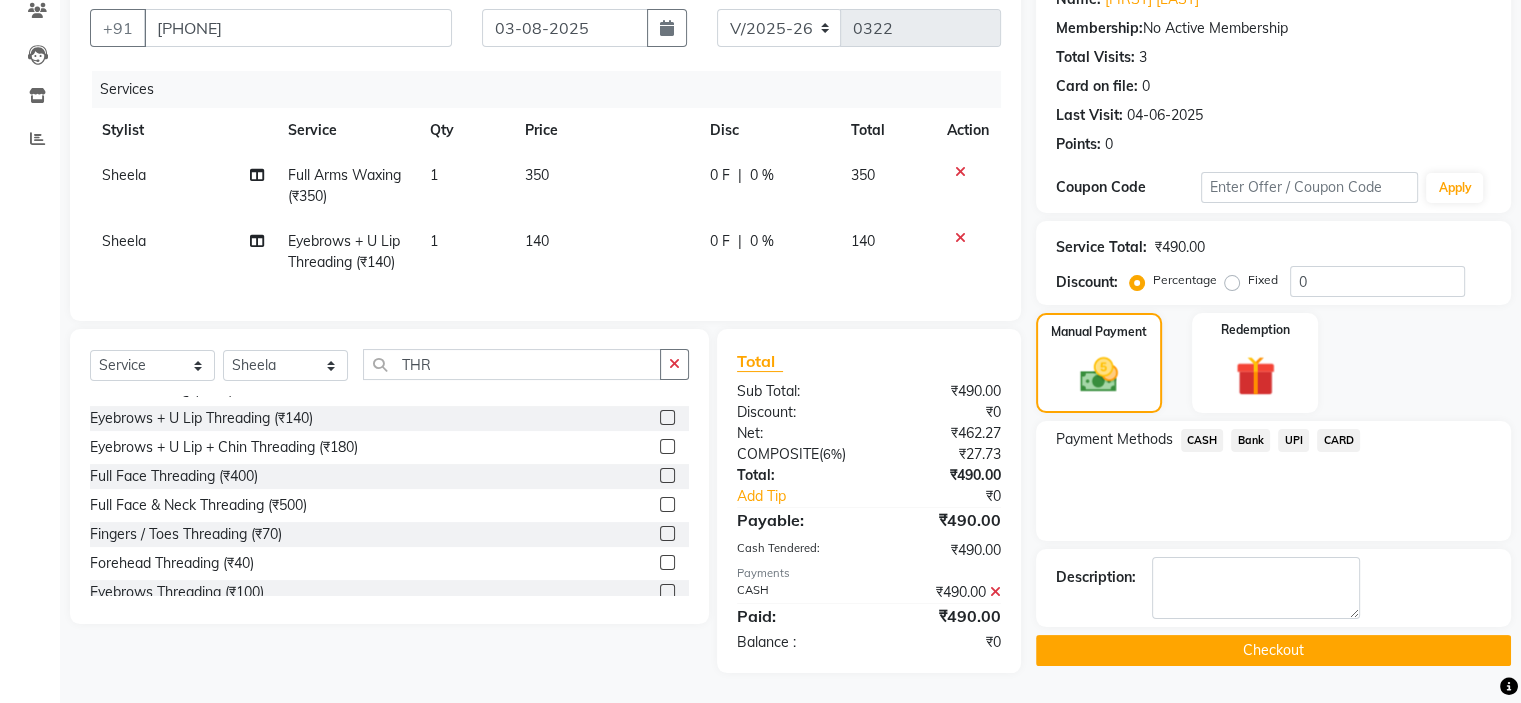 click on "Checkout" 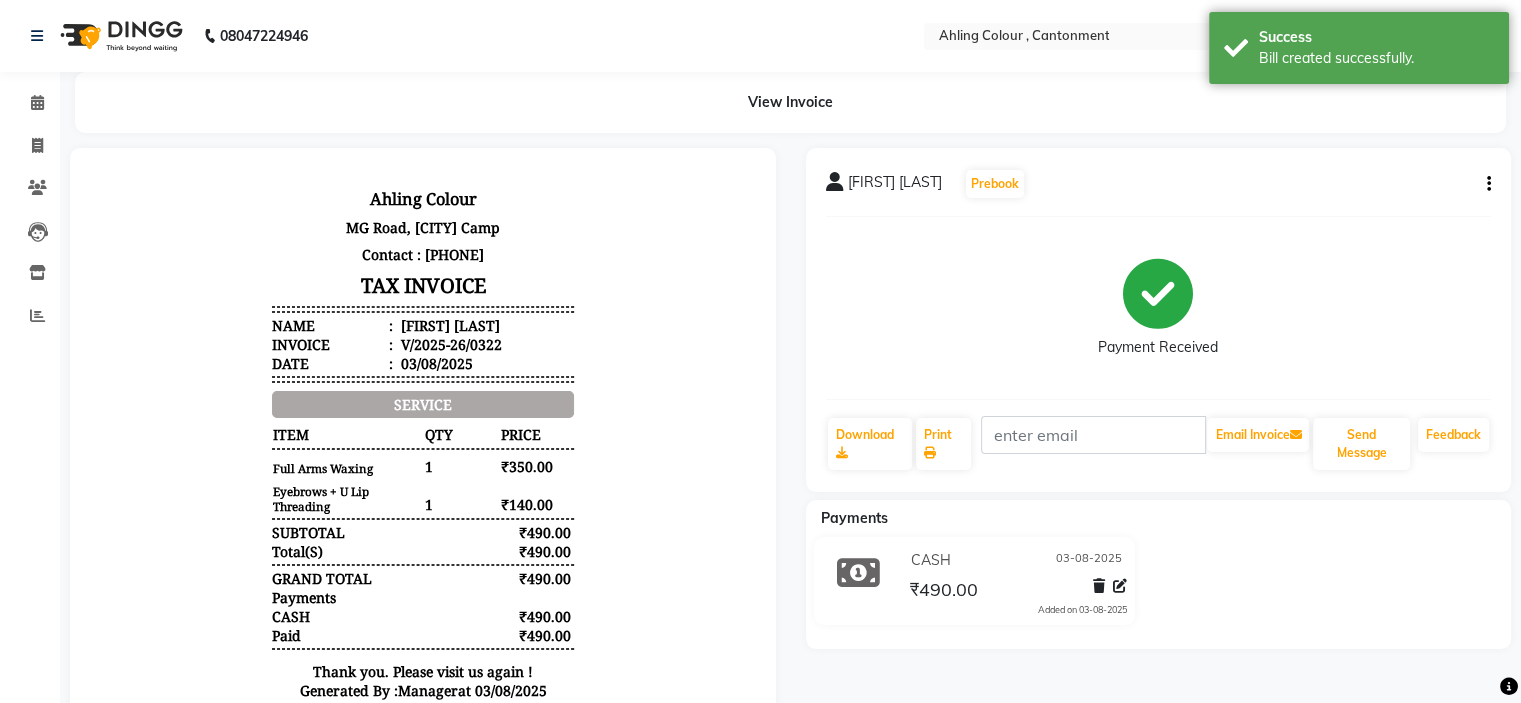 scroll, scrollTop: 0, scrollLeft: 0, axis: both 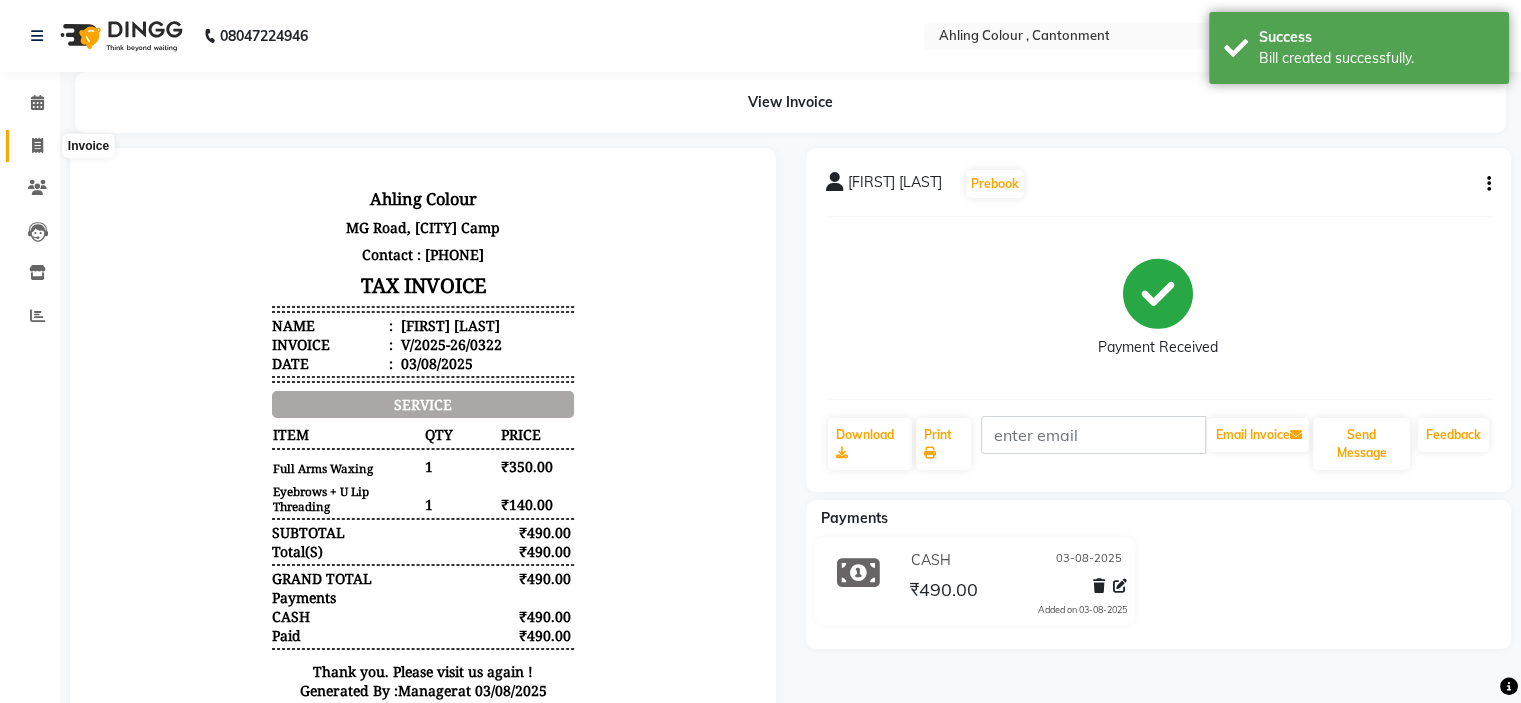 click 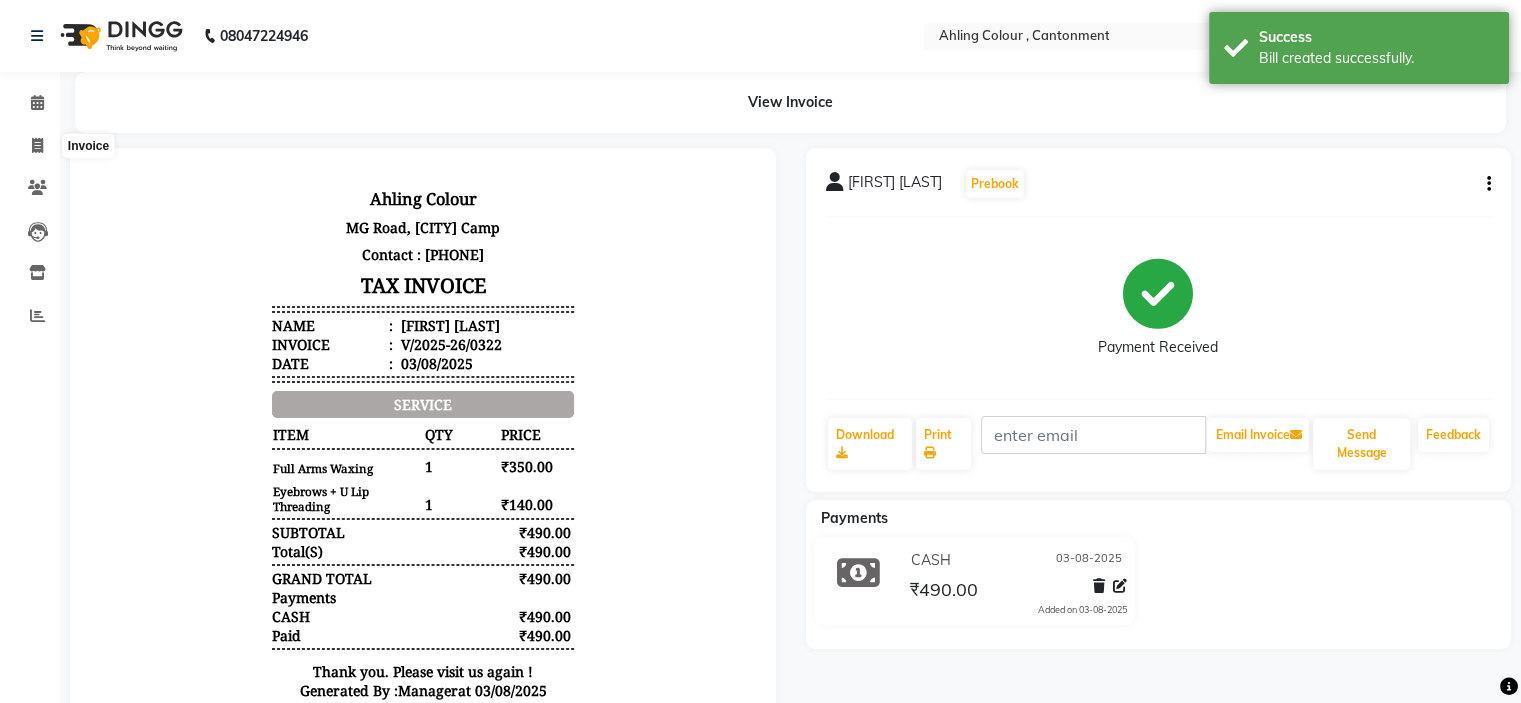 select on "7830" 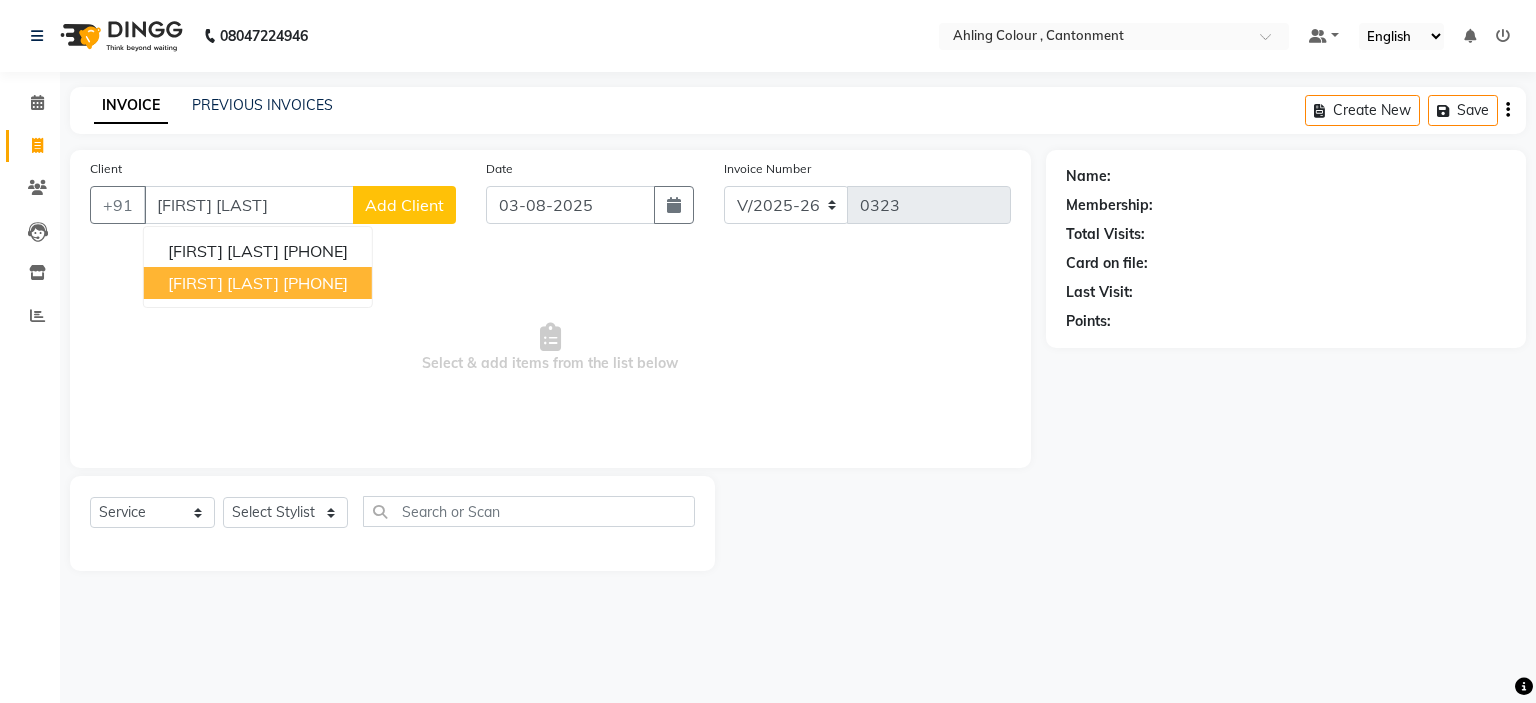 click on "NIDA SHAIKH" at bounding box center (223, 283) 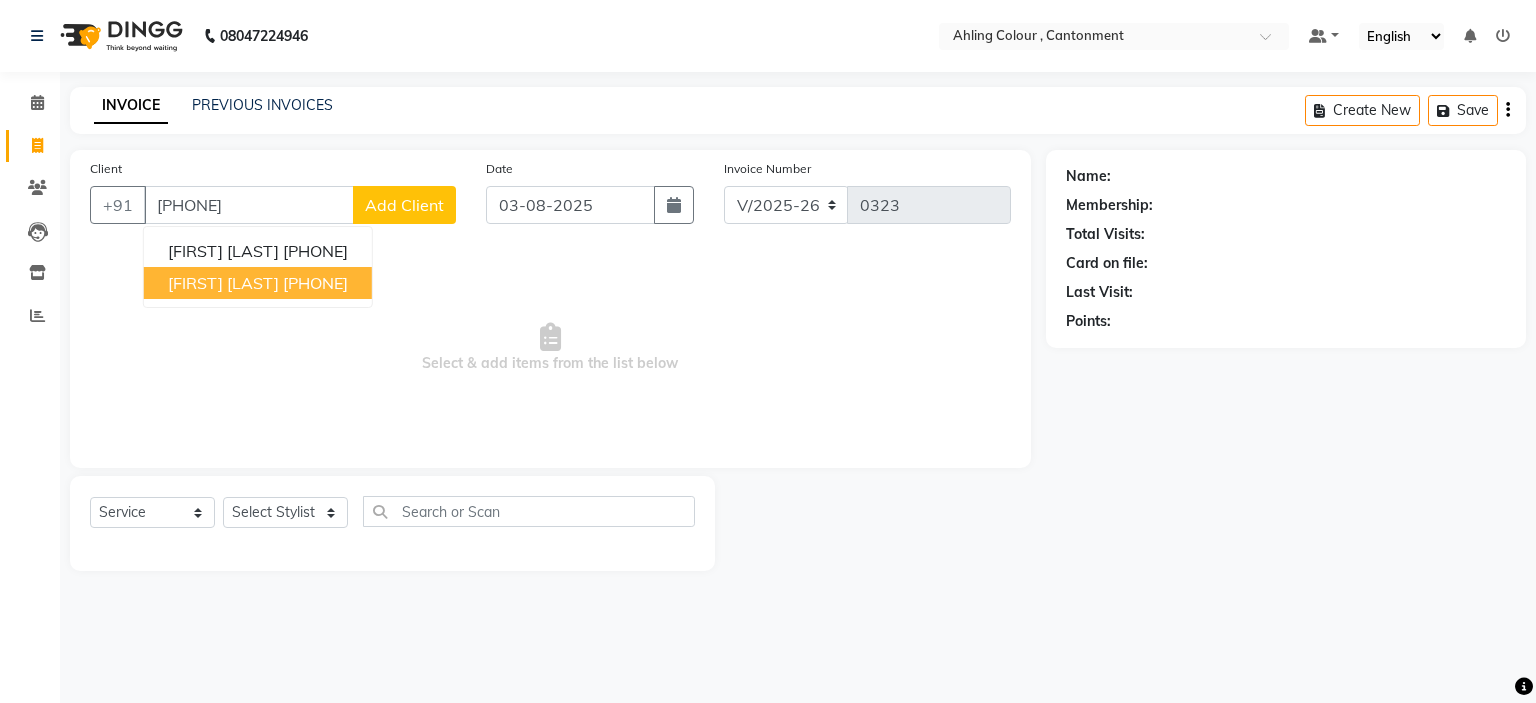 type on "9881387806" 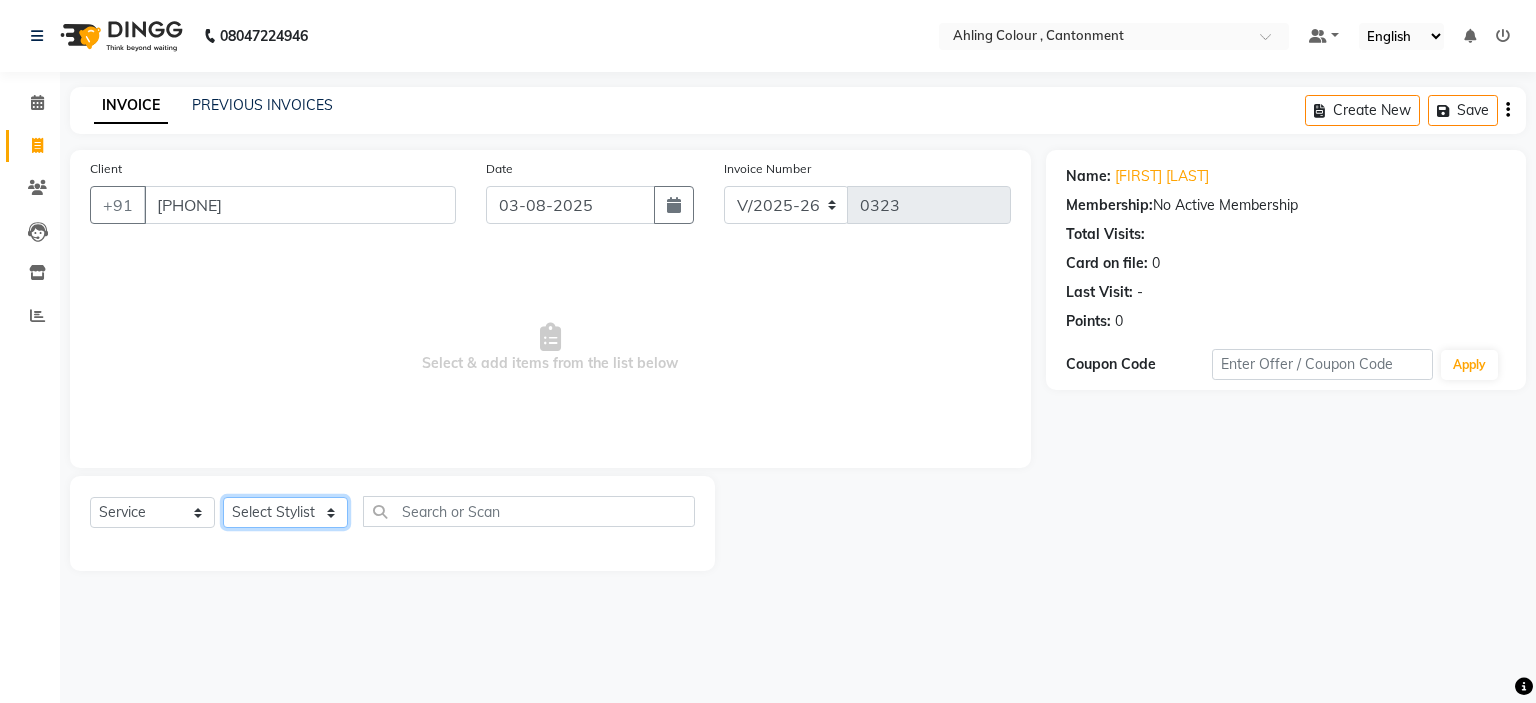 click on "Select Stylist Ahling Devika Sanu Sheela Tayyaba Yen" 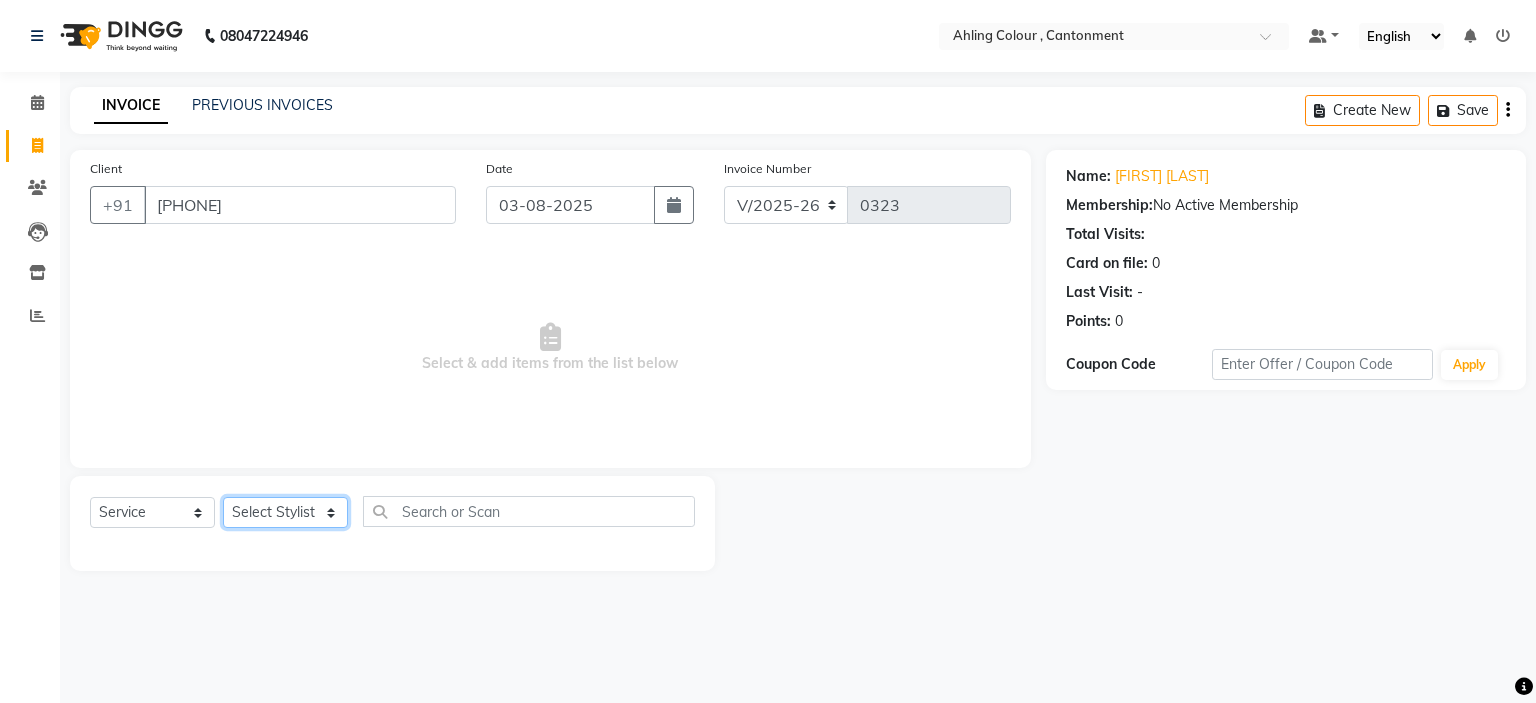 select on "72148" 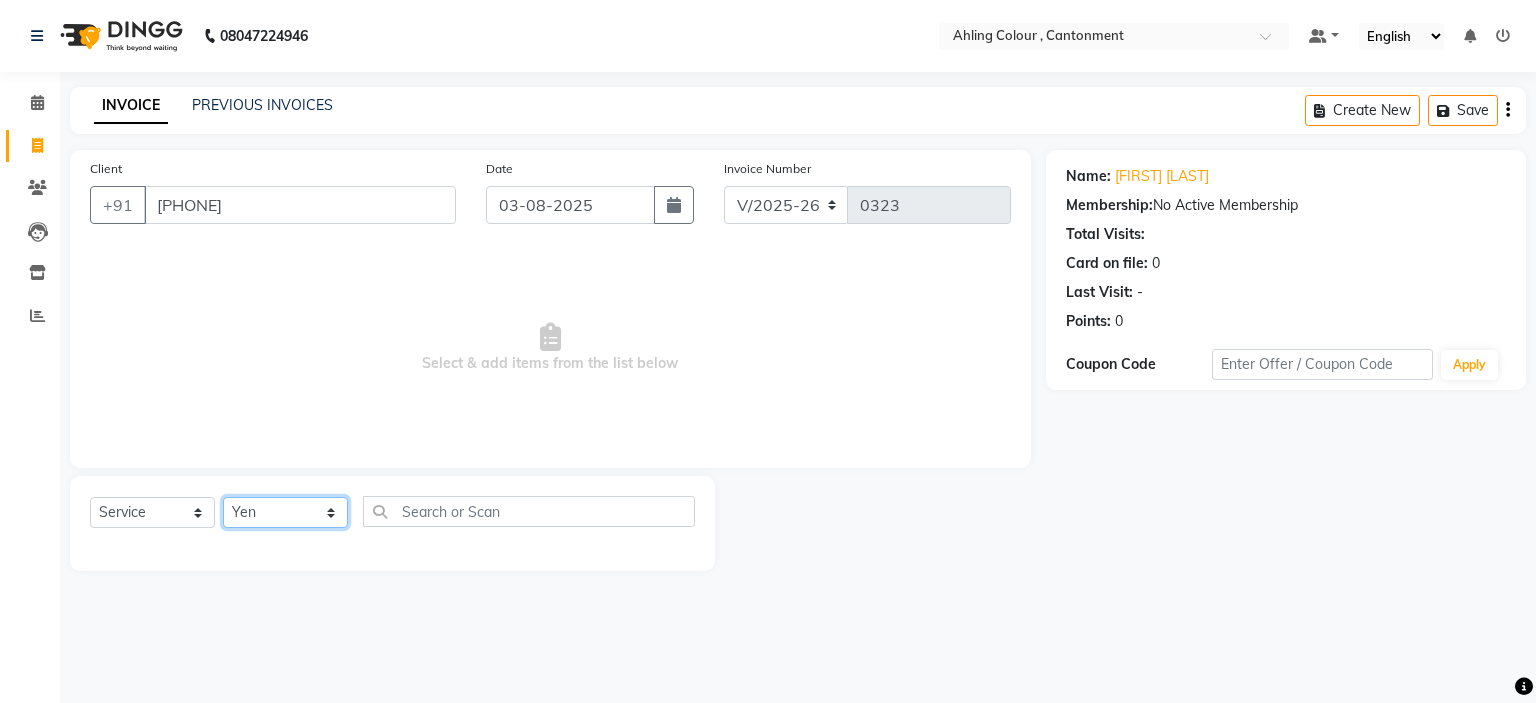 click on "Select Stylist Ahling Devika Sanu Sheela Tayyaba Yen" 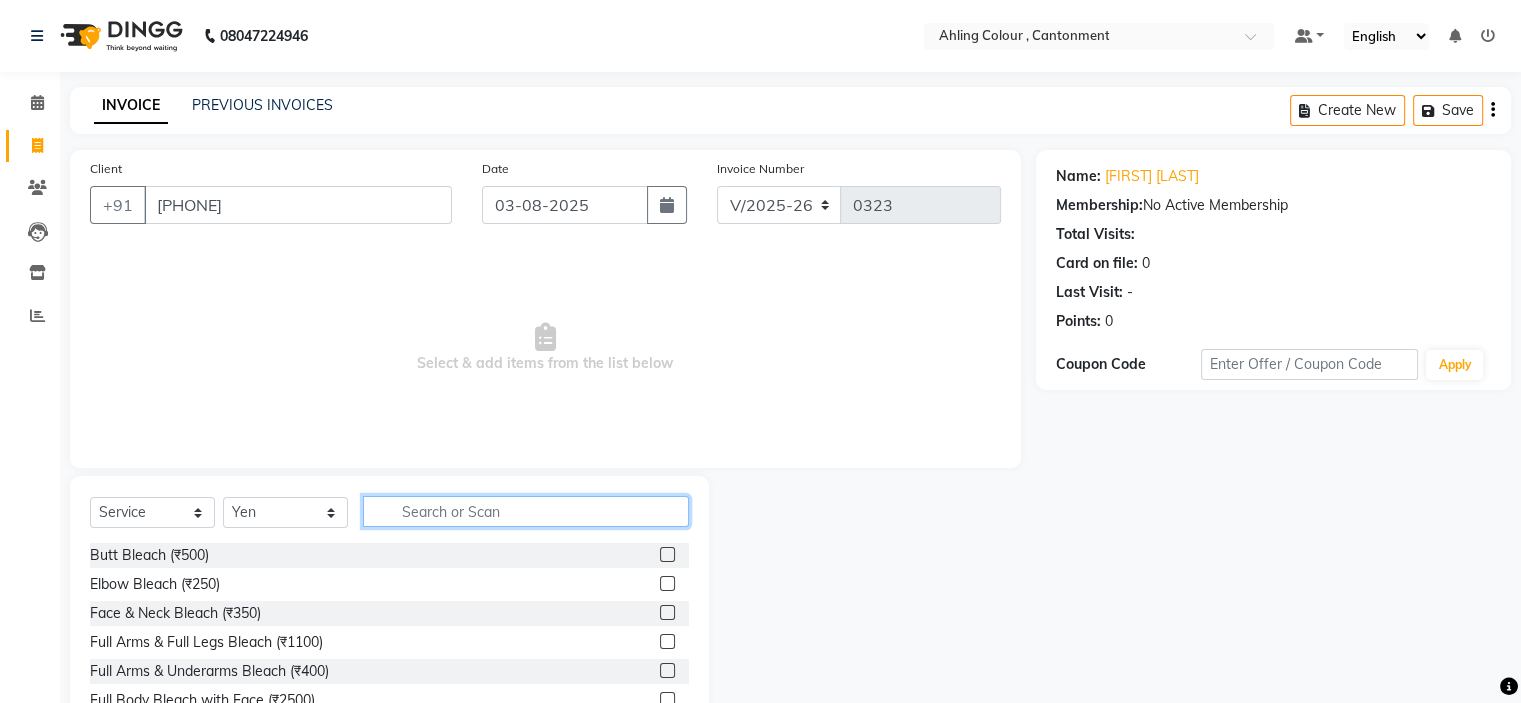click 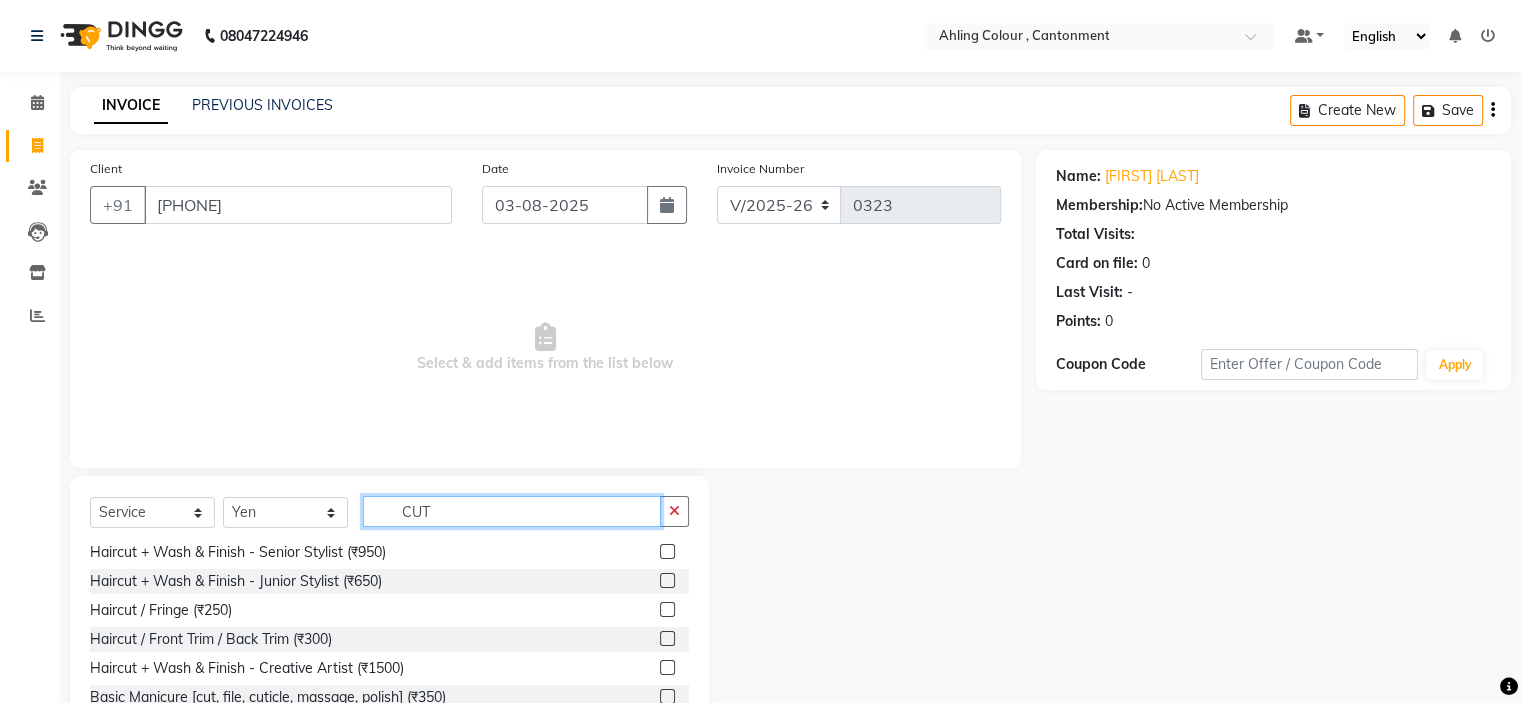 scroll, scrollTop: 60, scrollLeft: 0, axis: vertical 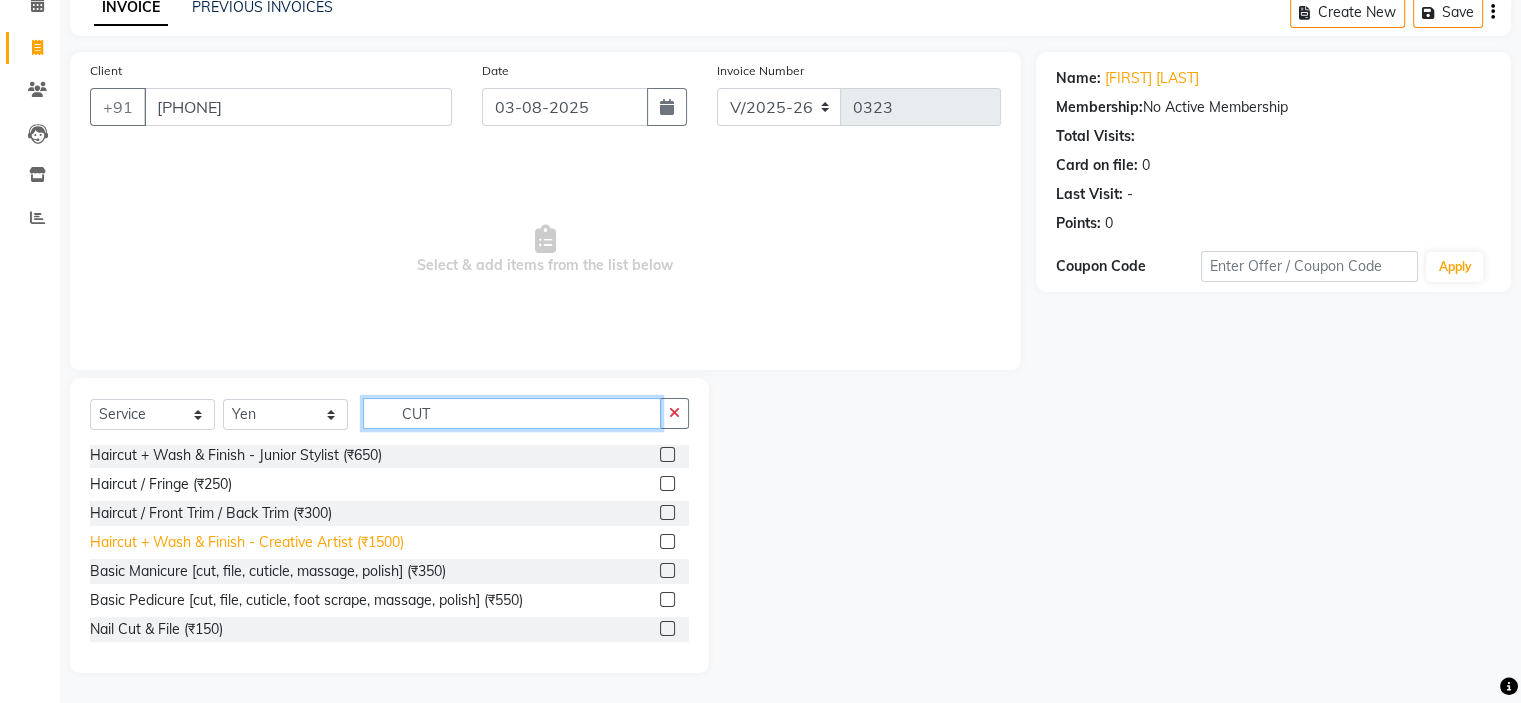 type on "CUT" 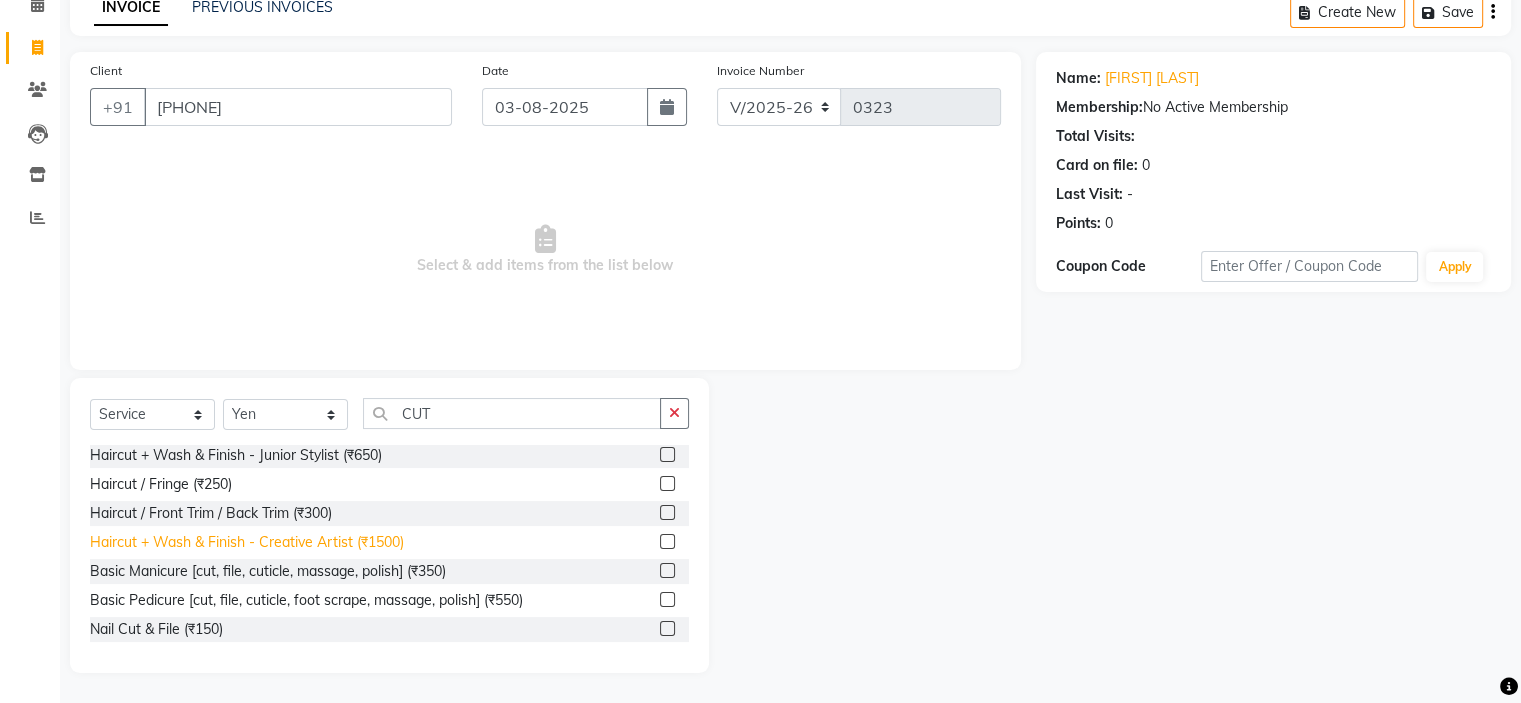 click on "Haircut + Wash & Finish - Creative Artist (₹1500)" 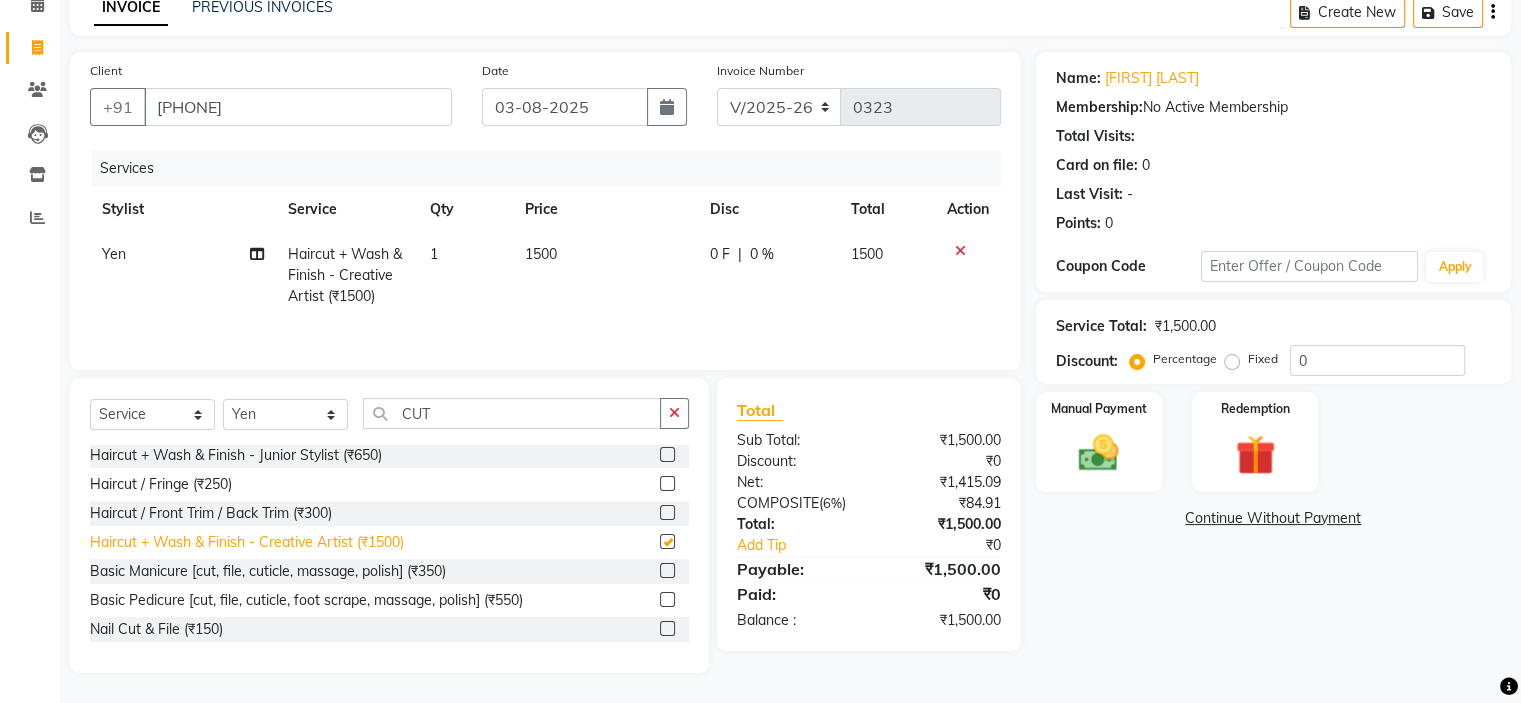 checkbox on "false" 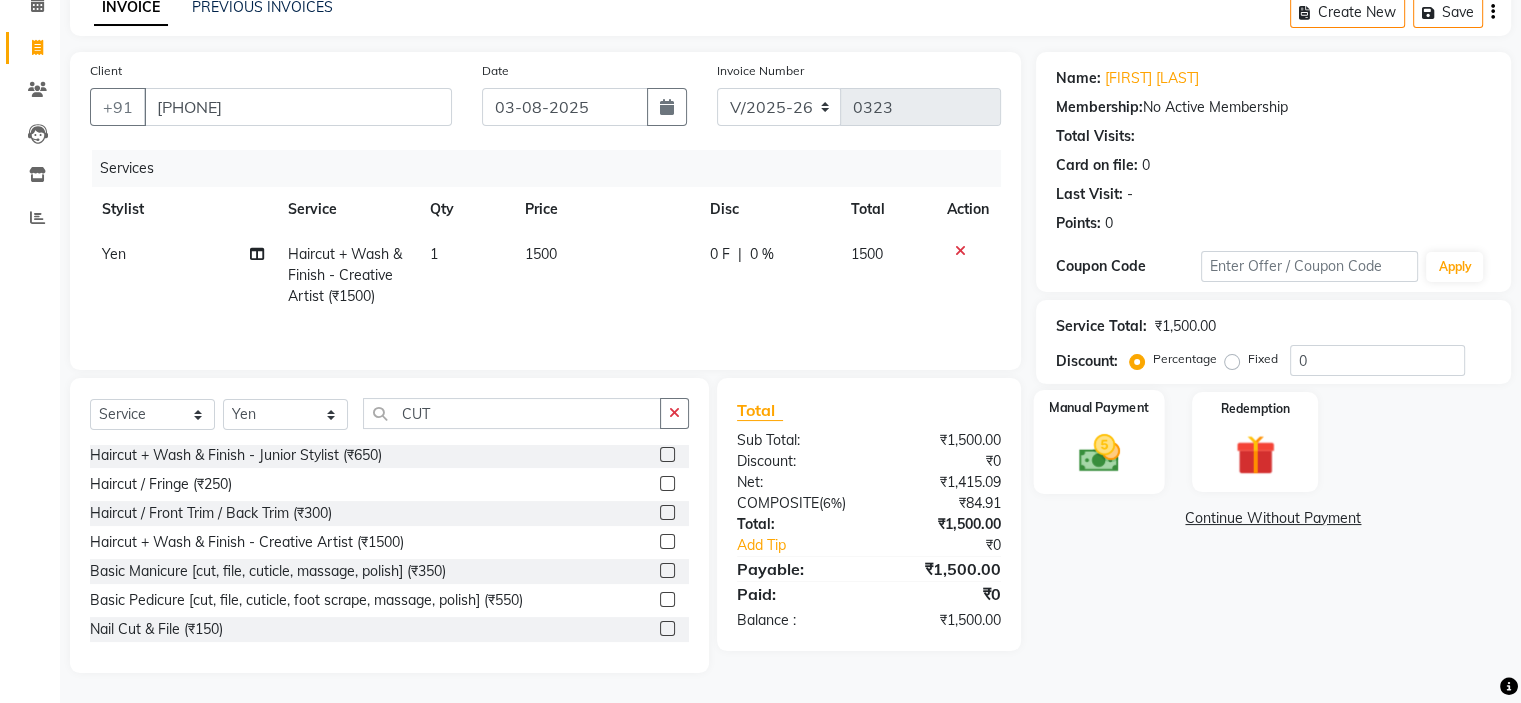 click 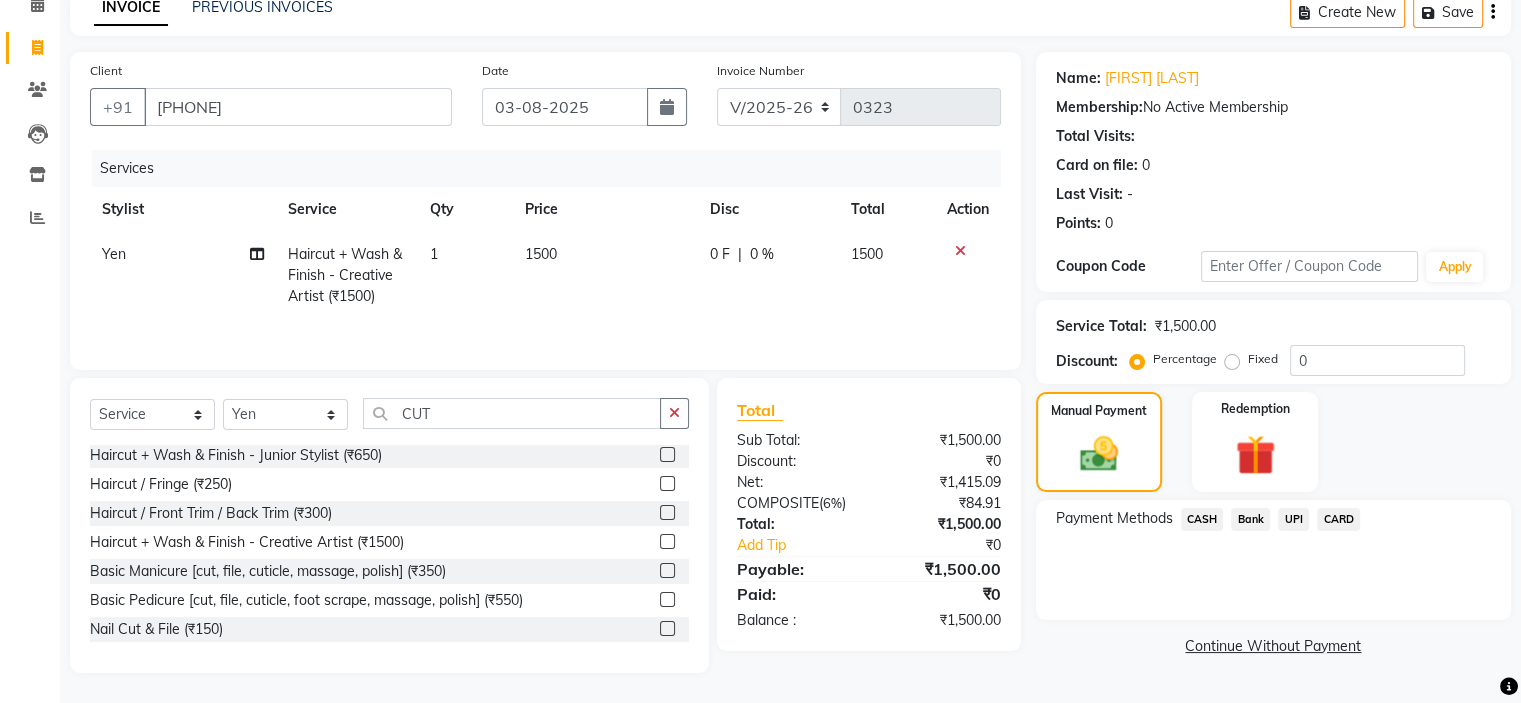 click on "CASH" 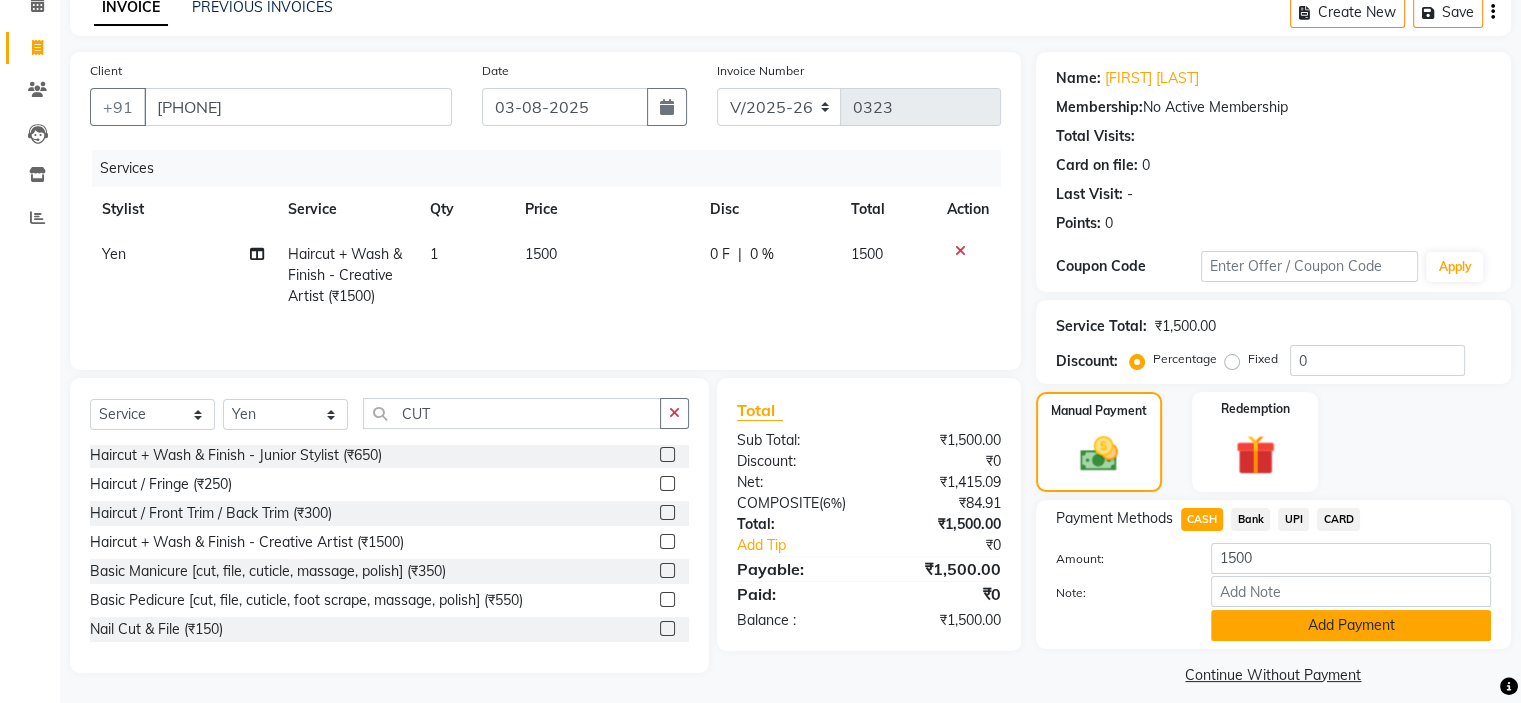 click on "Add Payment" 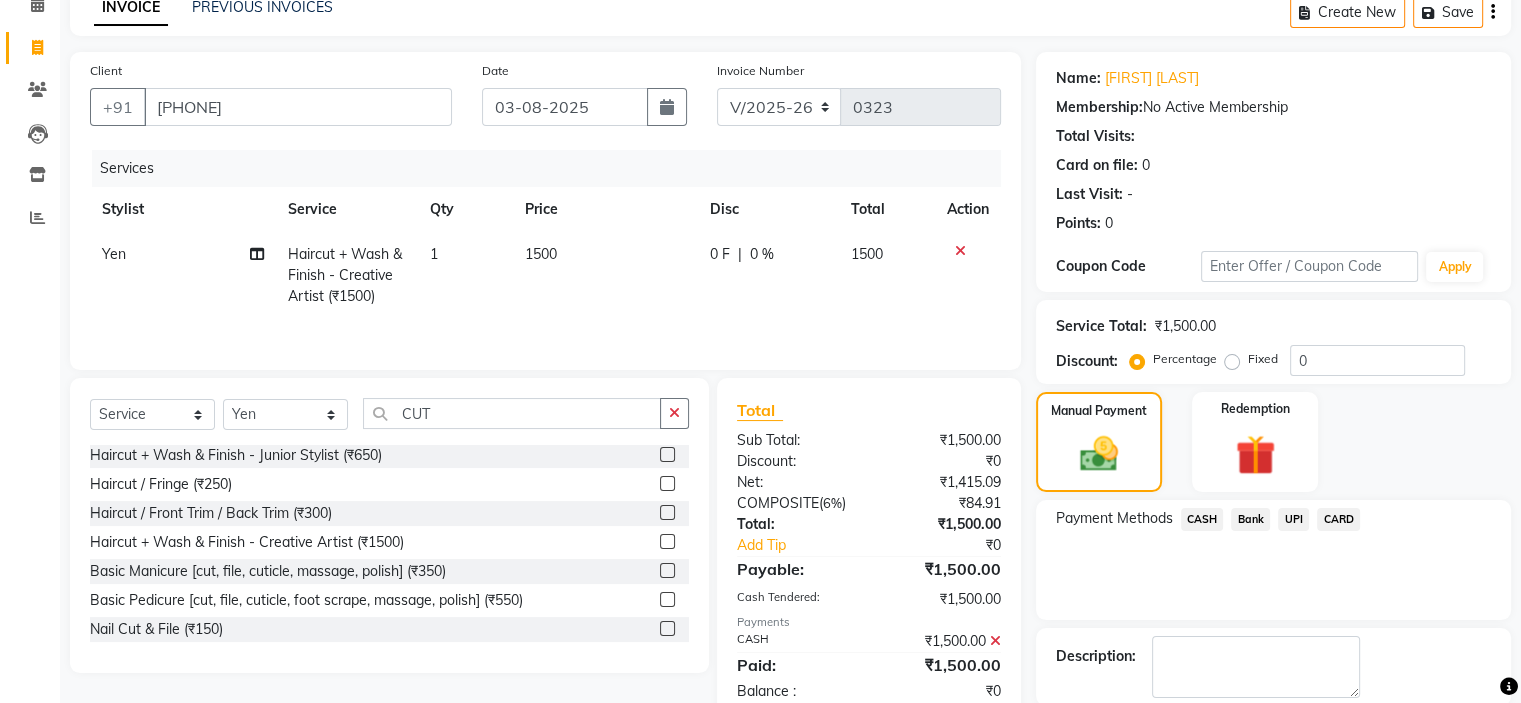 scroll, scrollTop: 168, scrollLeft: 0, axis: vertical 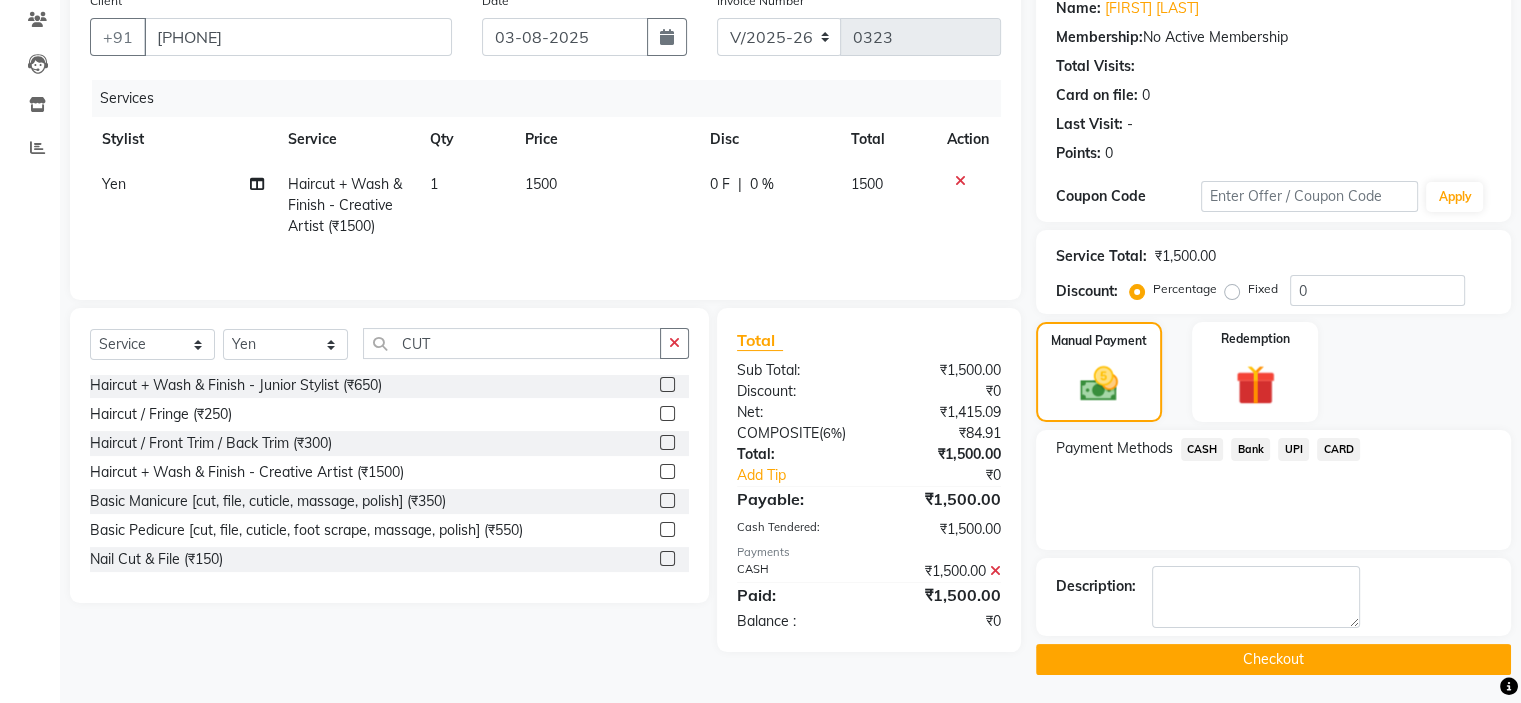 click on "Checkout" 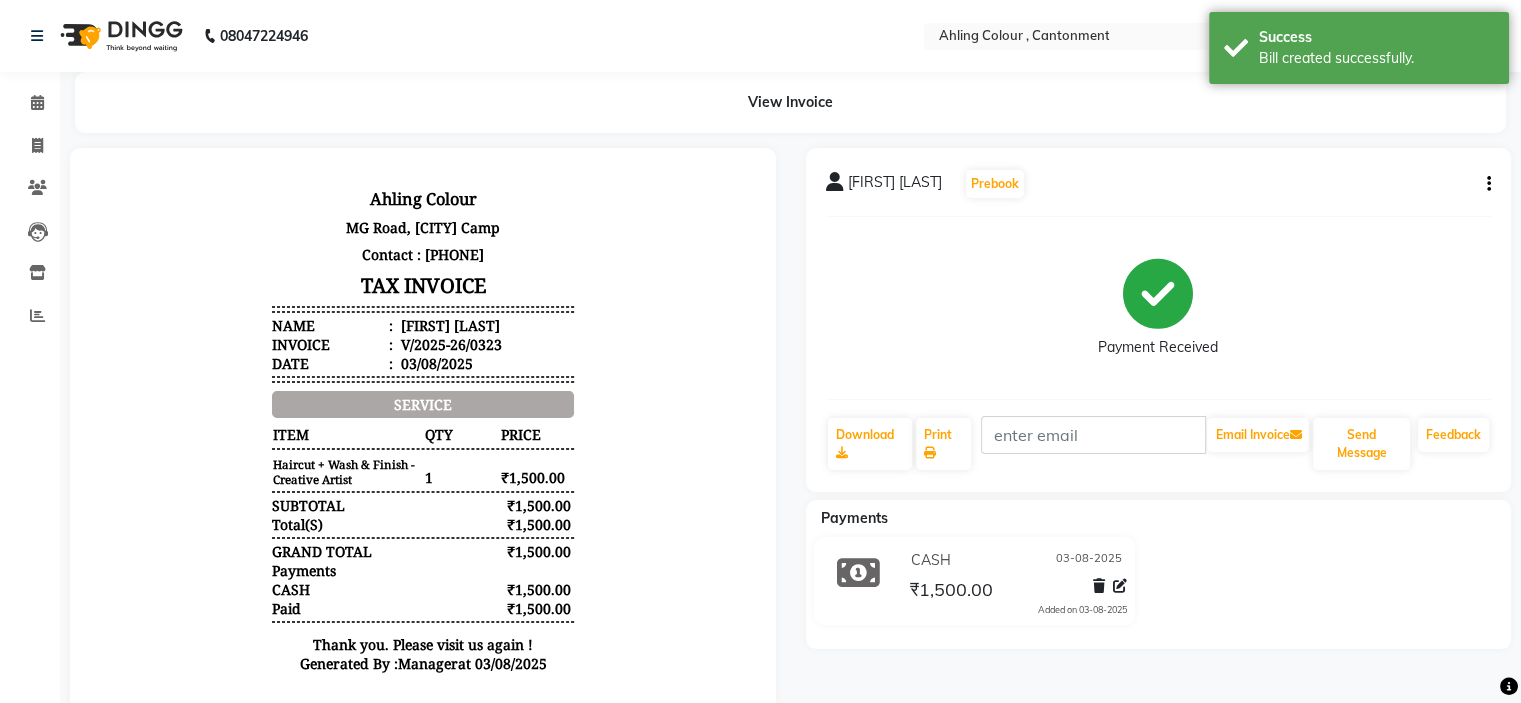 scroll, scrollTop: 0, scrollLeft: 0, axis: both 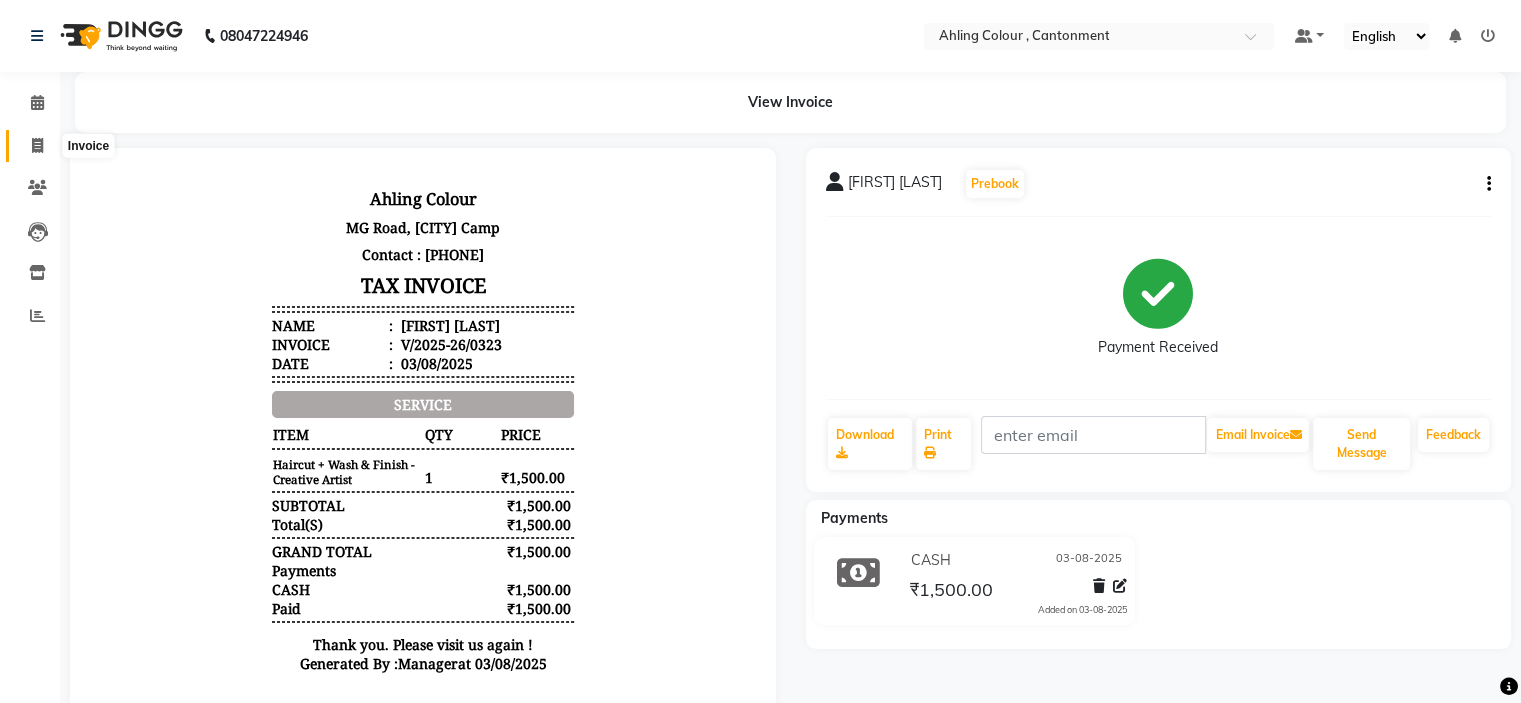click 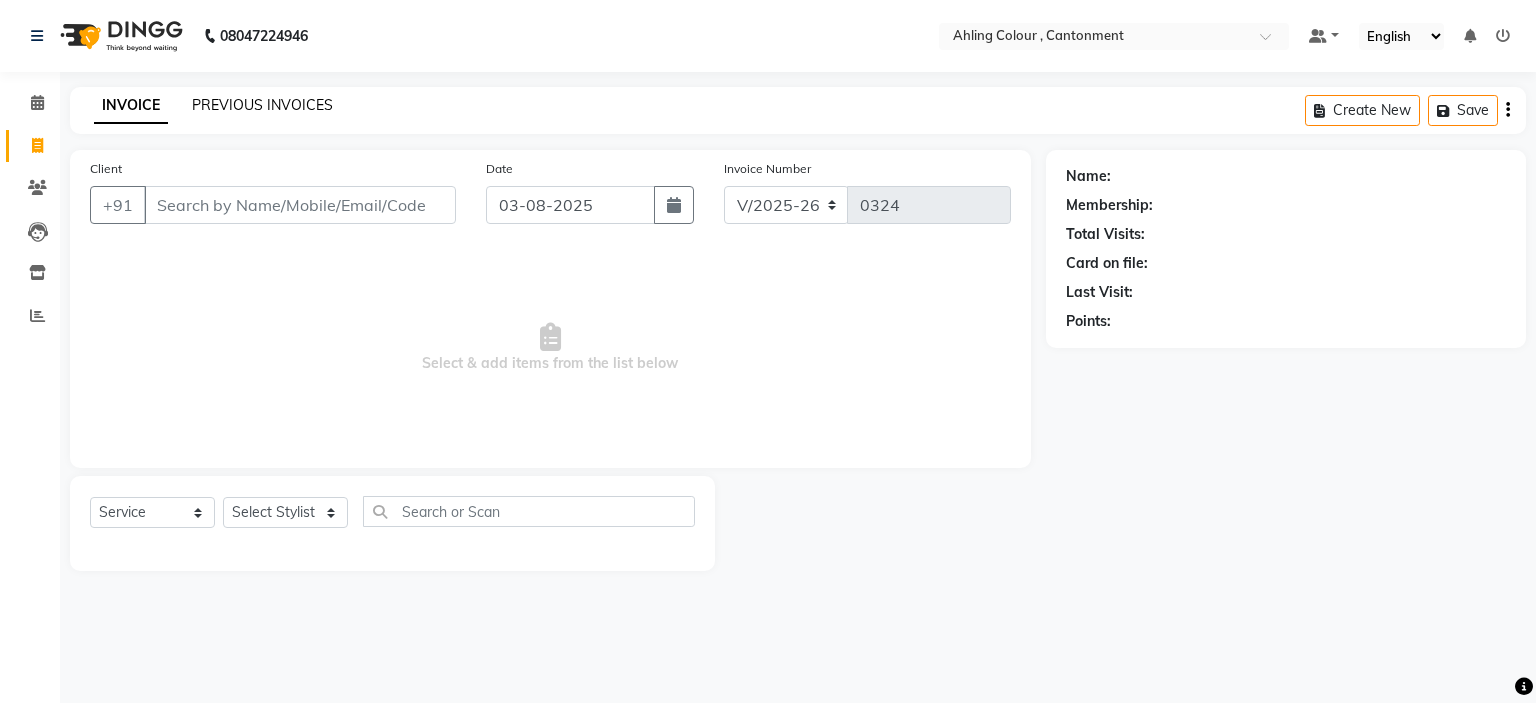 click on "PREVIOUS INVOICES" 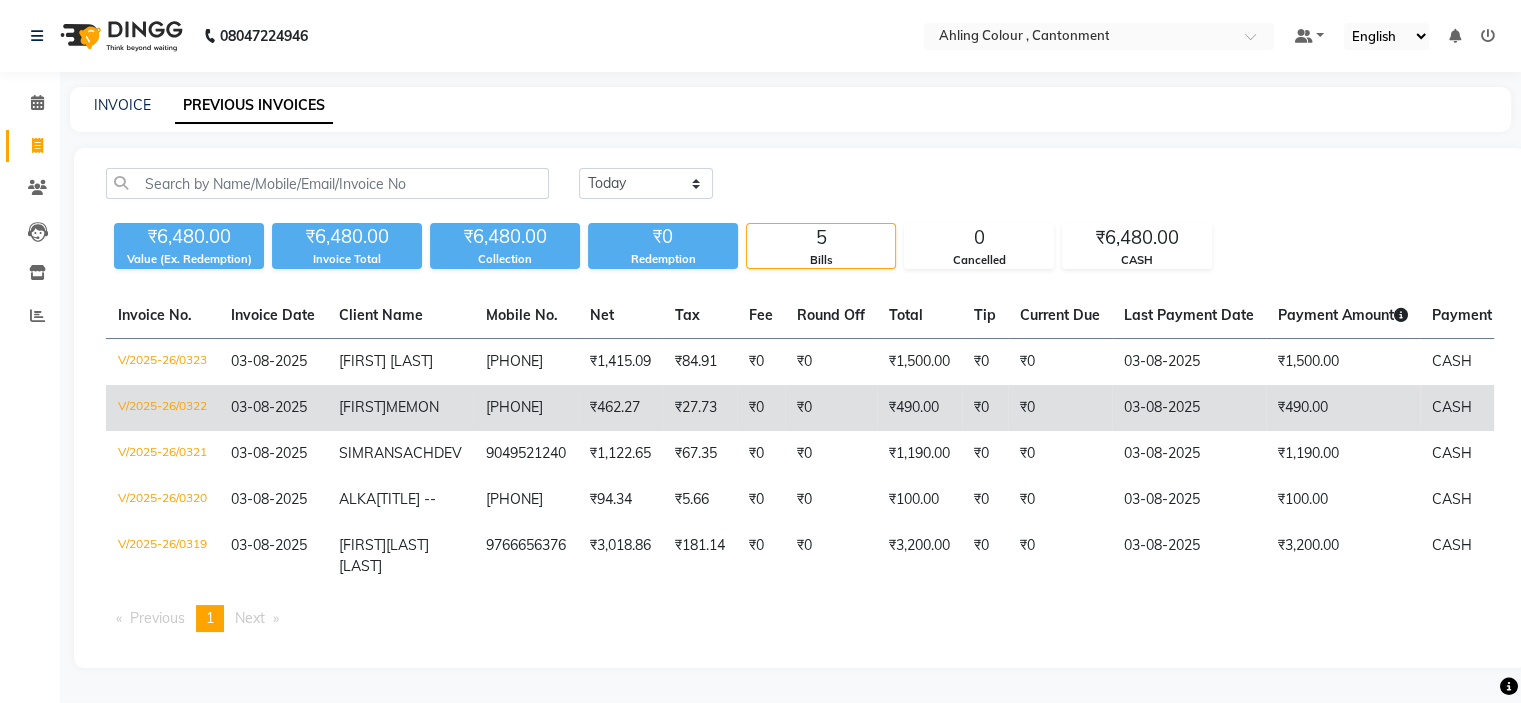 scroll, scrollTop: 0, scrollLeft: 0, axis: both 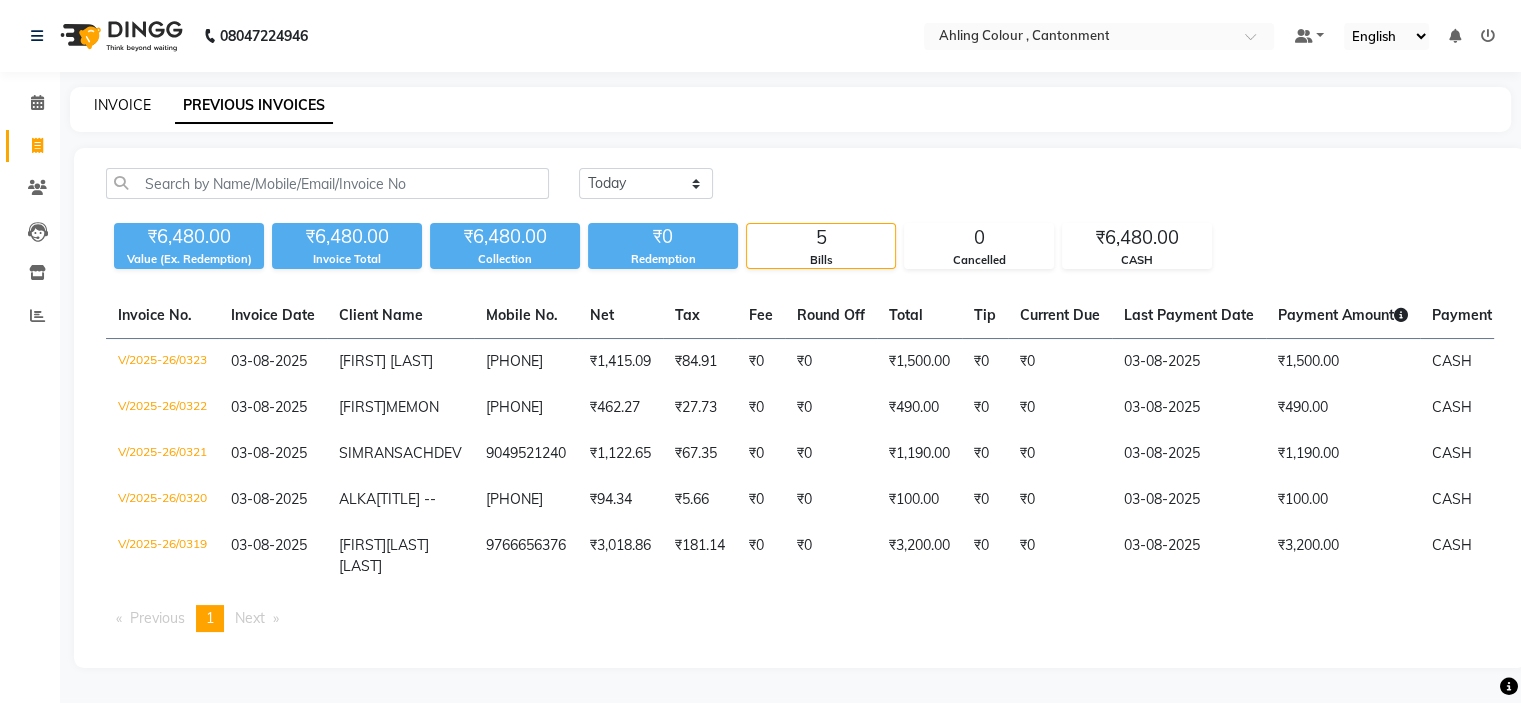 click on "INVOICE" 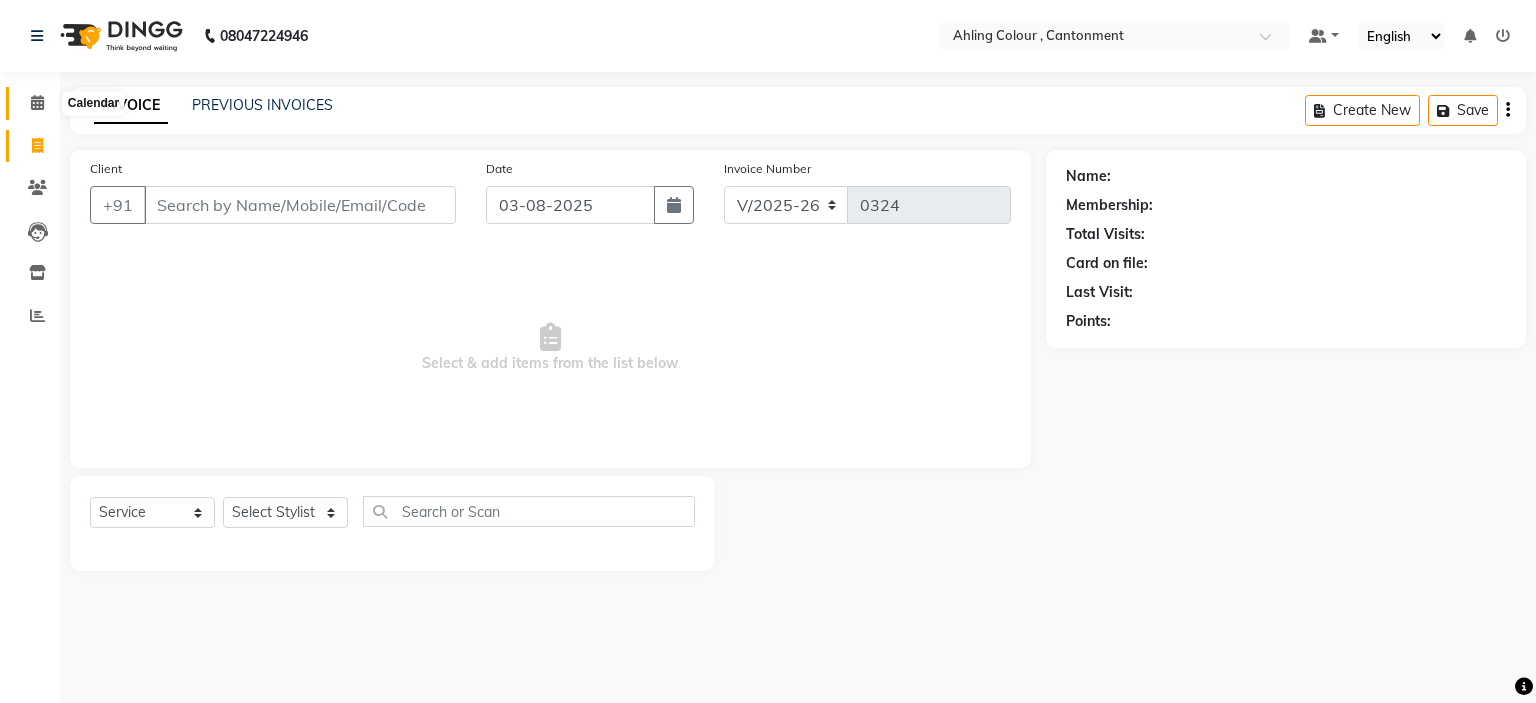 click 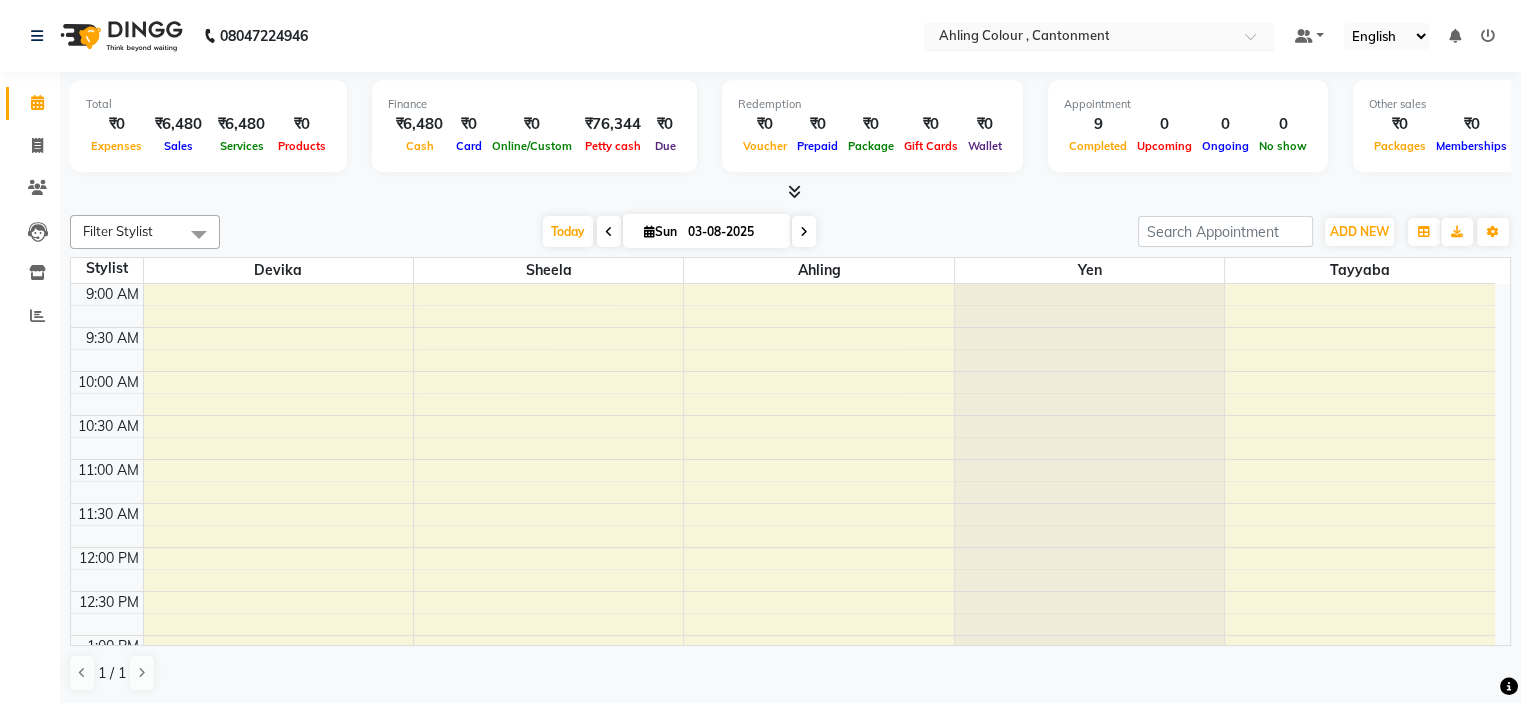 click at bounding box center (1079, 38) 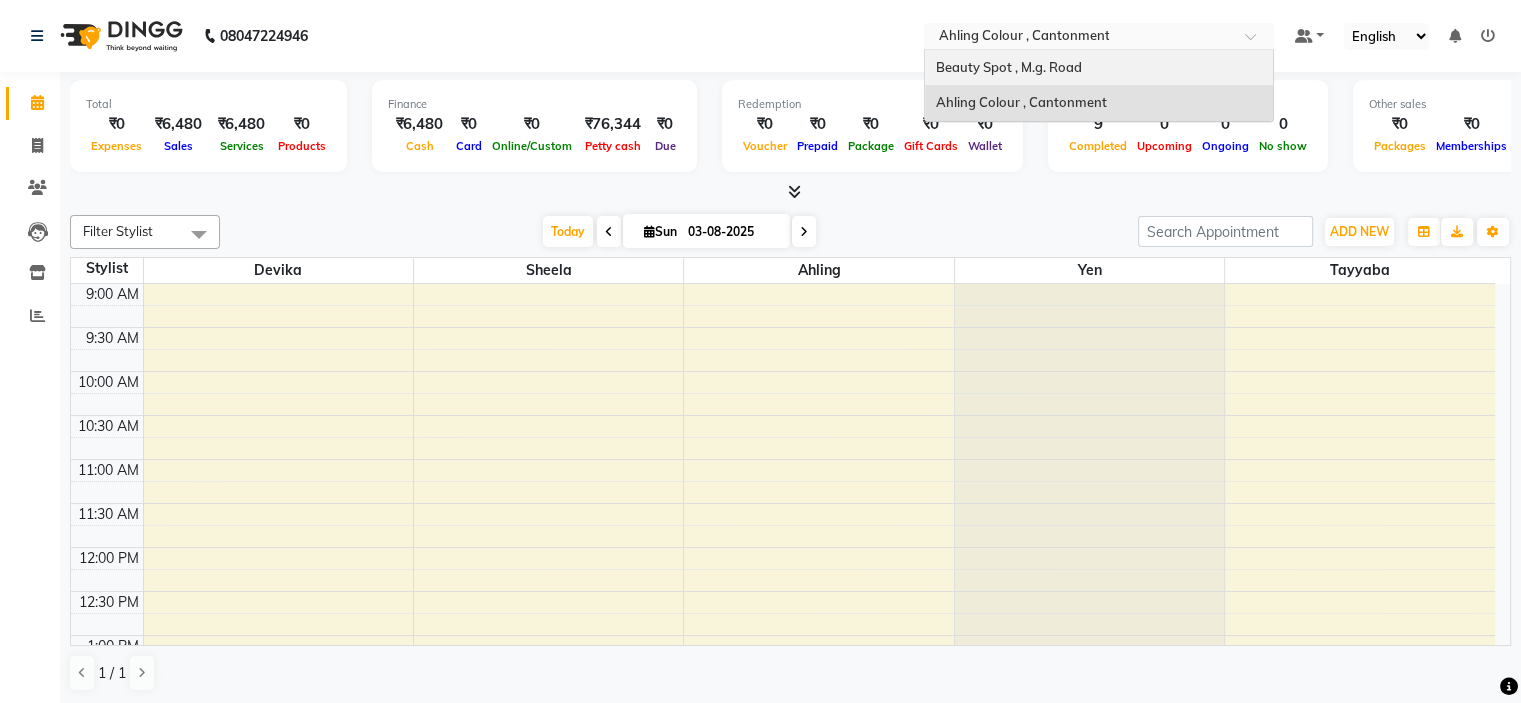 click on "Beauty Spot , M.g. Road" at bounding box center (1008, 67) 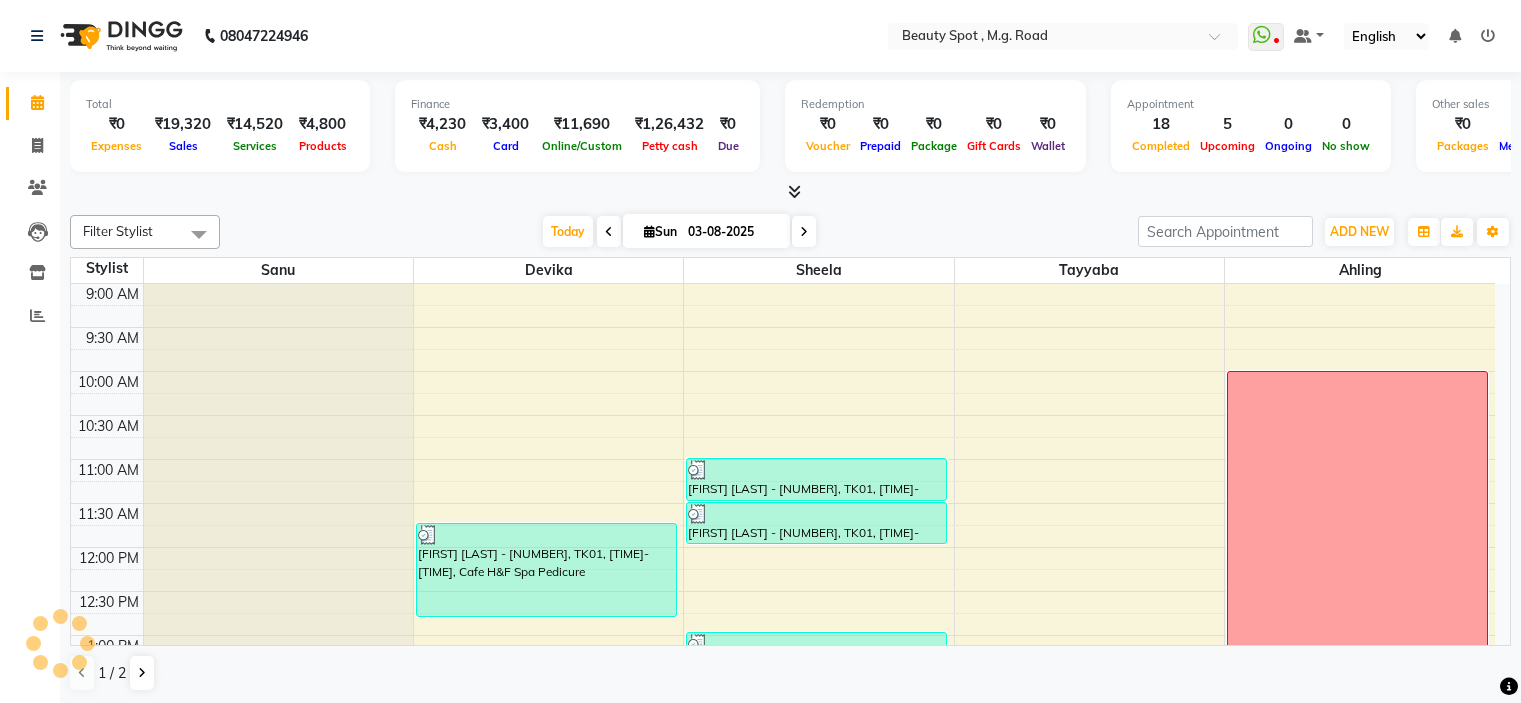 scroll, scrollTop: 0, scrollLeft: 0, axis: both 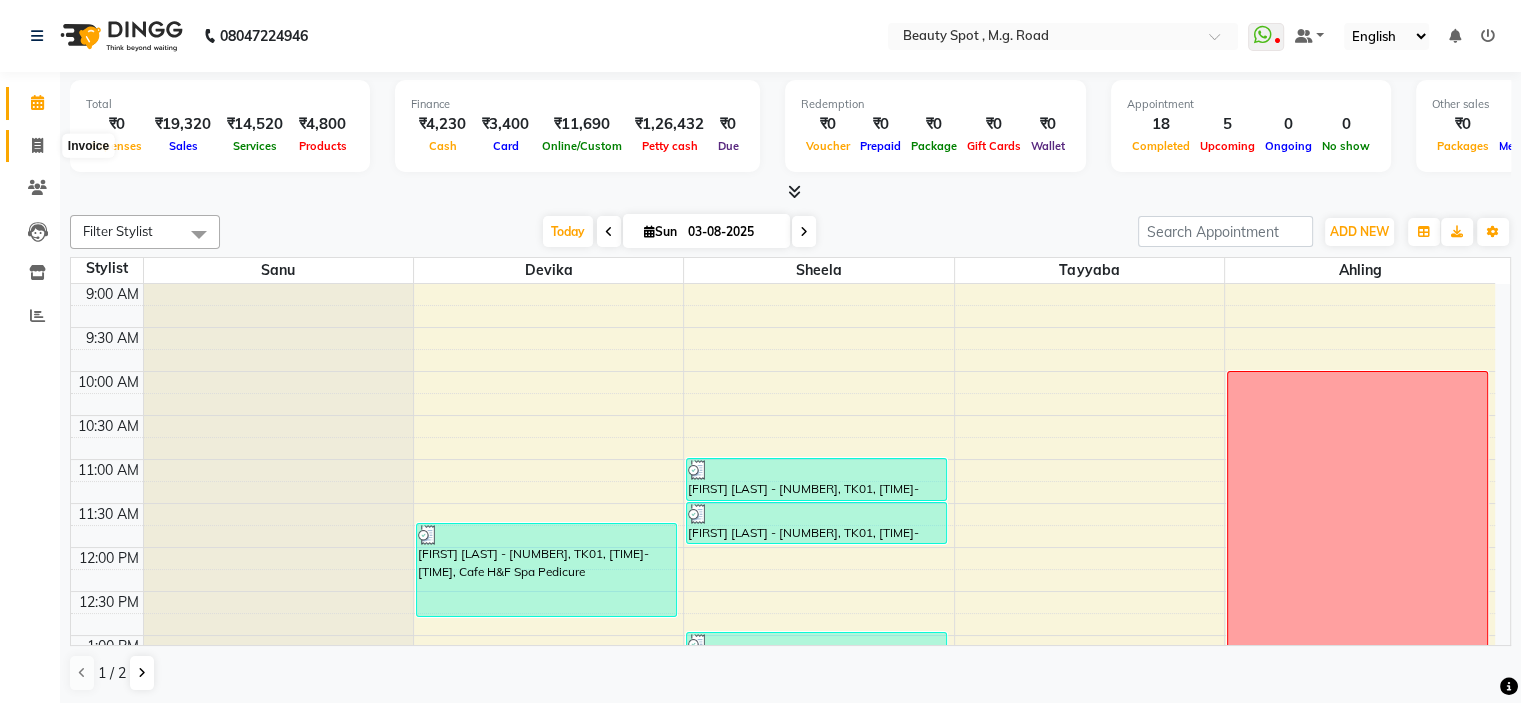 click 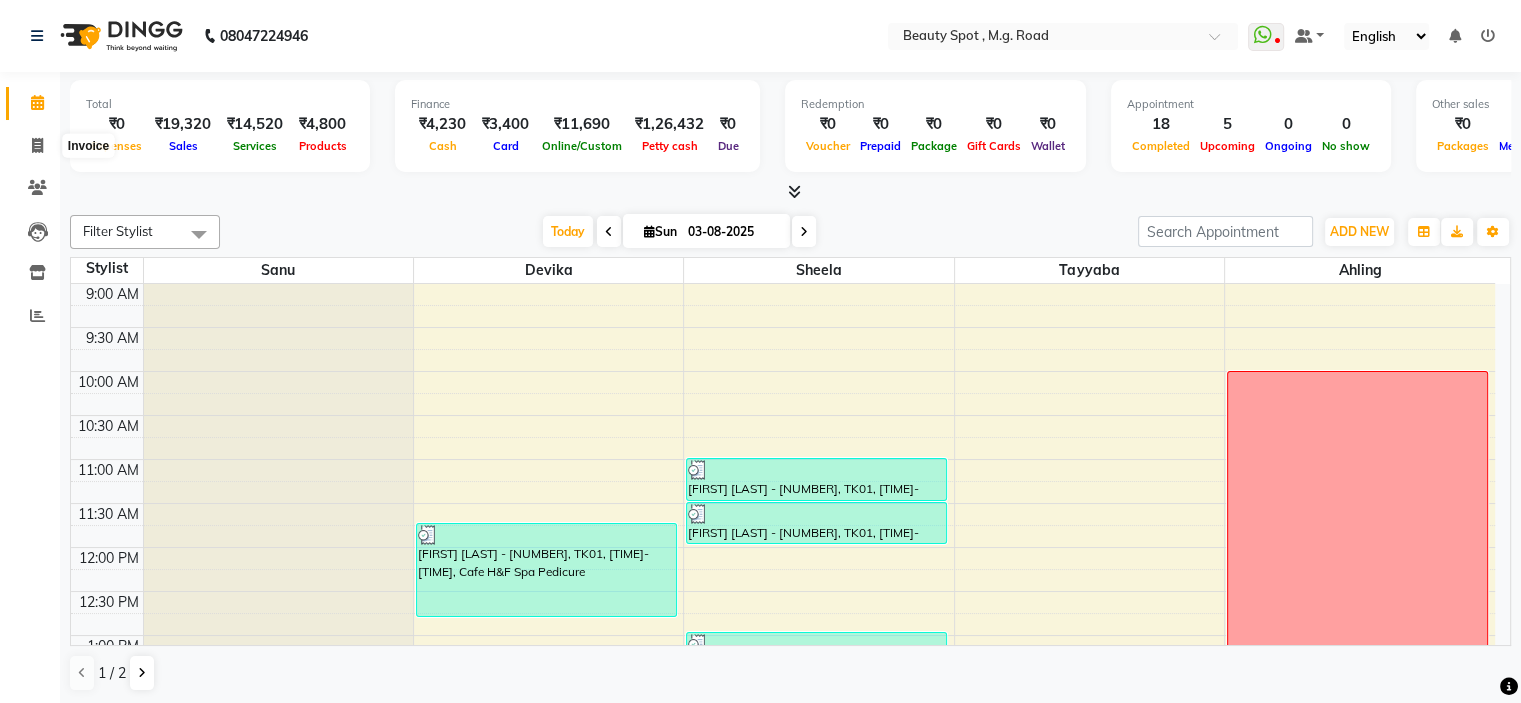 select on "service" 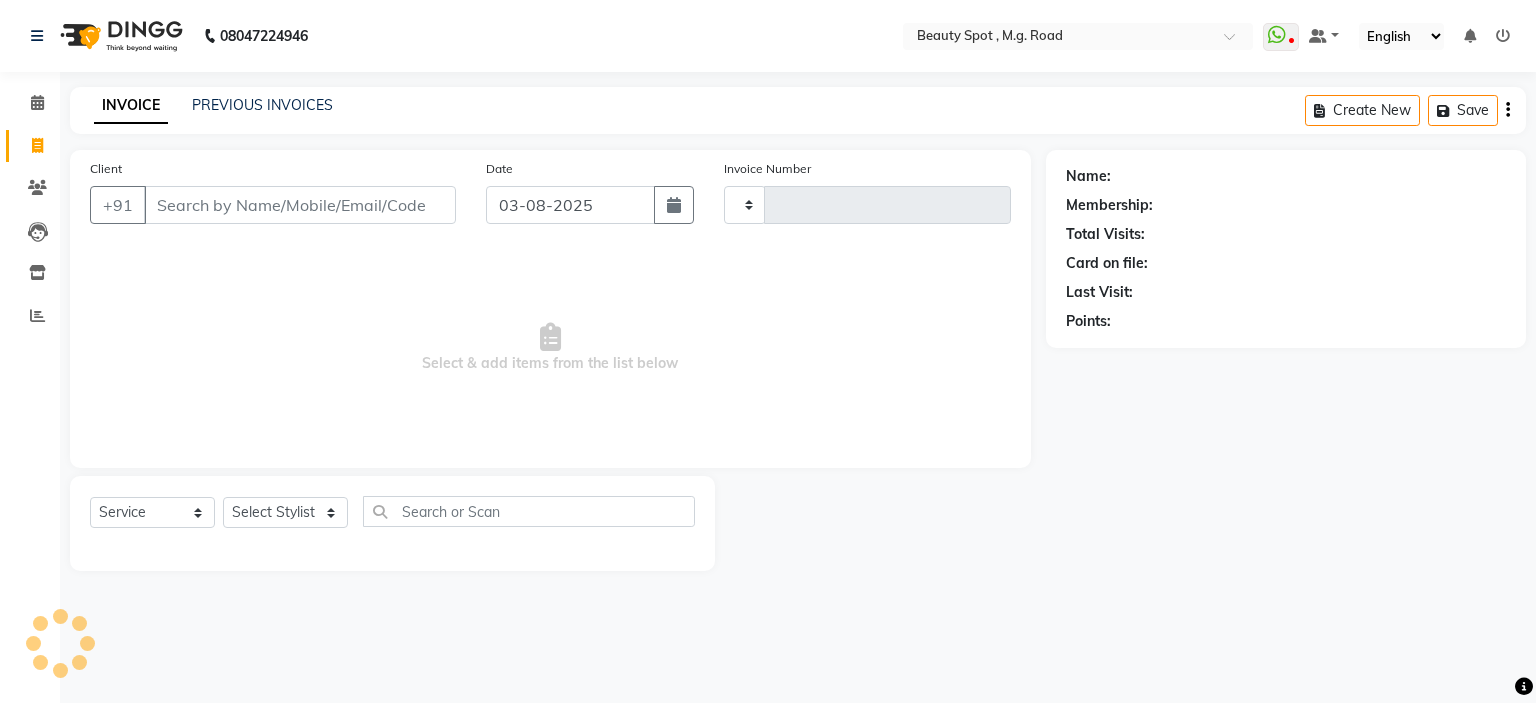 type on "0581" 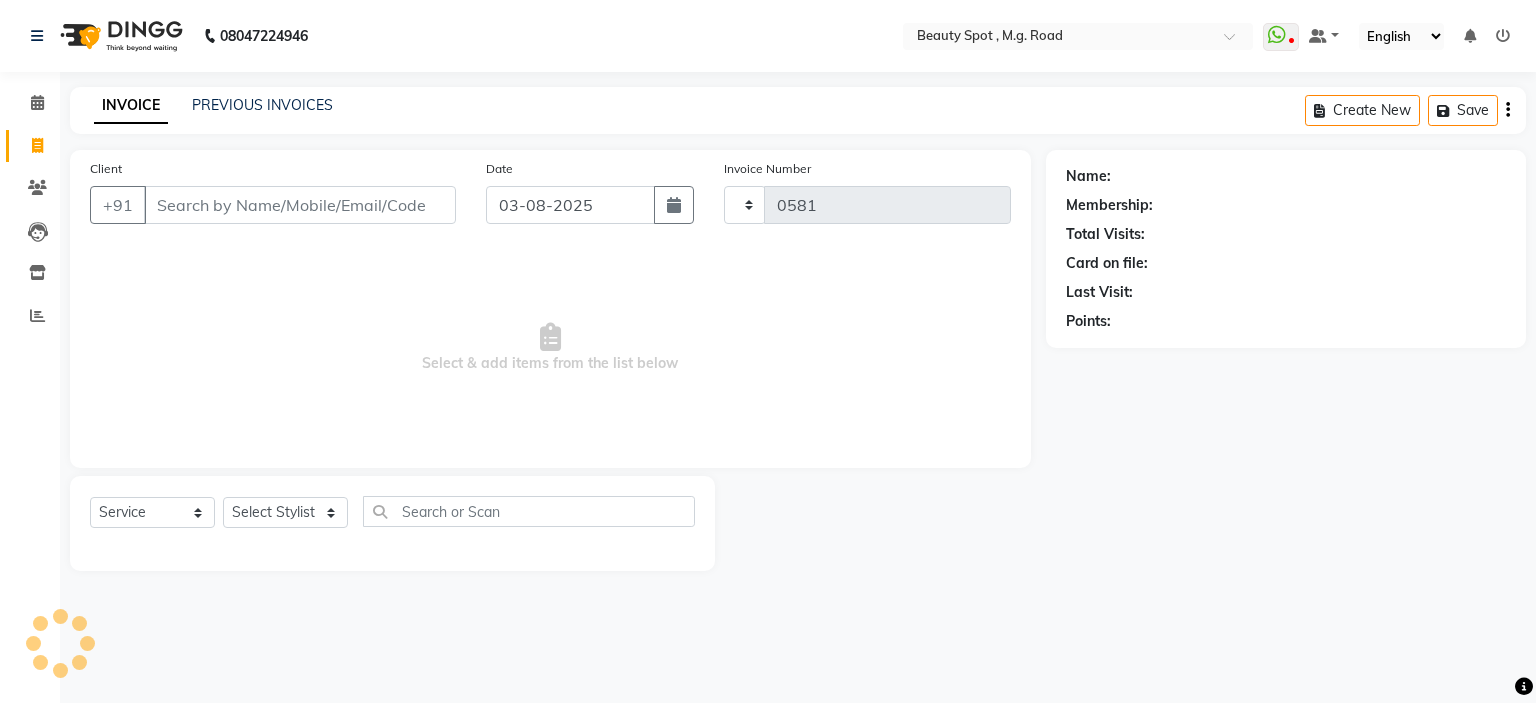select on "7357" 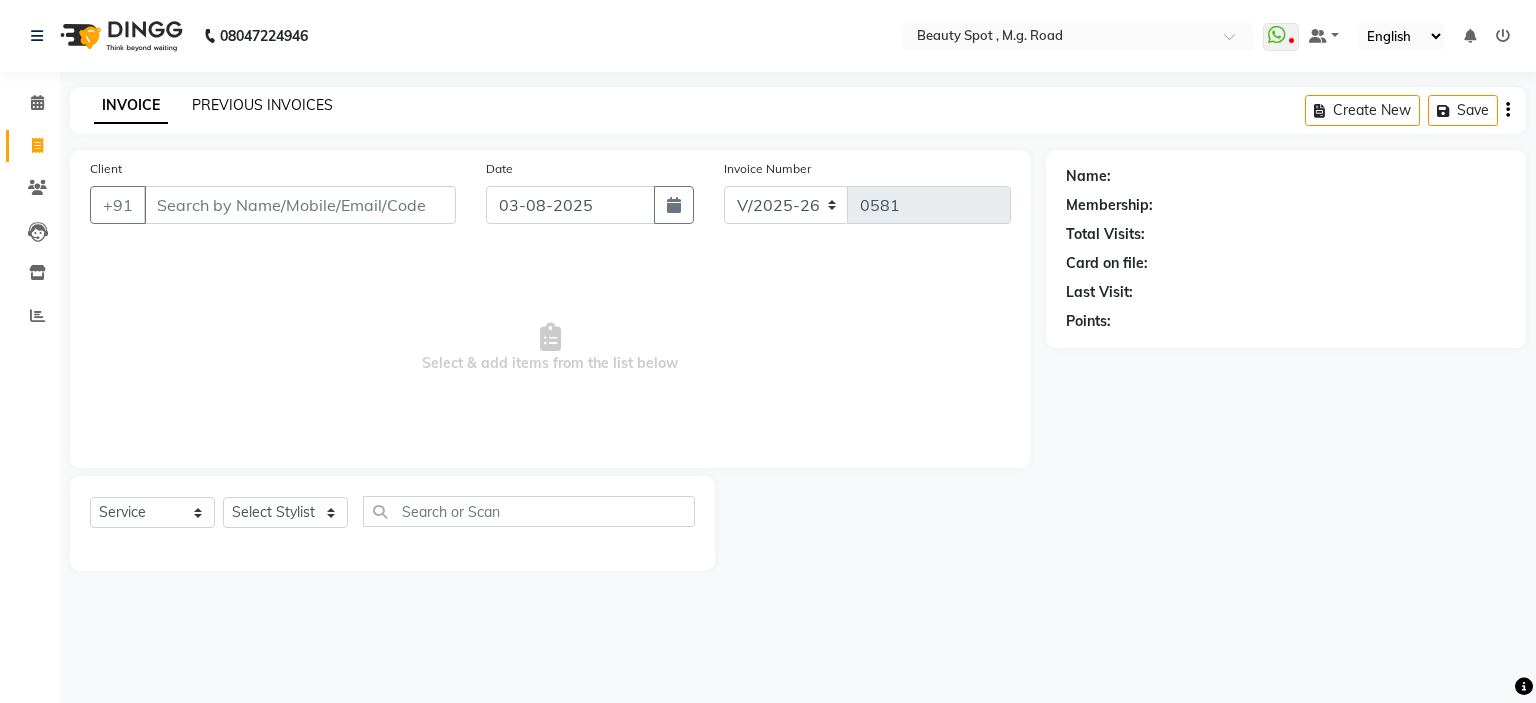 click on "PREVIOUS INVOICES" 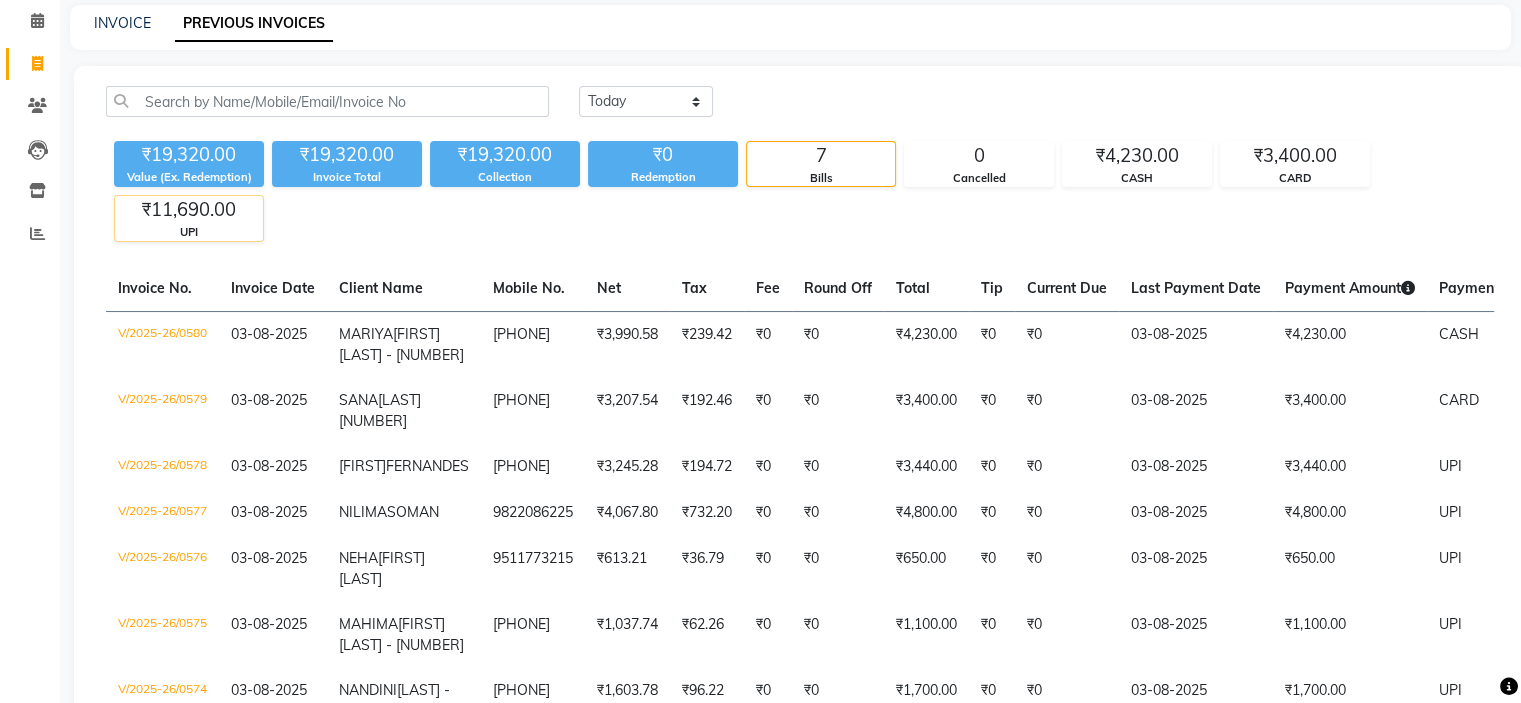 scroll, scrollTop: 0, scrollLeft: 0, axis: both 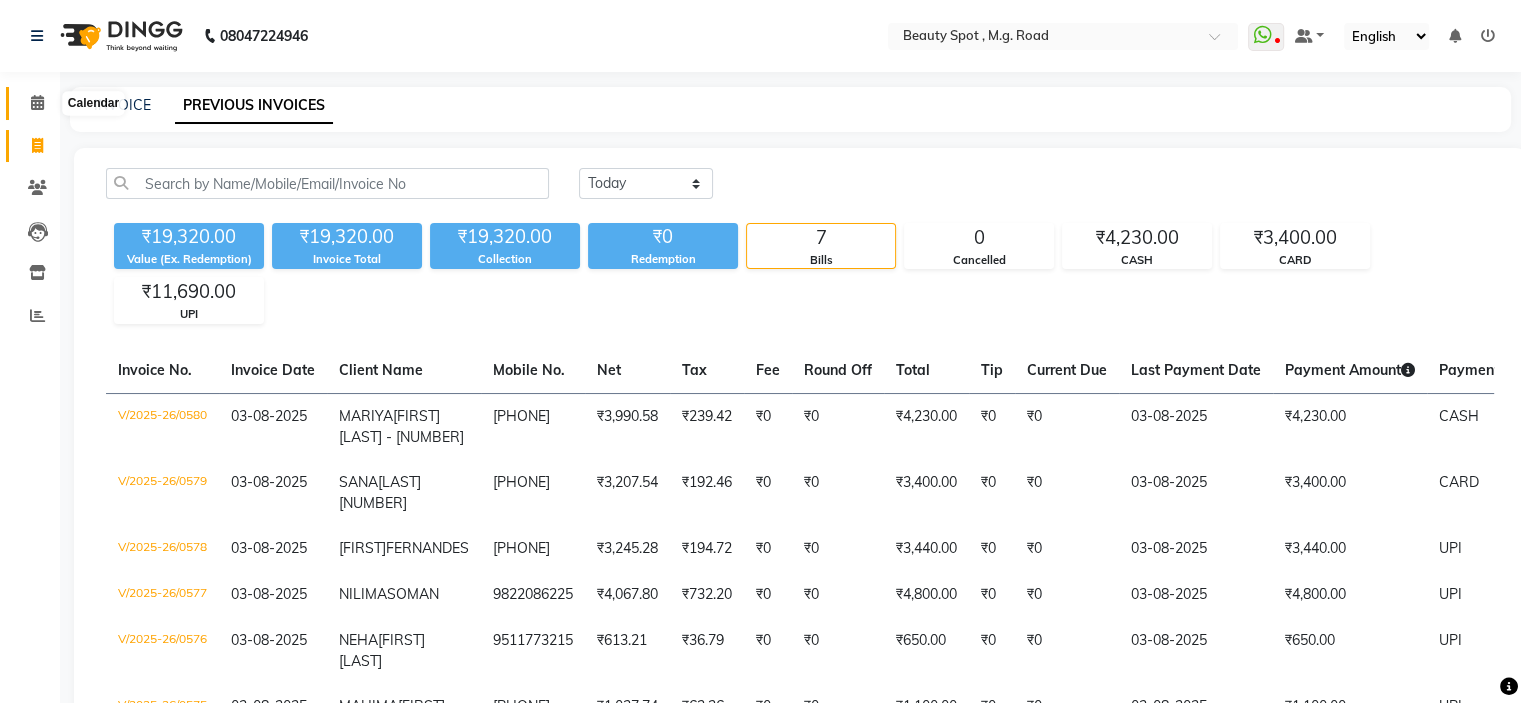 click 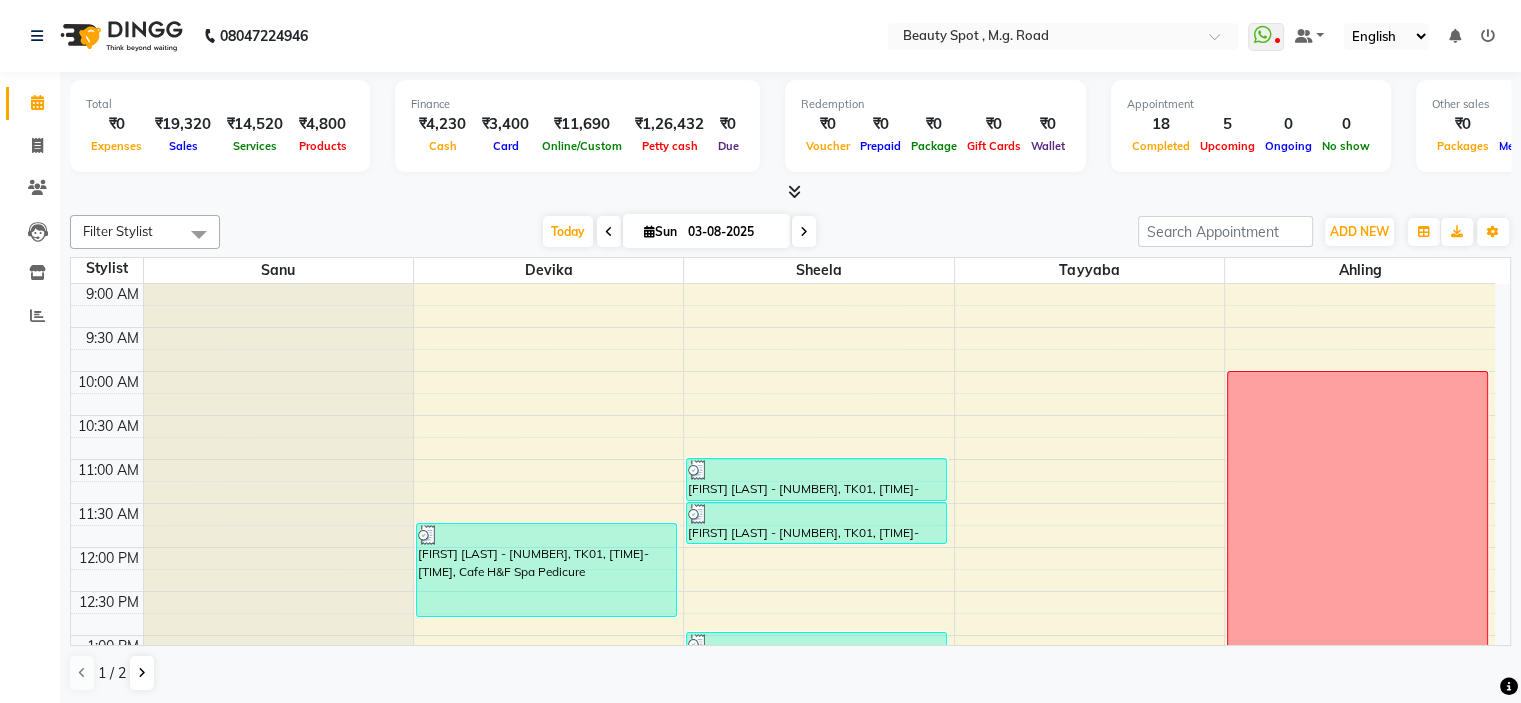 click at bounding box center (804, 231) 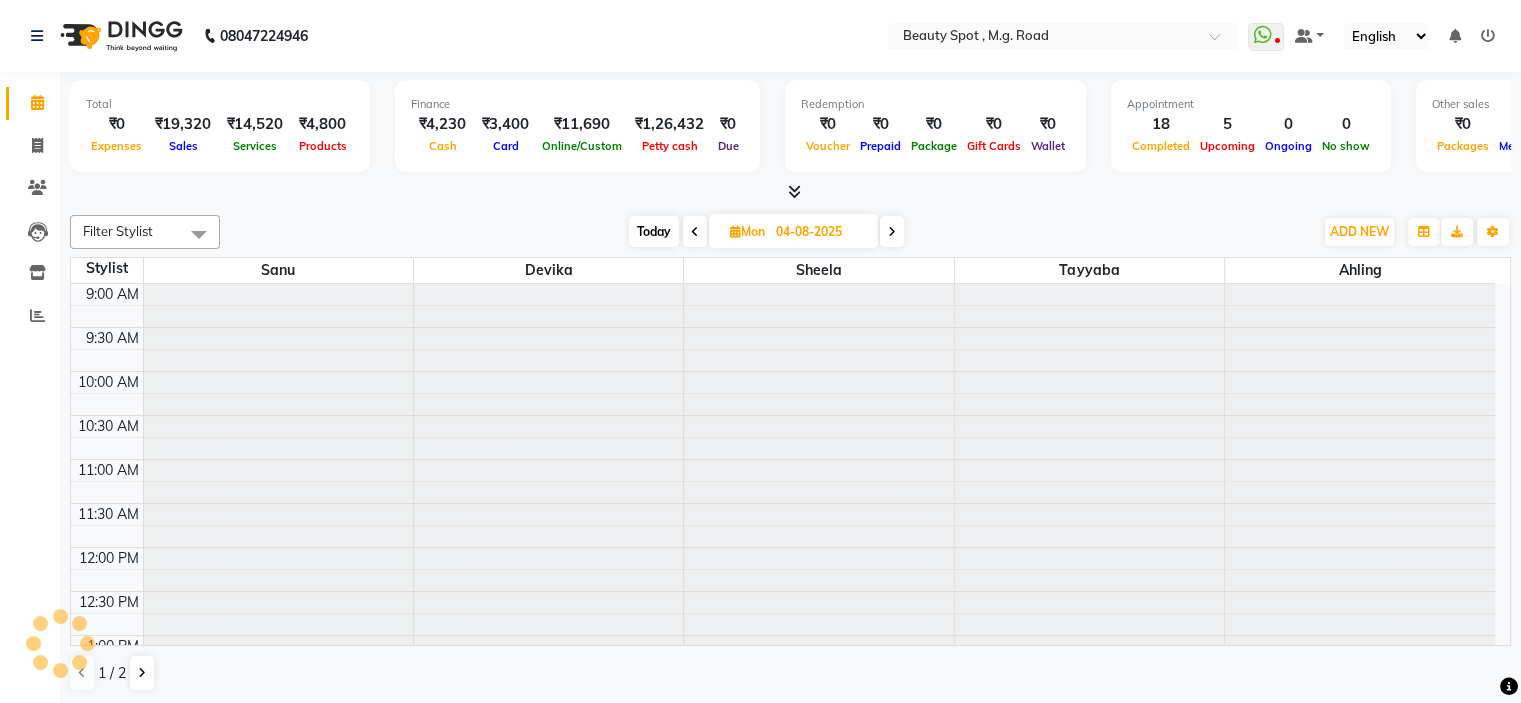 scroll, scrollTop: 596, scrollLeft: 0, axis: vertical 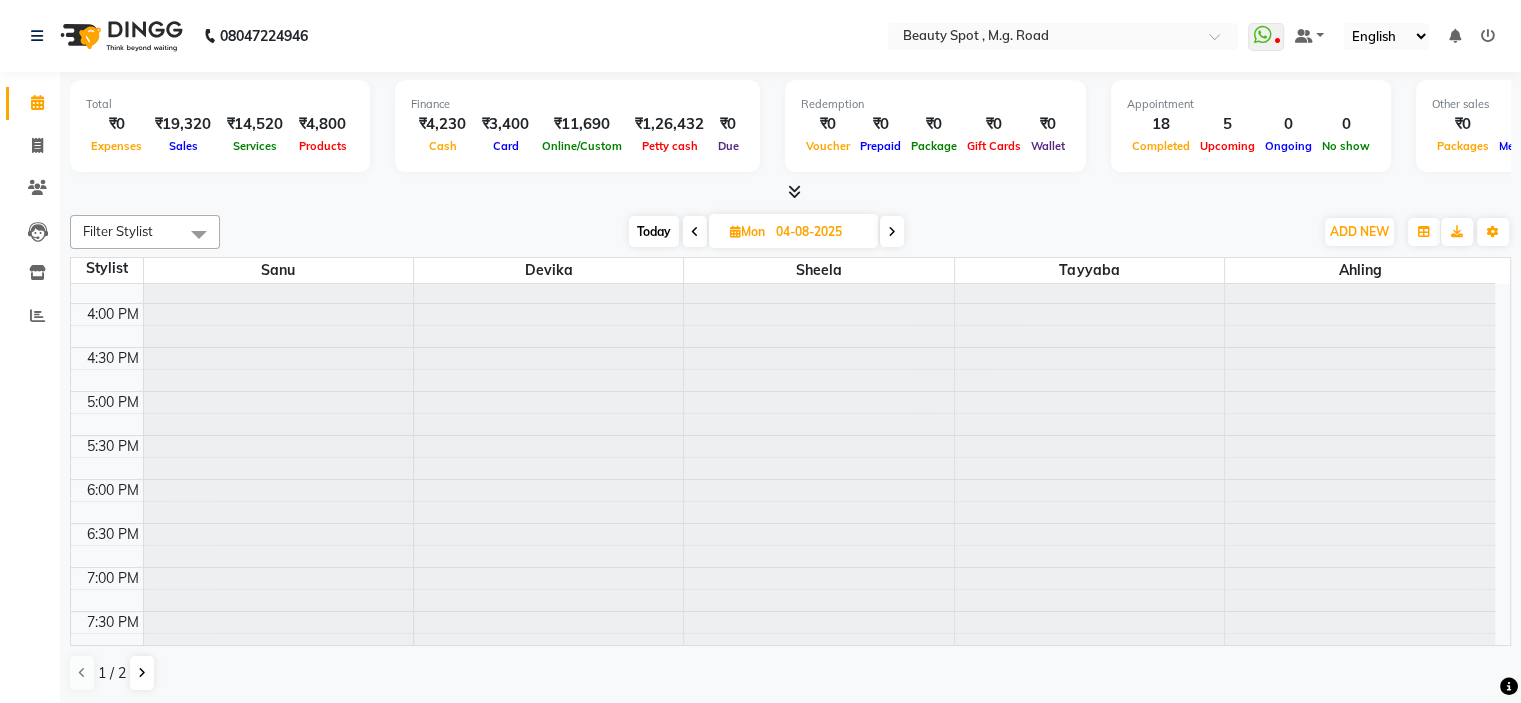 click at bounding box center (892, 231) 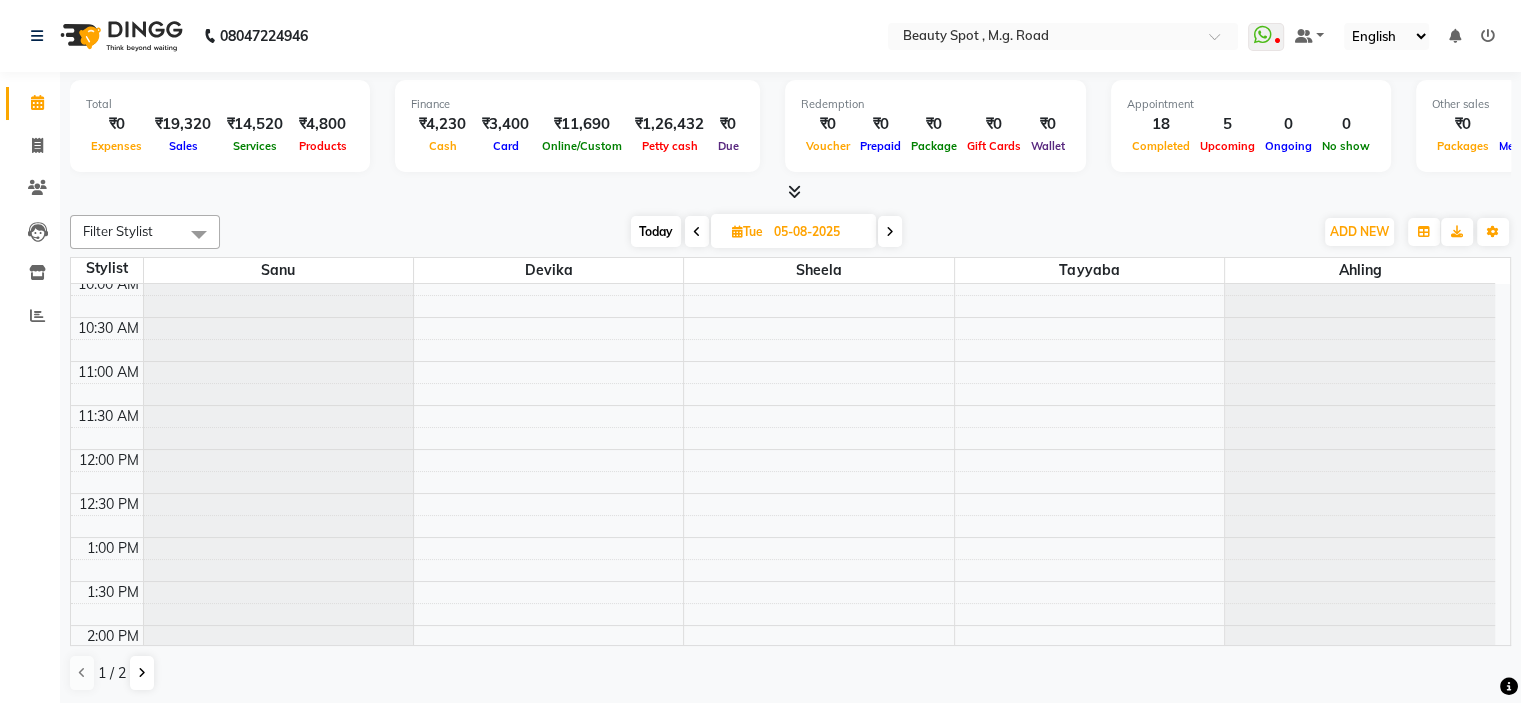 scroll, scrollTop: 0, scrollLeft: 0, axis: both 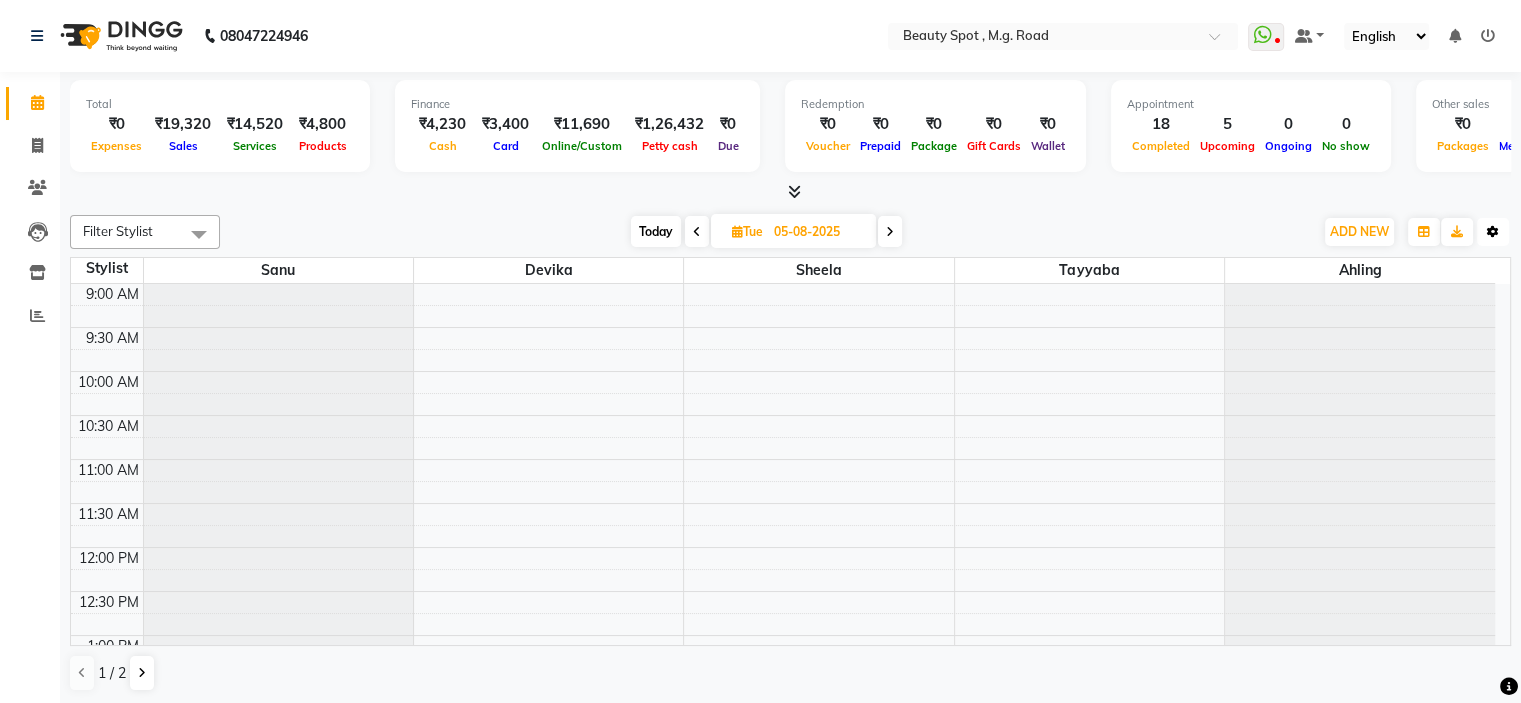 click at bounding box center (1493, 232) 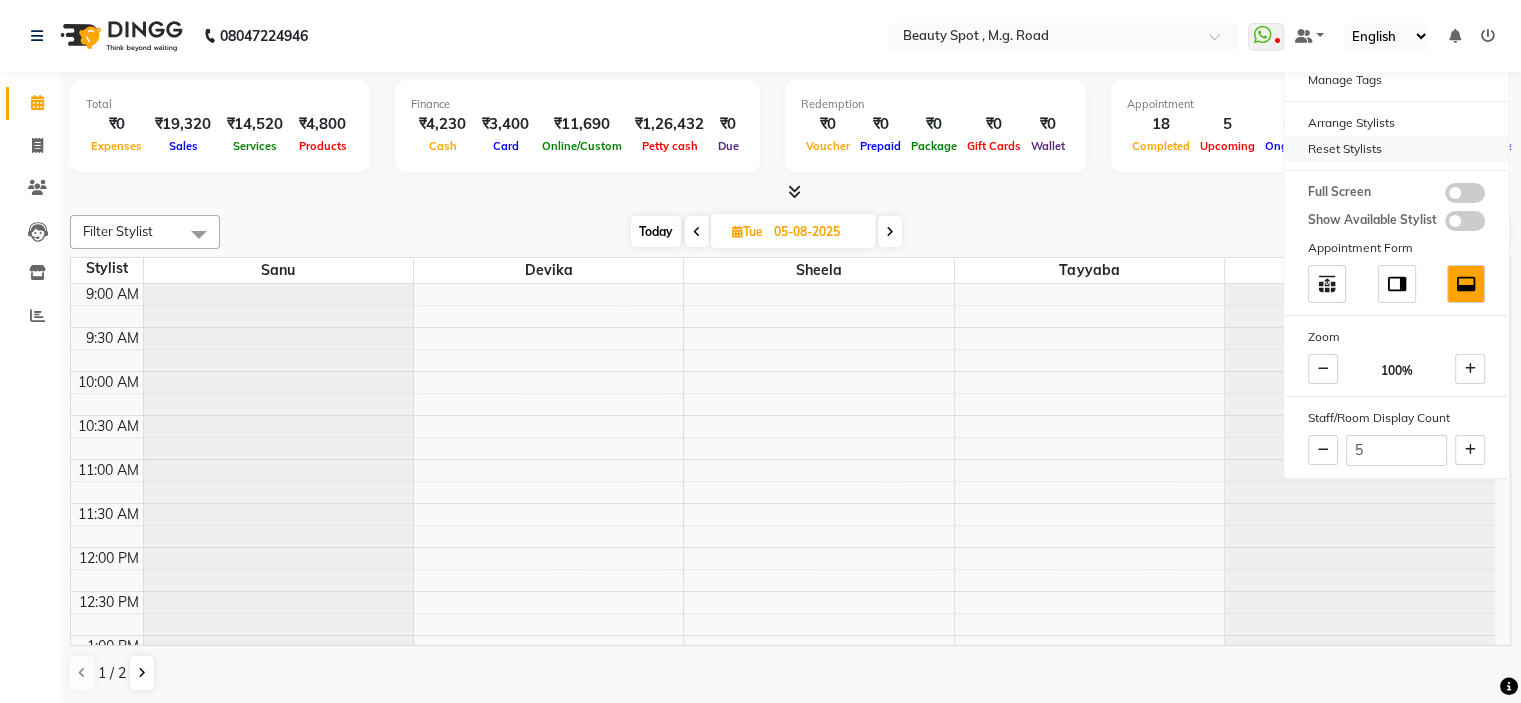 click on "Reset Stylists" at bounding box center (1396, 149) 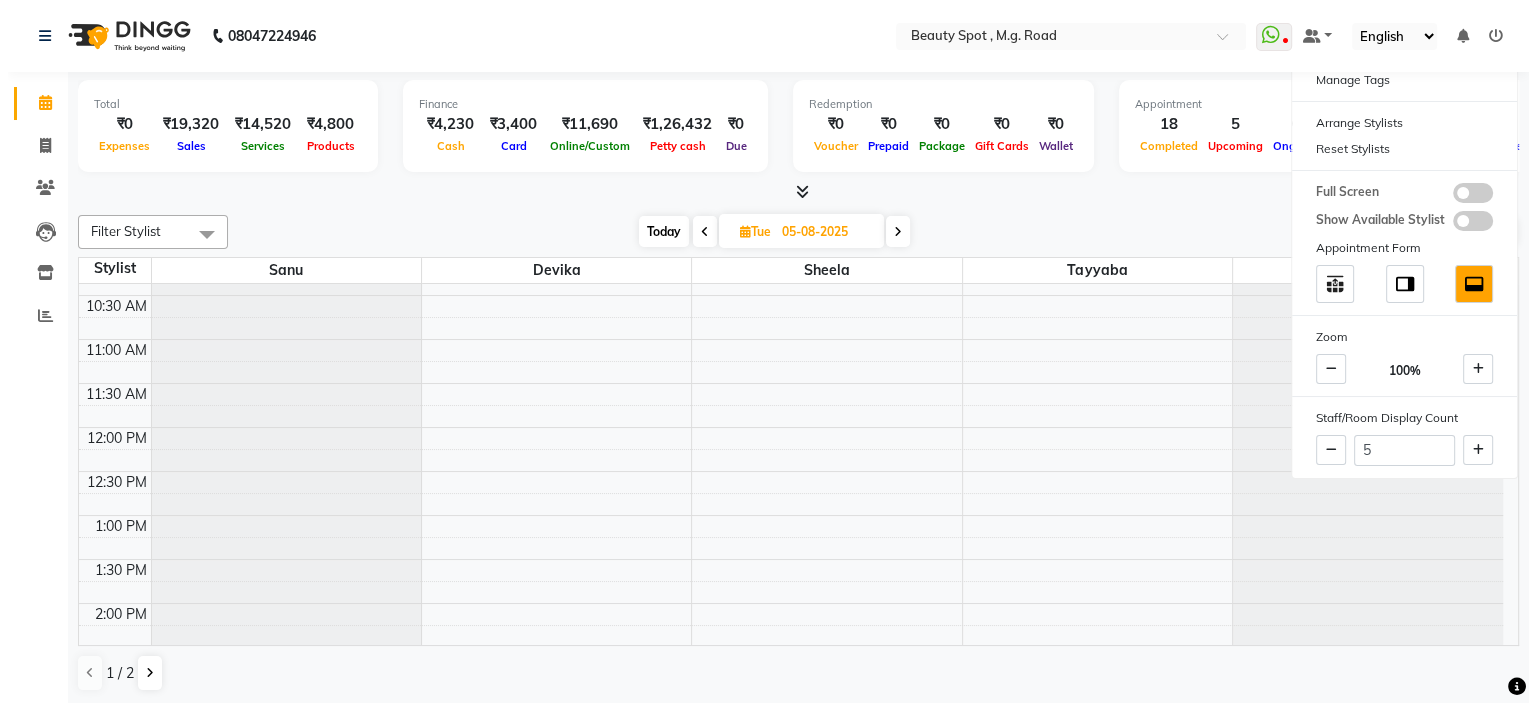 scroll, scrollTop: 0, scrollLeft: 0, axis: both 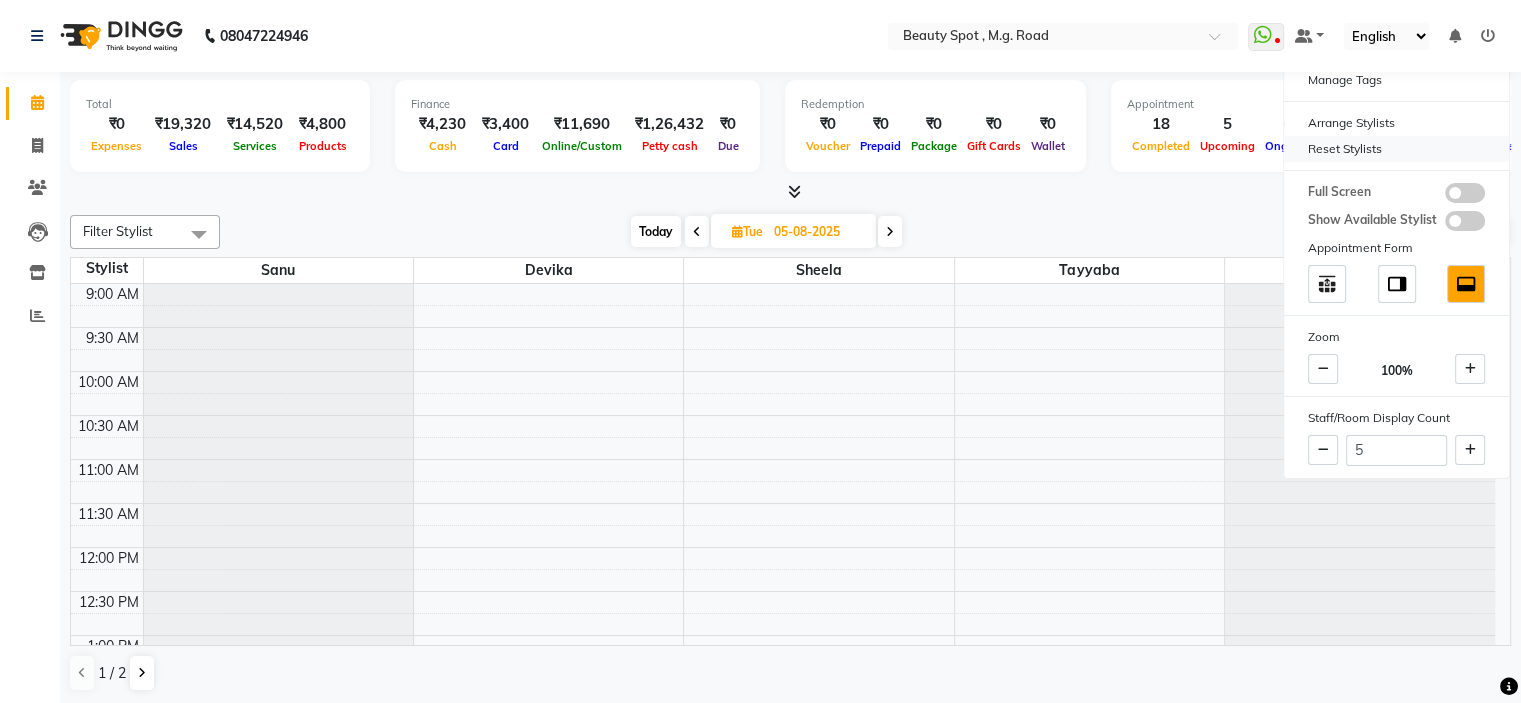 click on "Reset Stylists" at bounding box center (1396, 149) 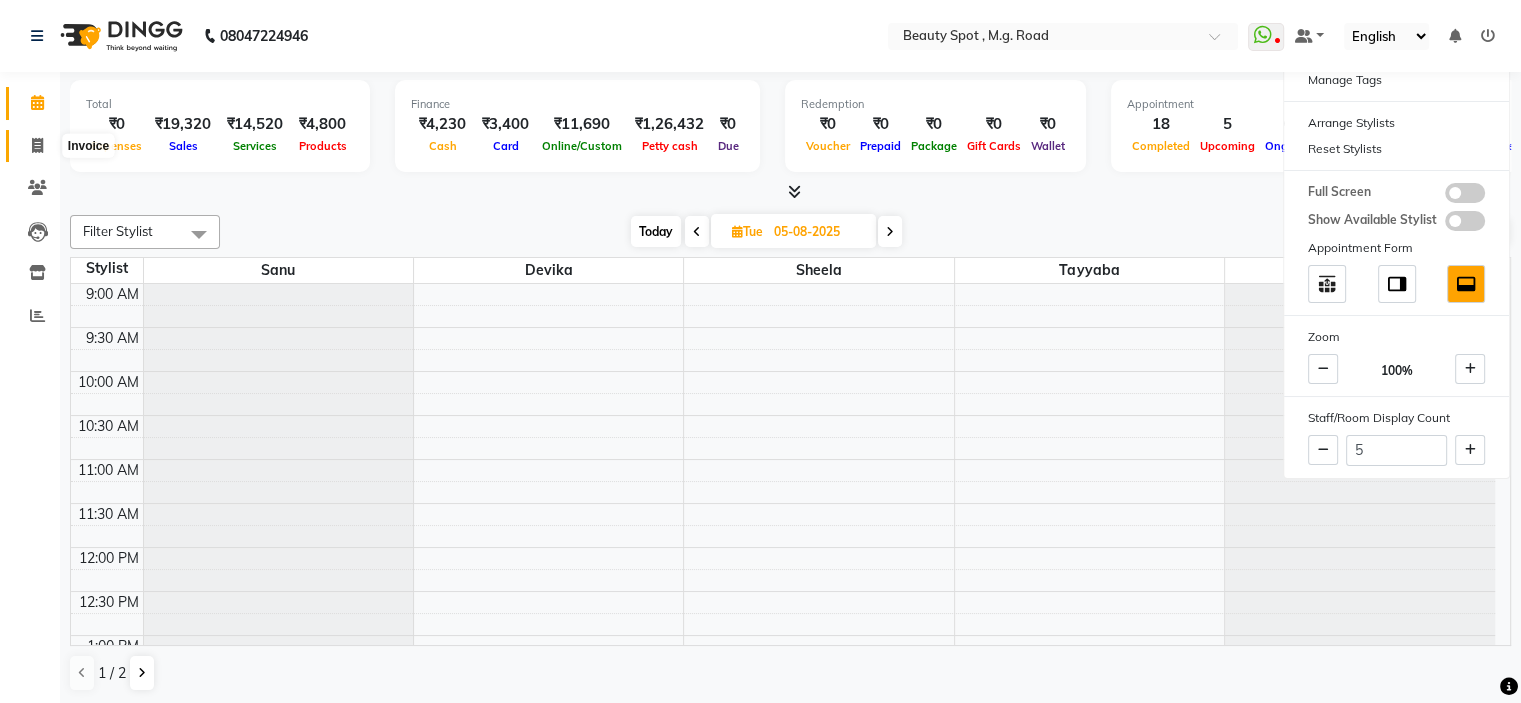 click 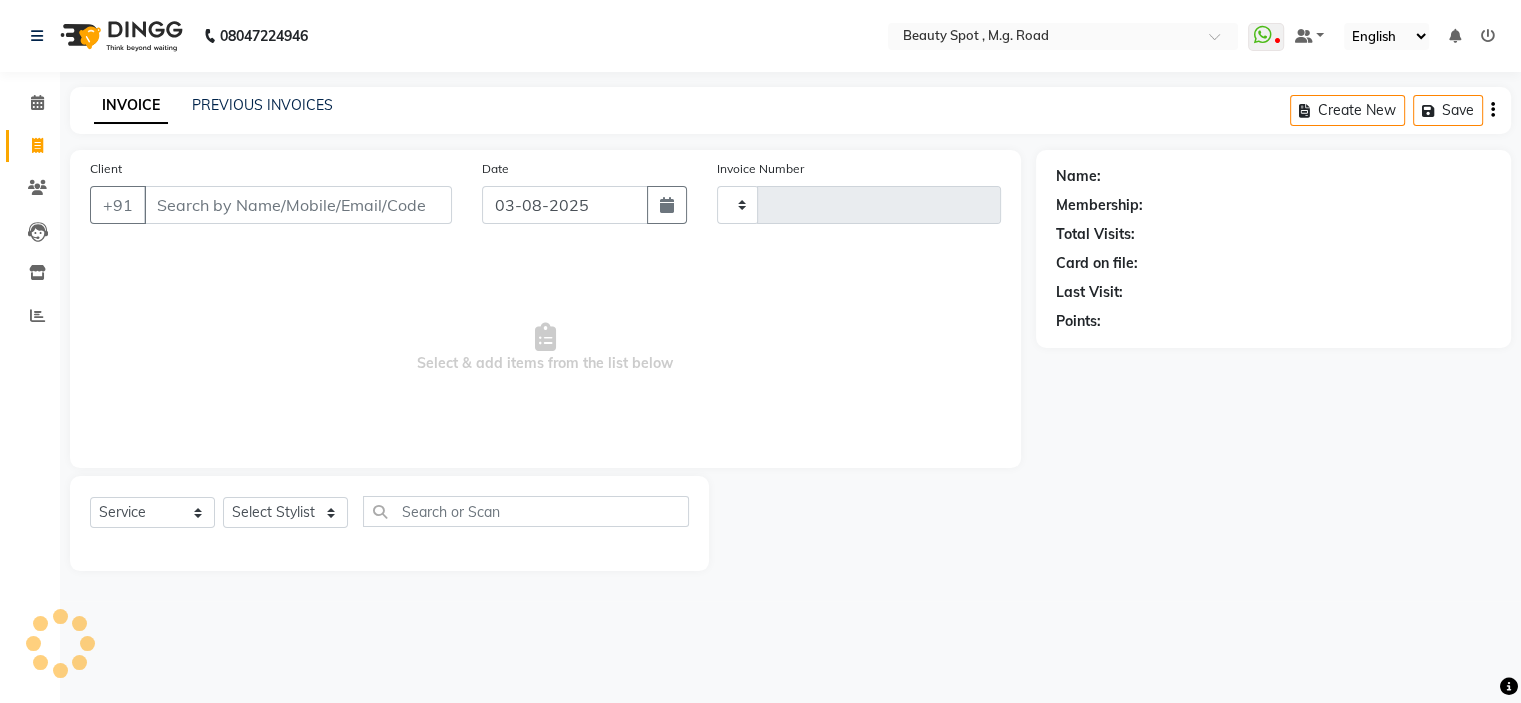 type on "0581" 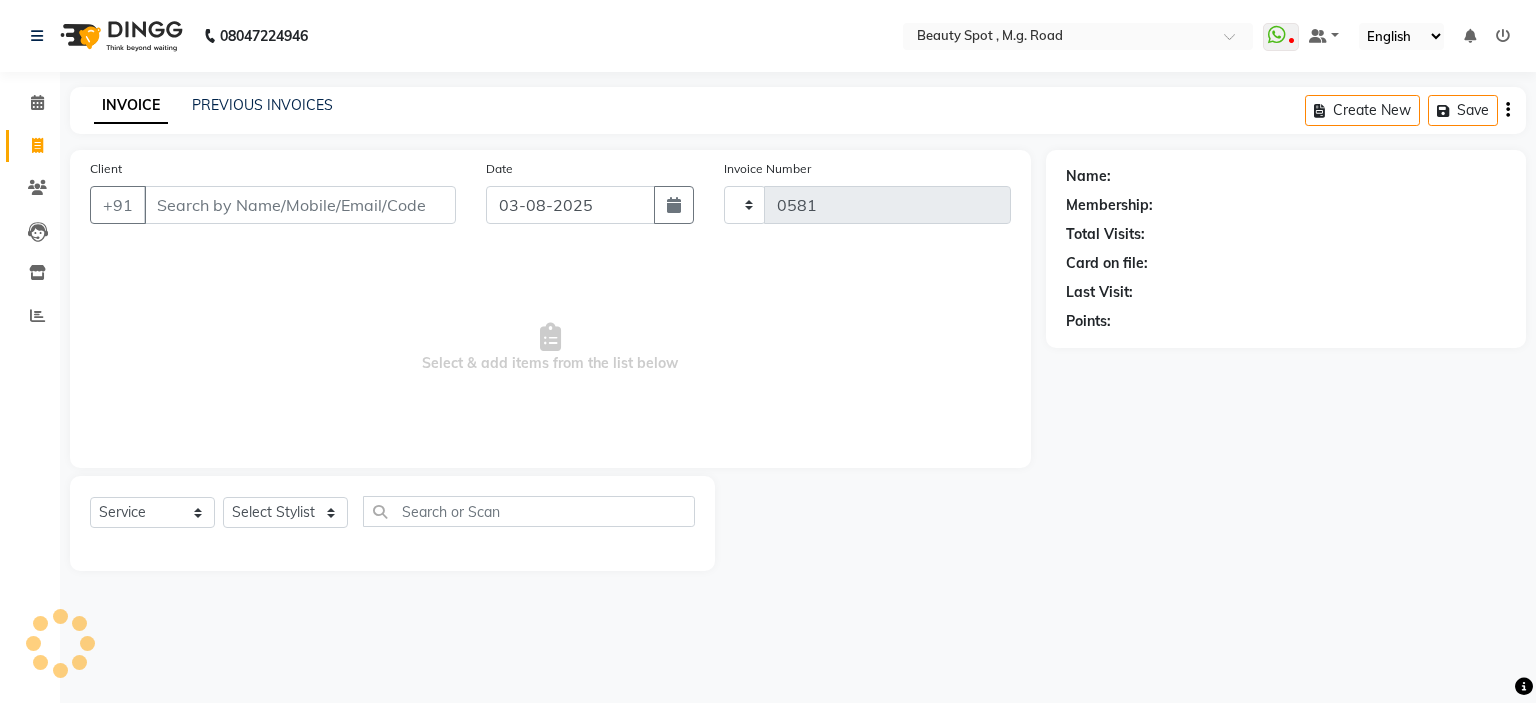 select on "7357" 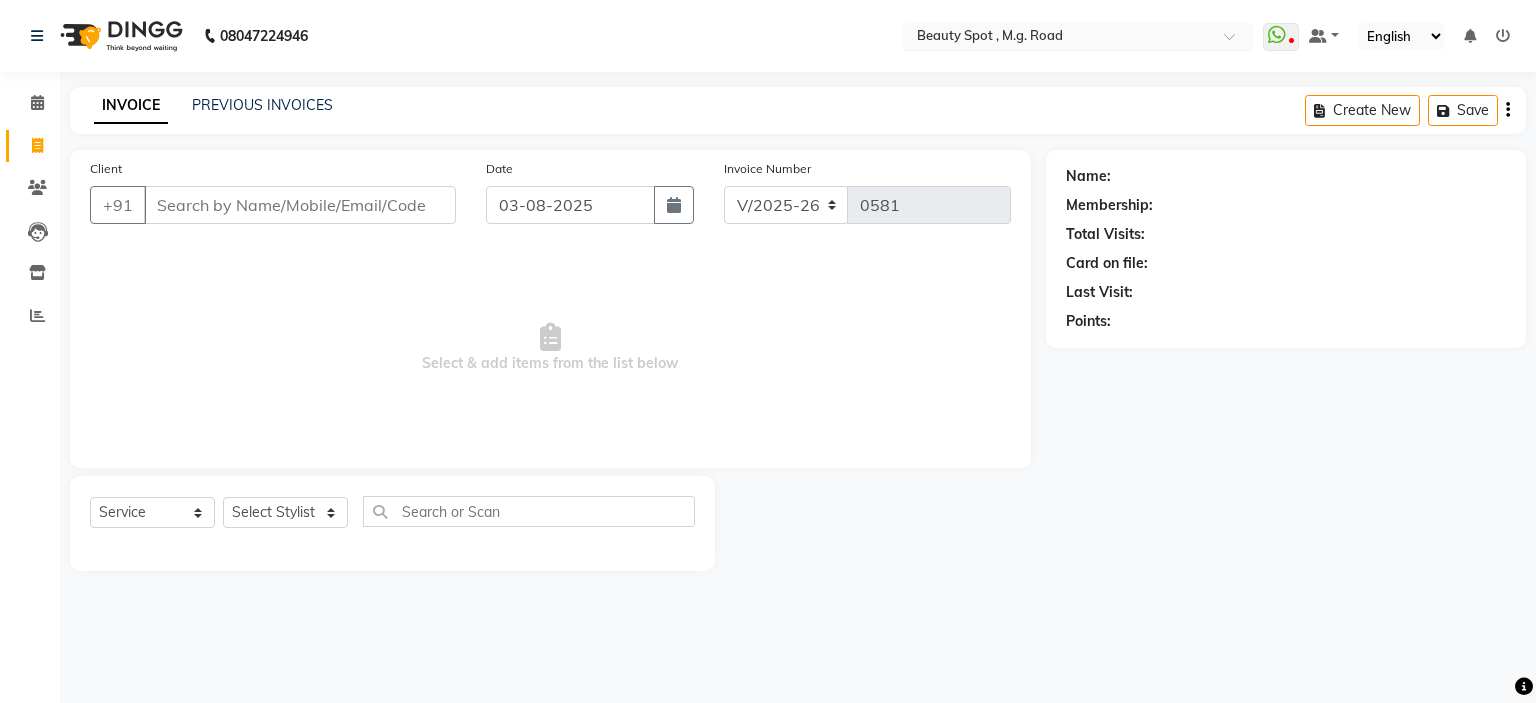 click at bounding box center (1058, 38) 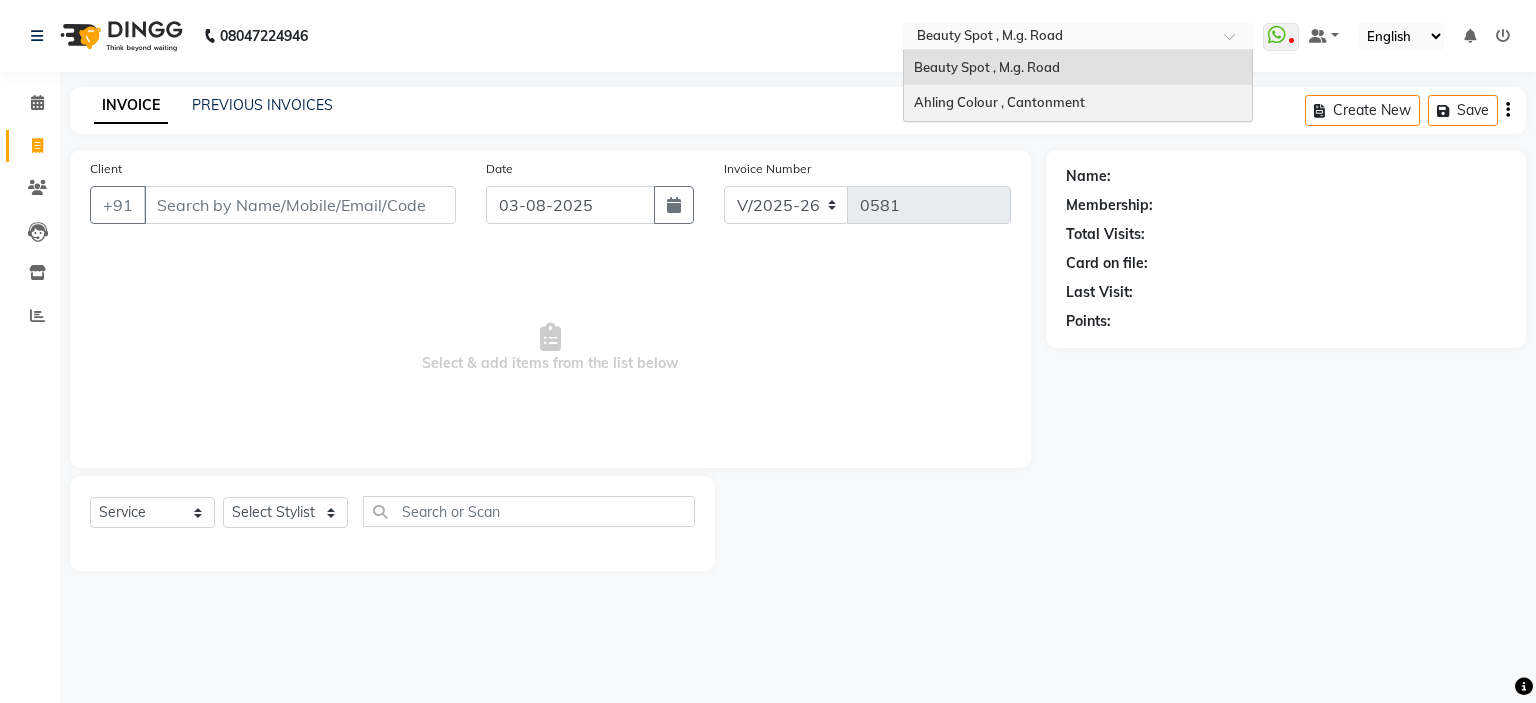 click on "Ahling Colour , Cantonment" at bounding box center (999, 102) 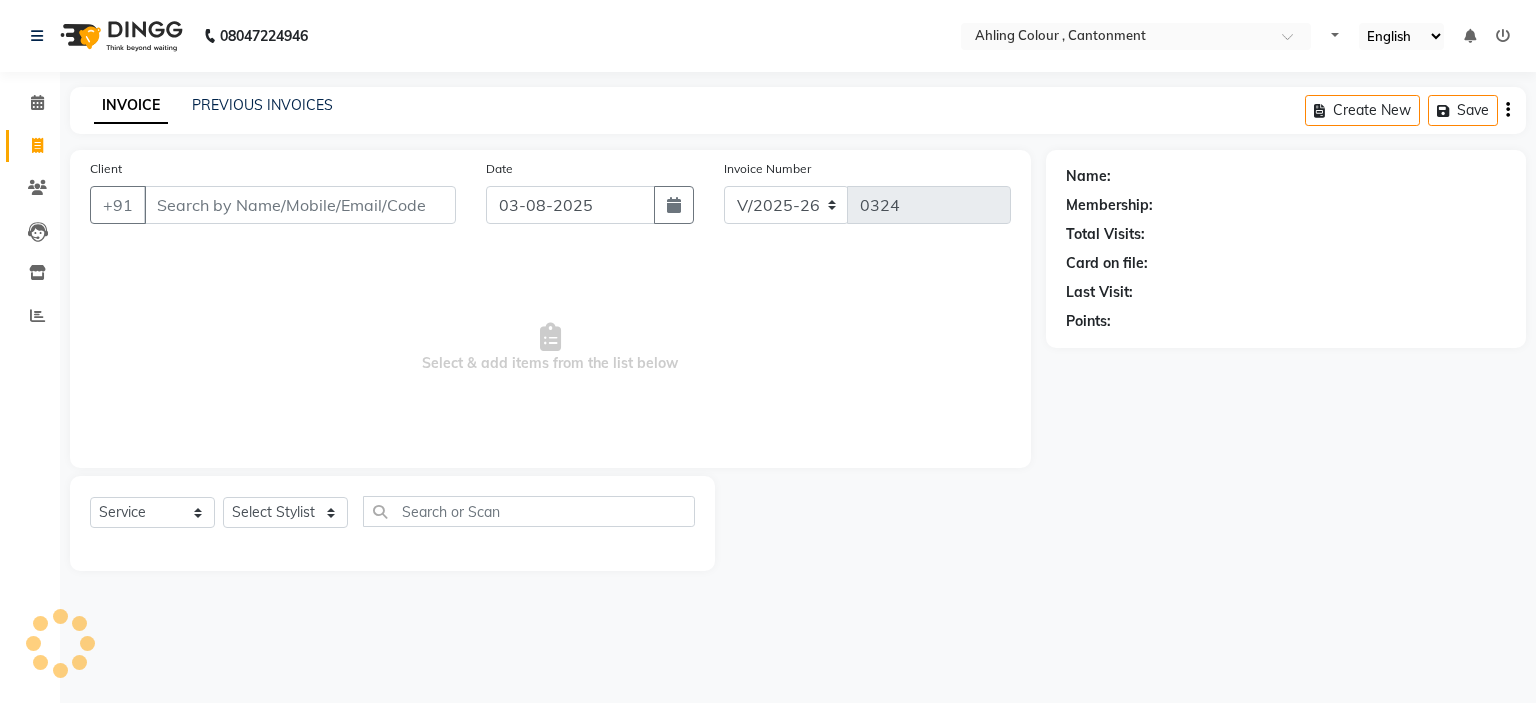 select on "7830" 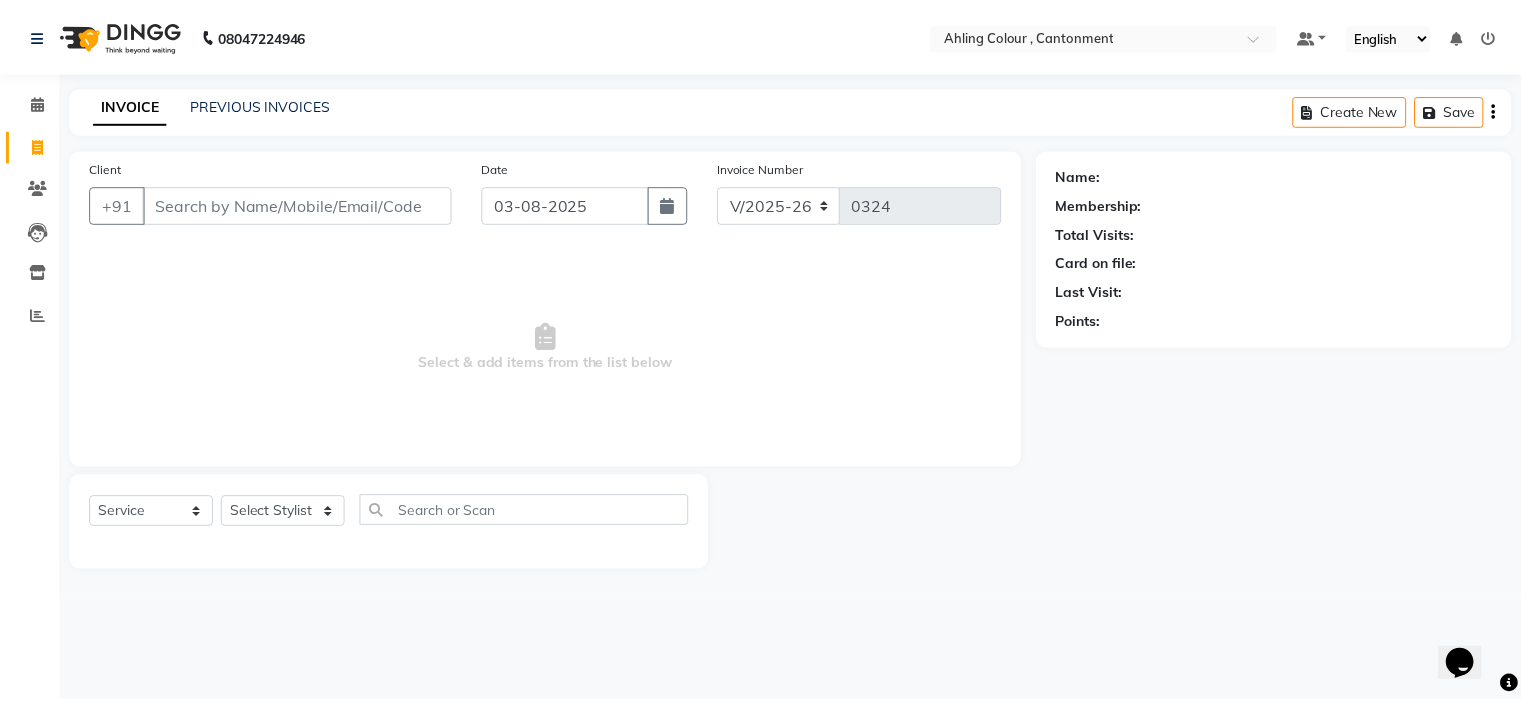scroll, scrollTop: 0, scrollLeft: 0, axis: both 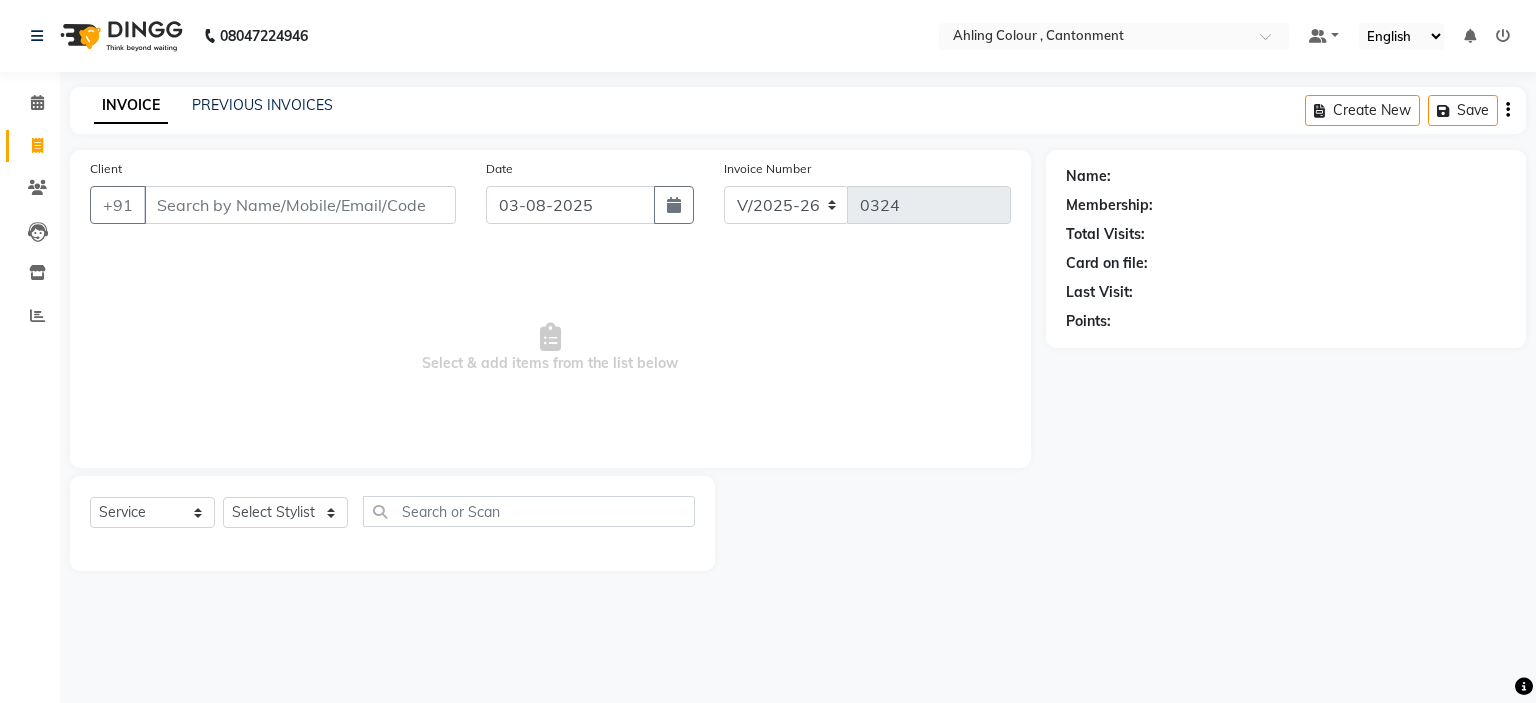 click on "Client" at bounding box center (300, 205) 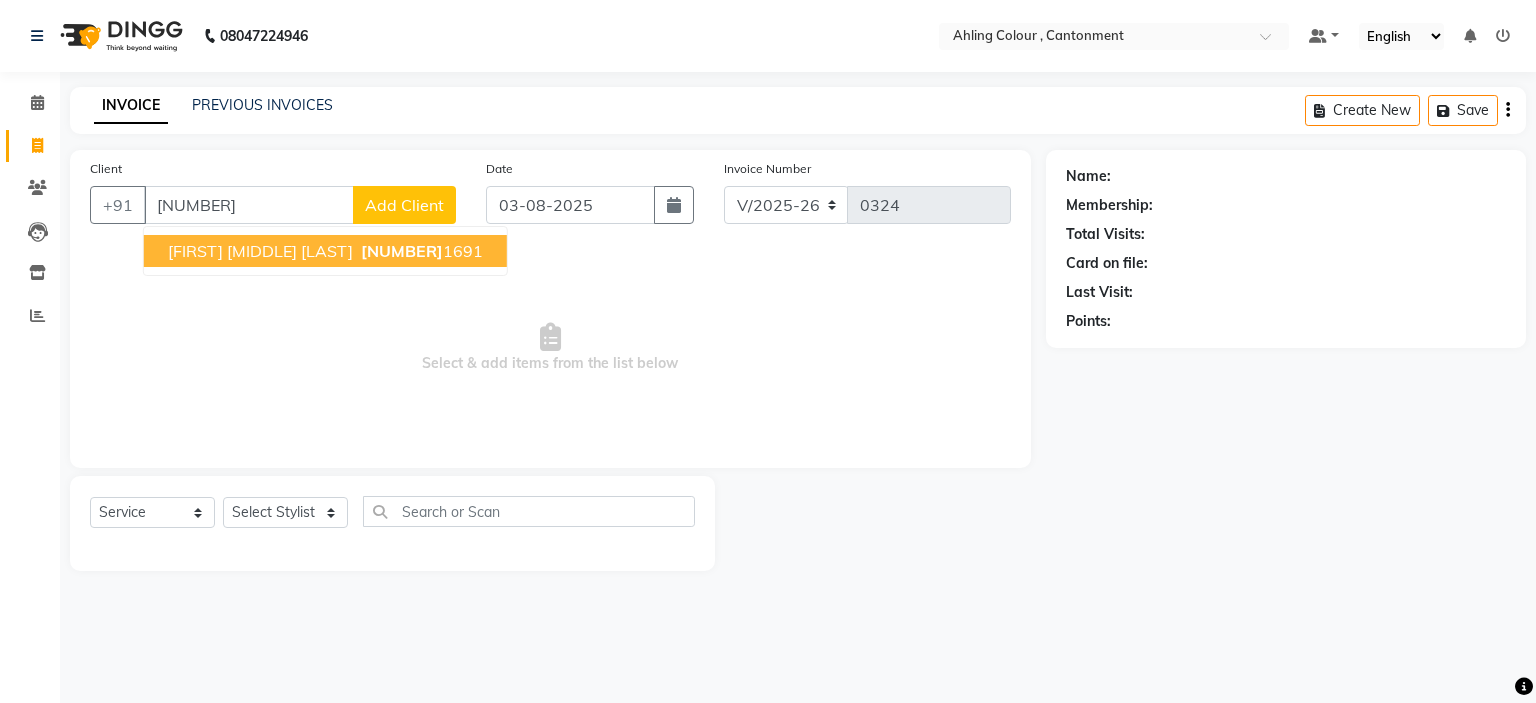 click on "[NUMBER]" at bounding box center [402, 251] 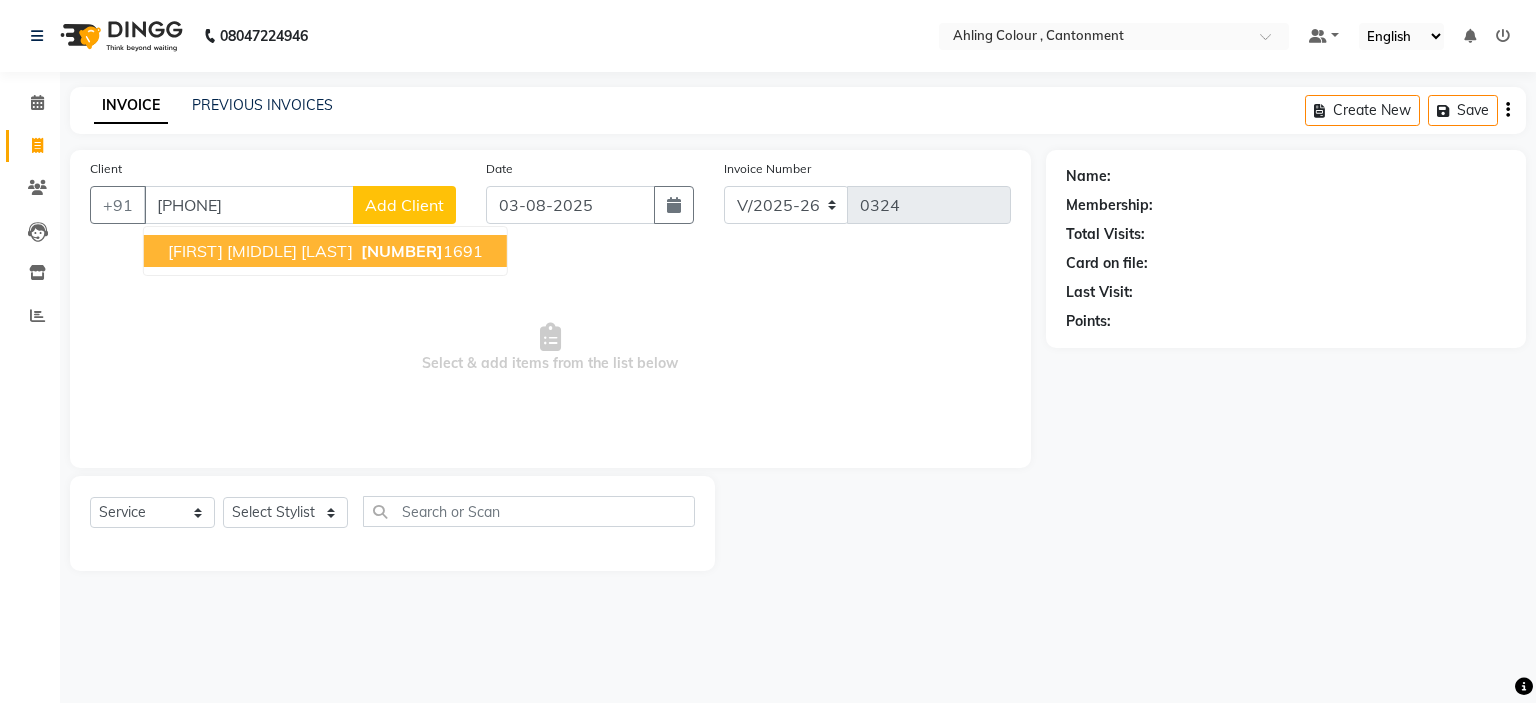 type on "[PHONE]" 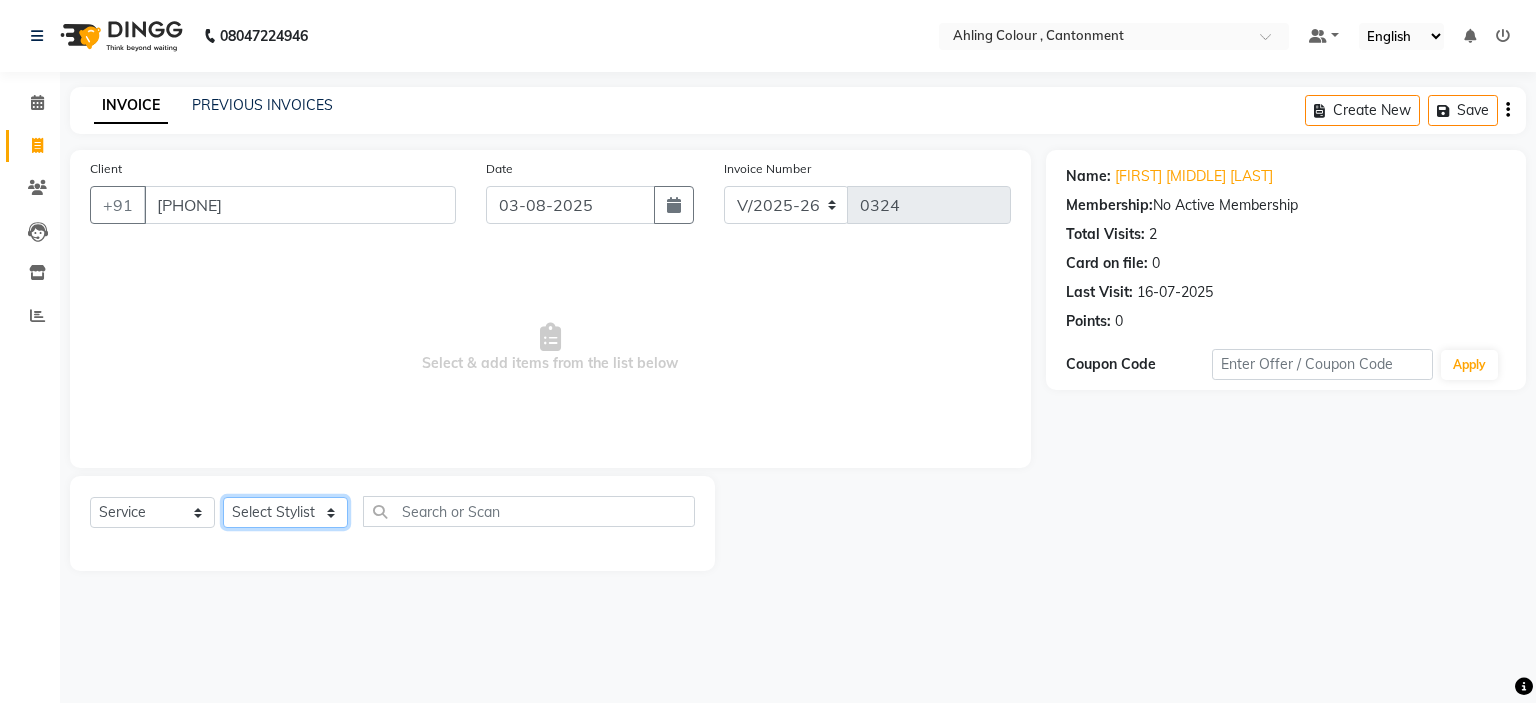 click on "Select Stylist Ahling Devika Sanu Sheela Tayyaba Yen" 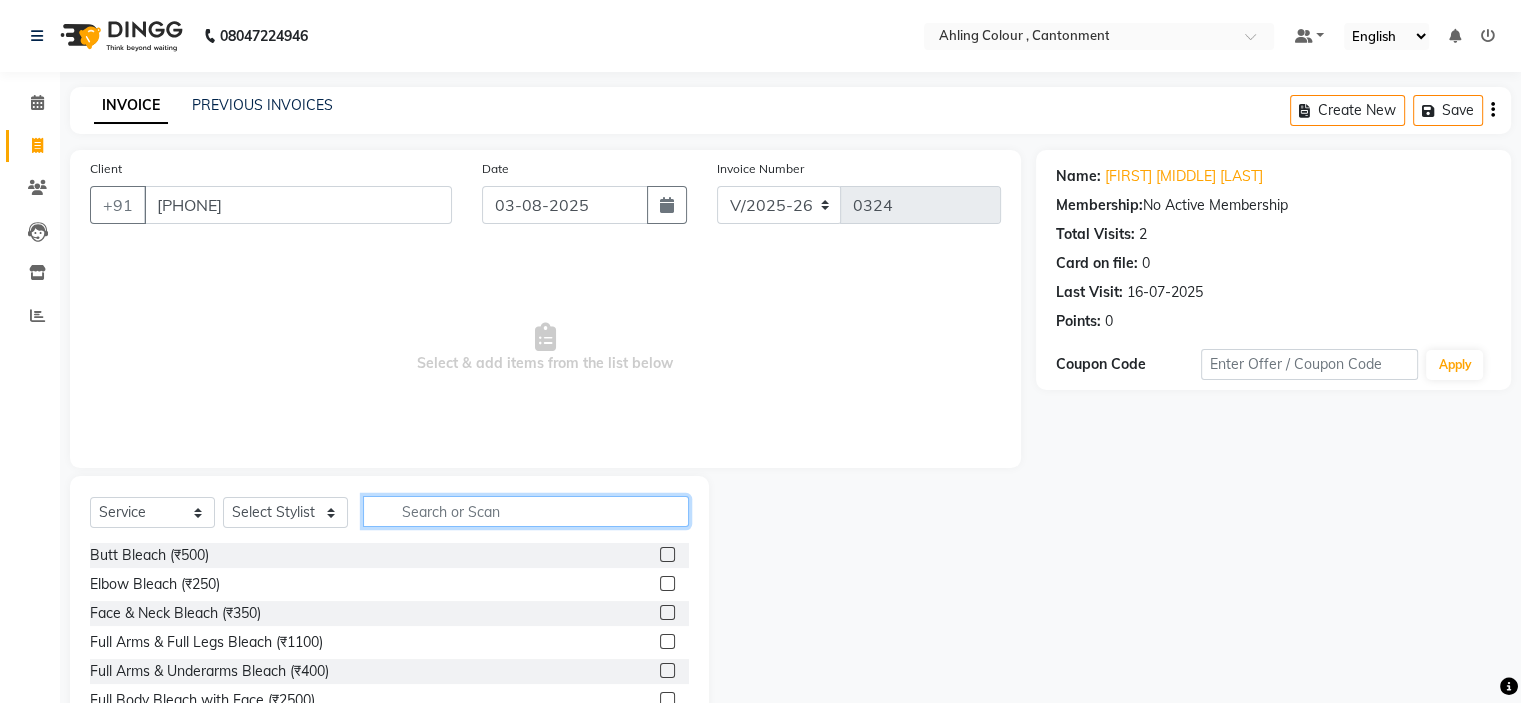 click 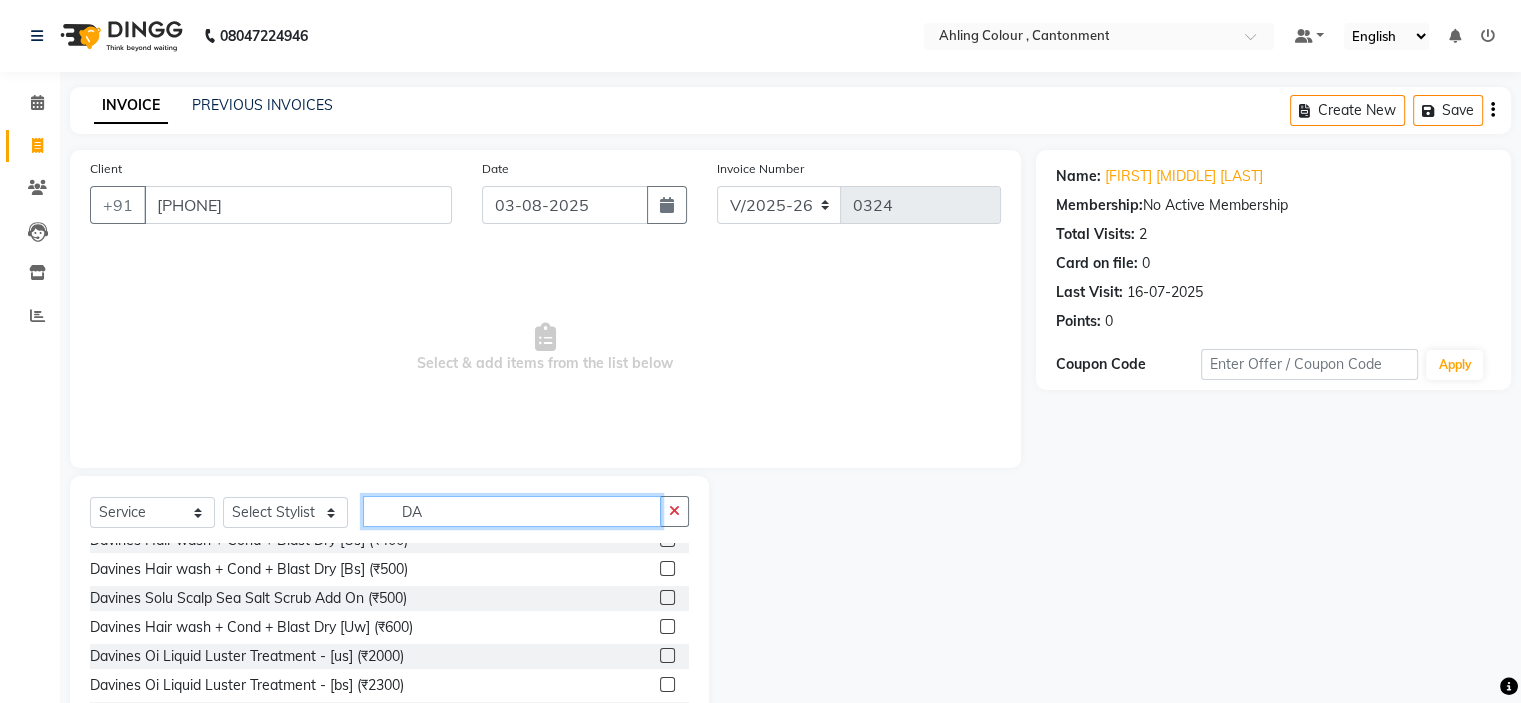 scroll, scrollTop: 100, scrollLeft: 0, axis: vertical 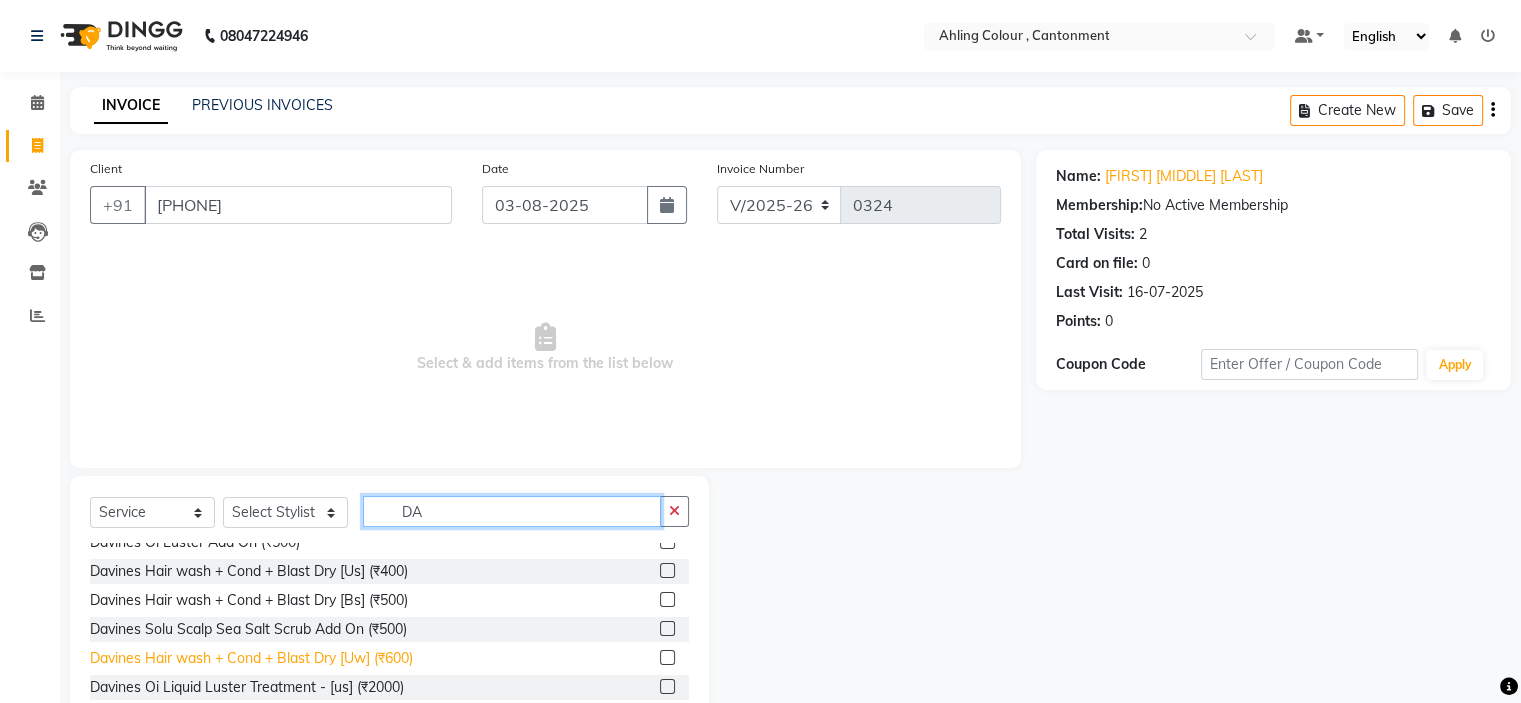 type on "DA" 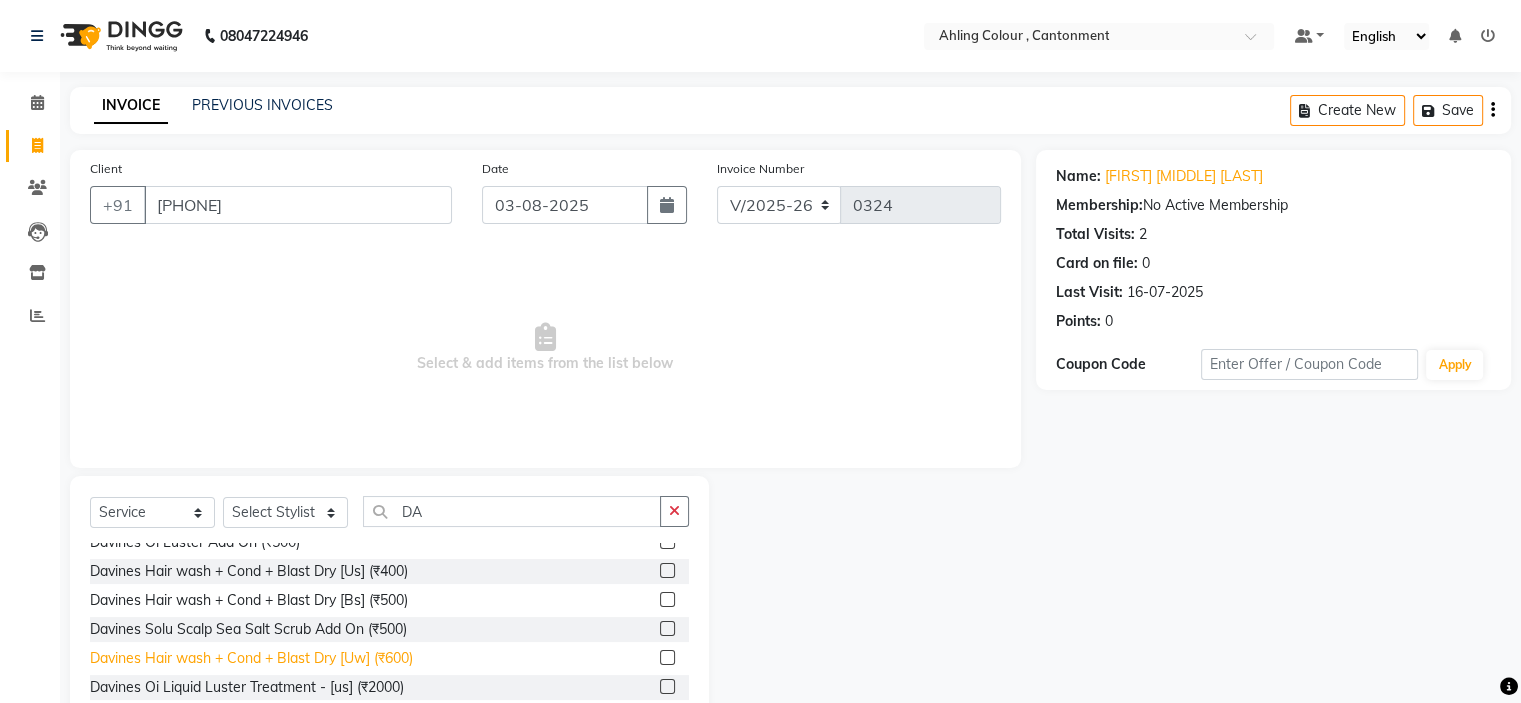click on "Davines Hair wash + Cond + Blast Dry [Uw] (₹600)" 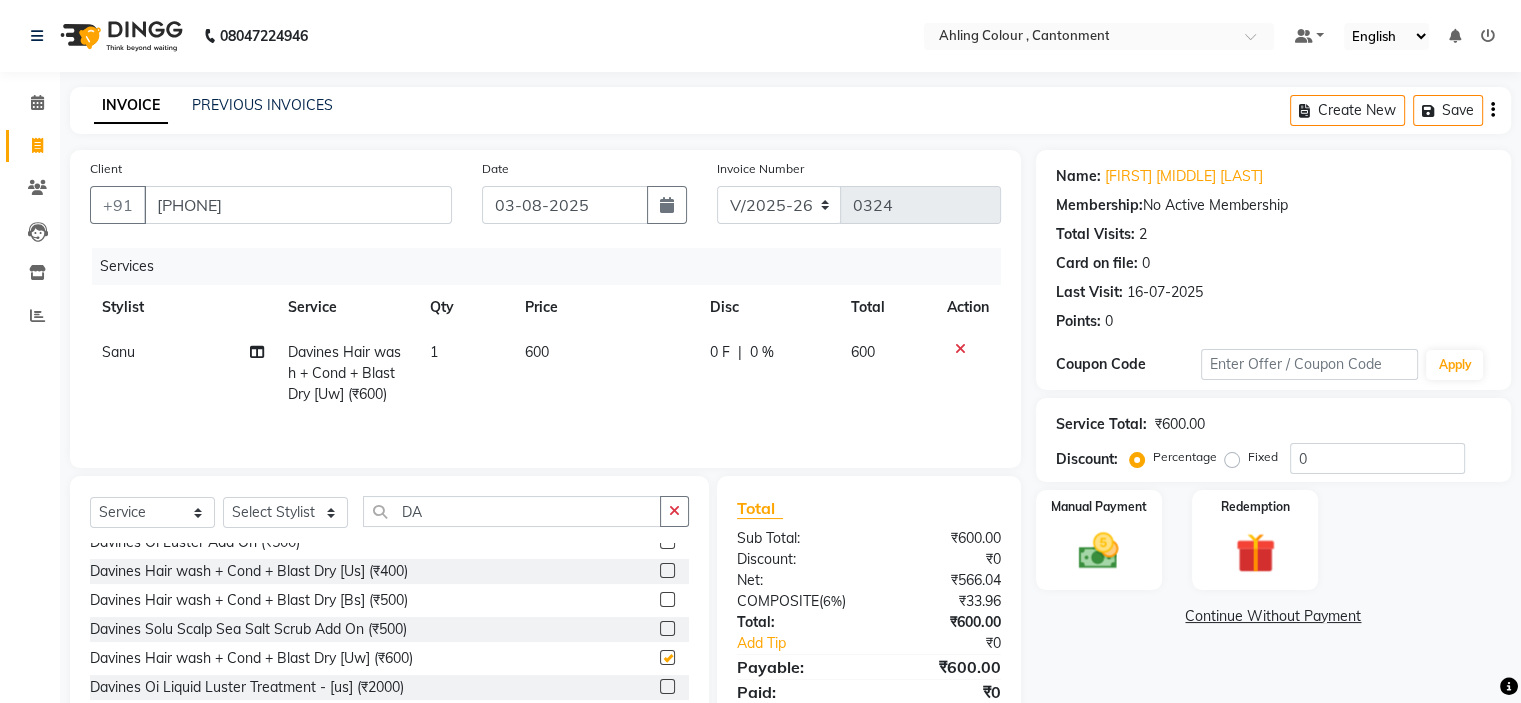 checkbox on "false" 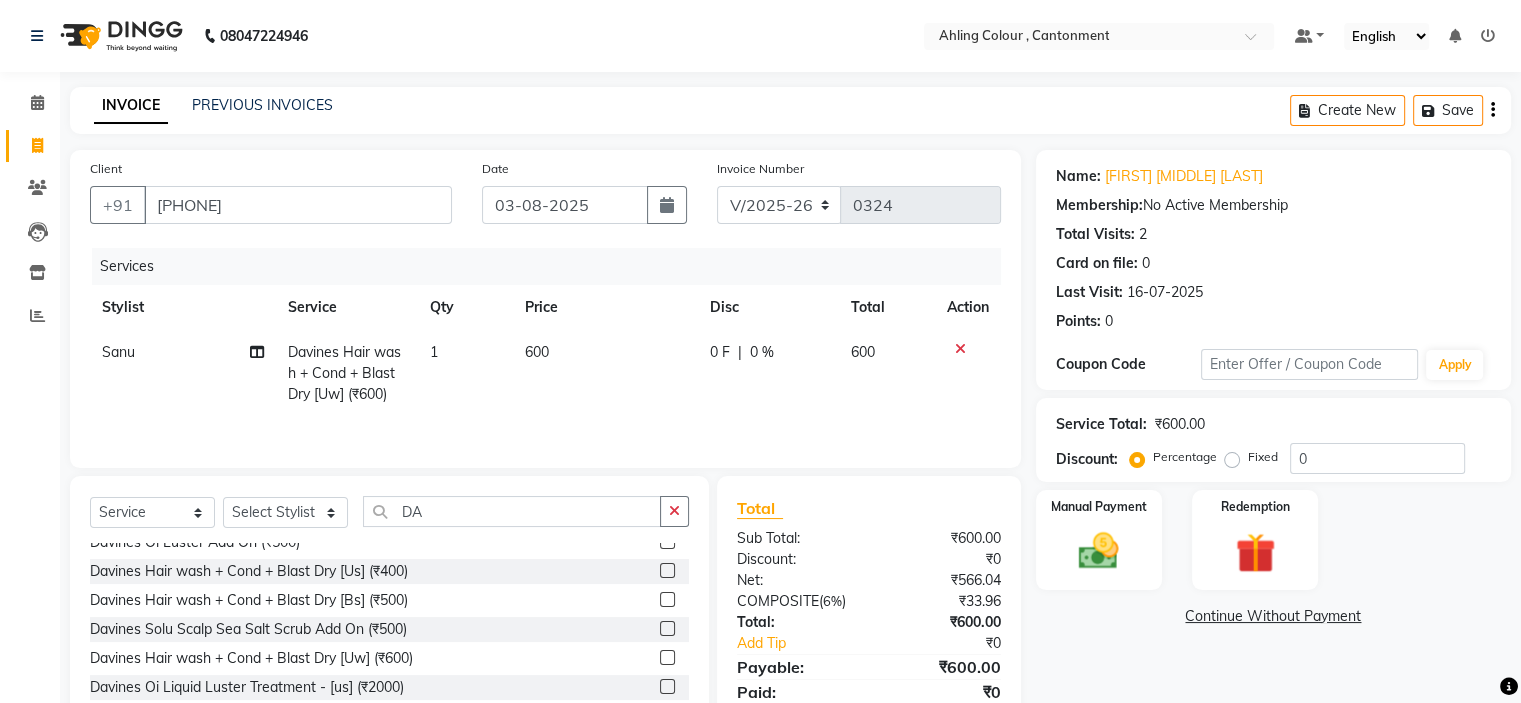 click on "600" 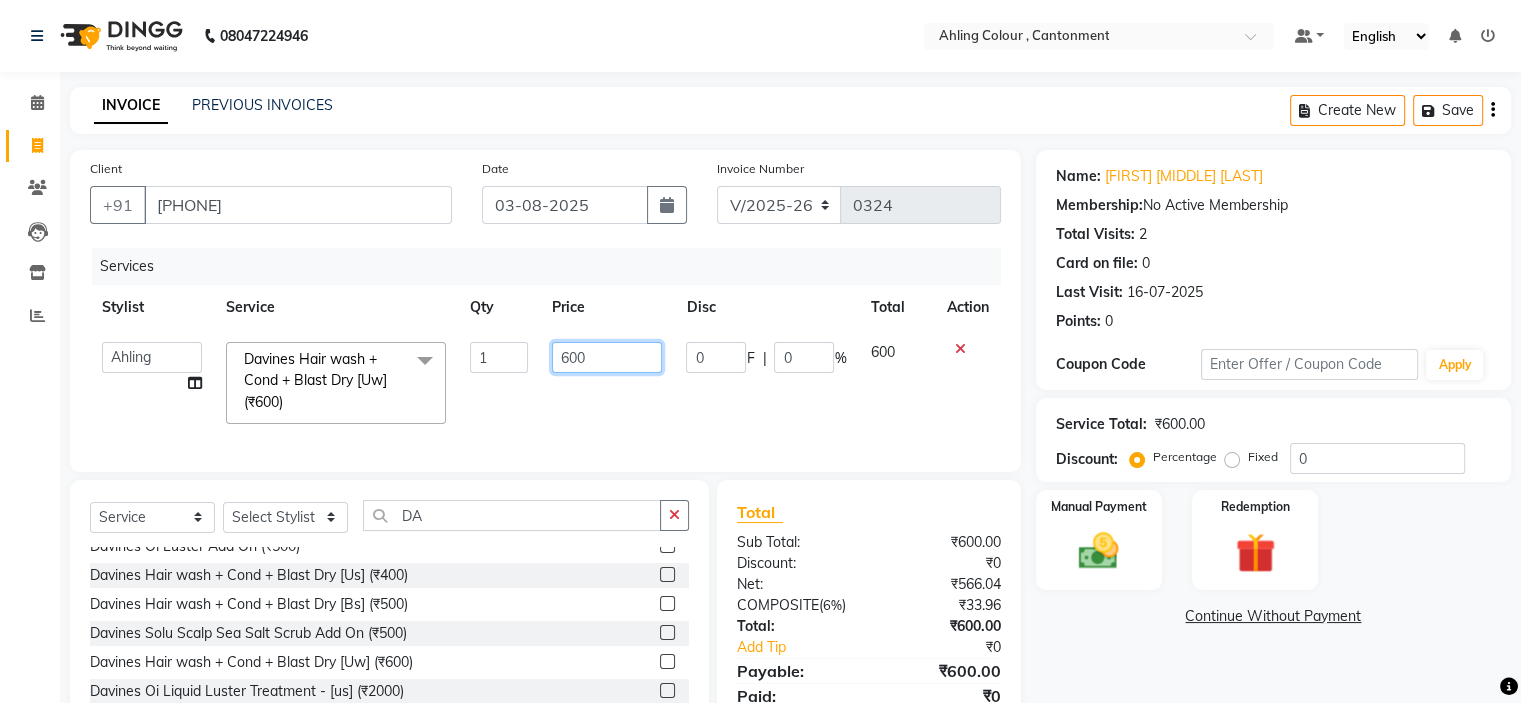 click on "600" 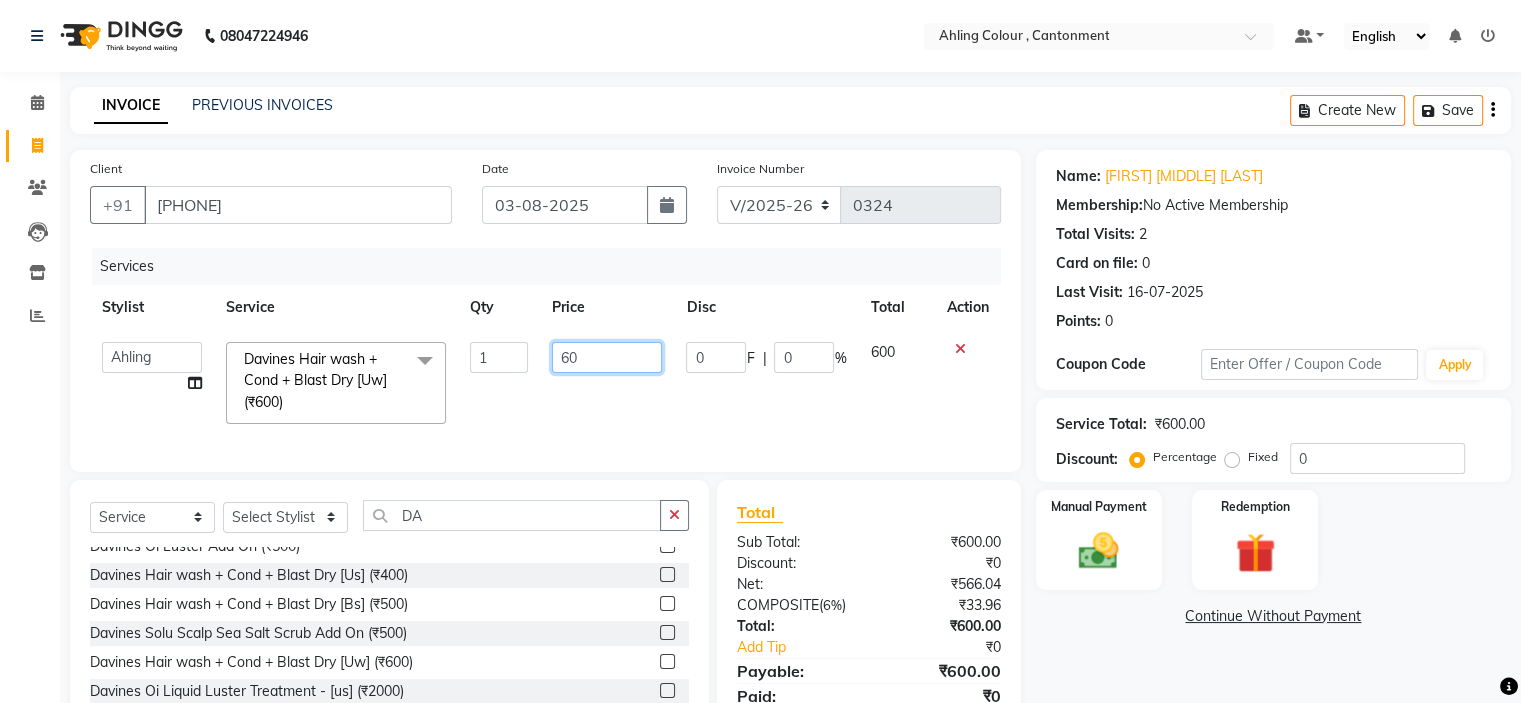 type on "650" 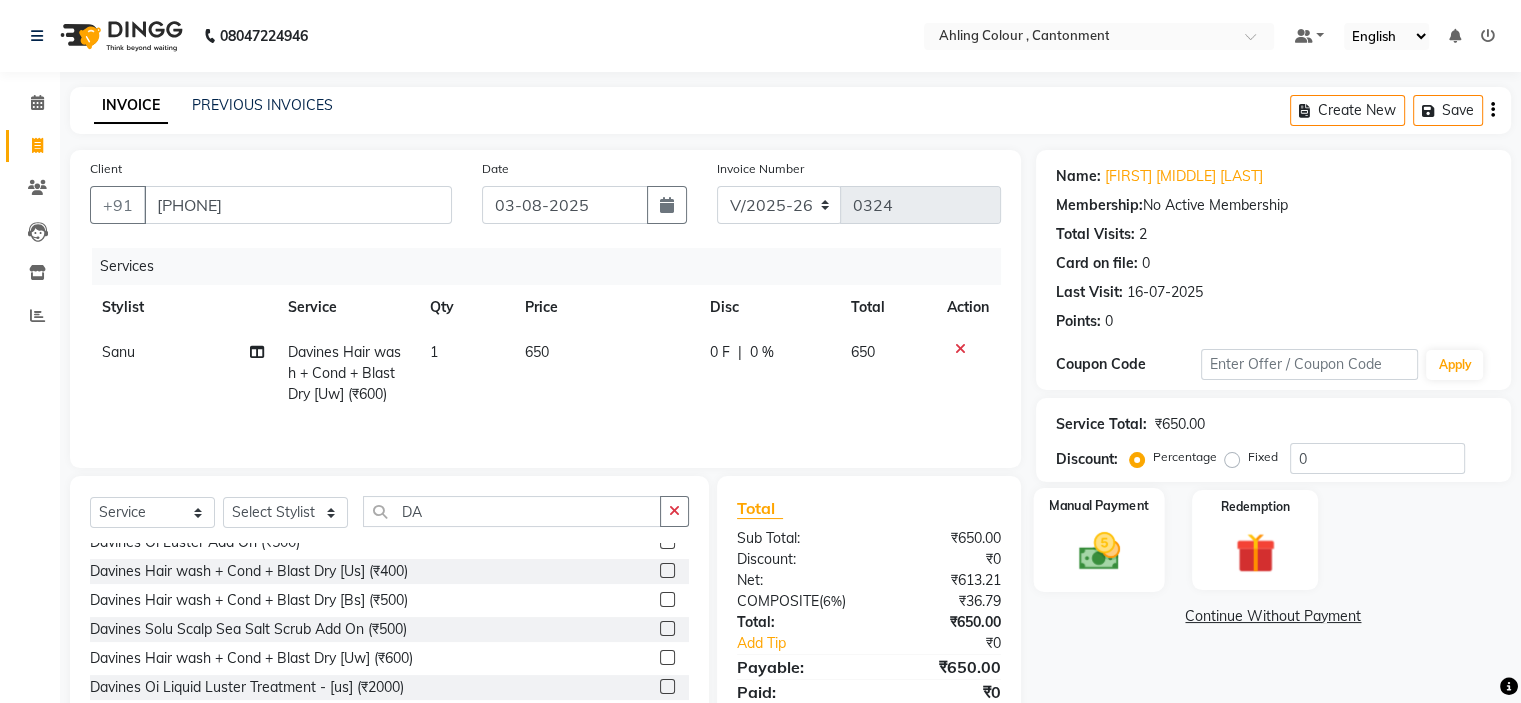 click 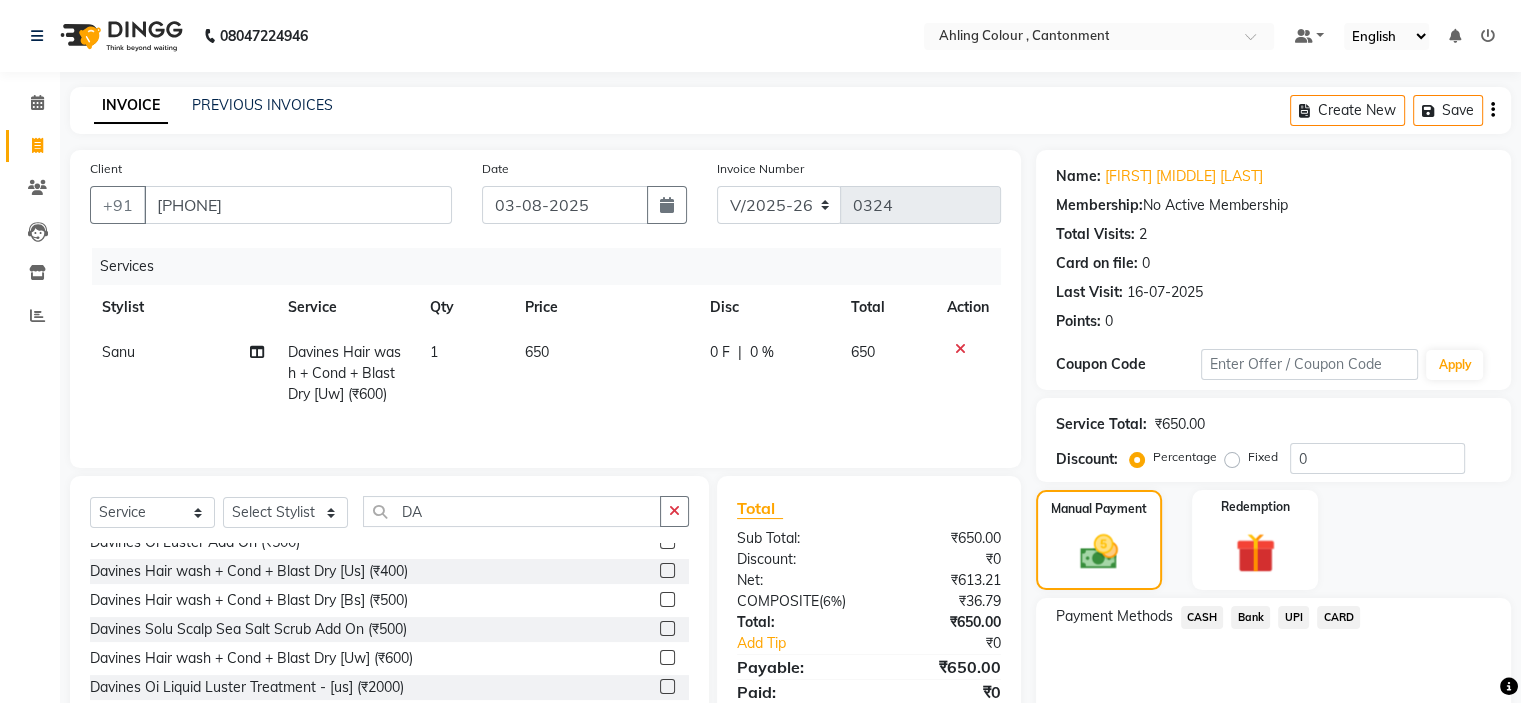 click on "UPI" 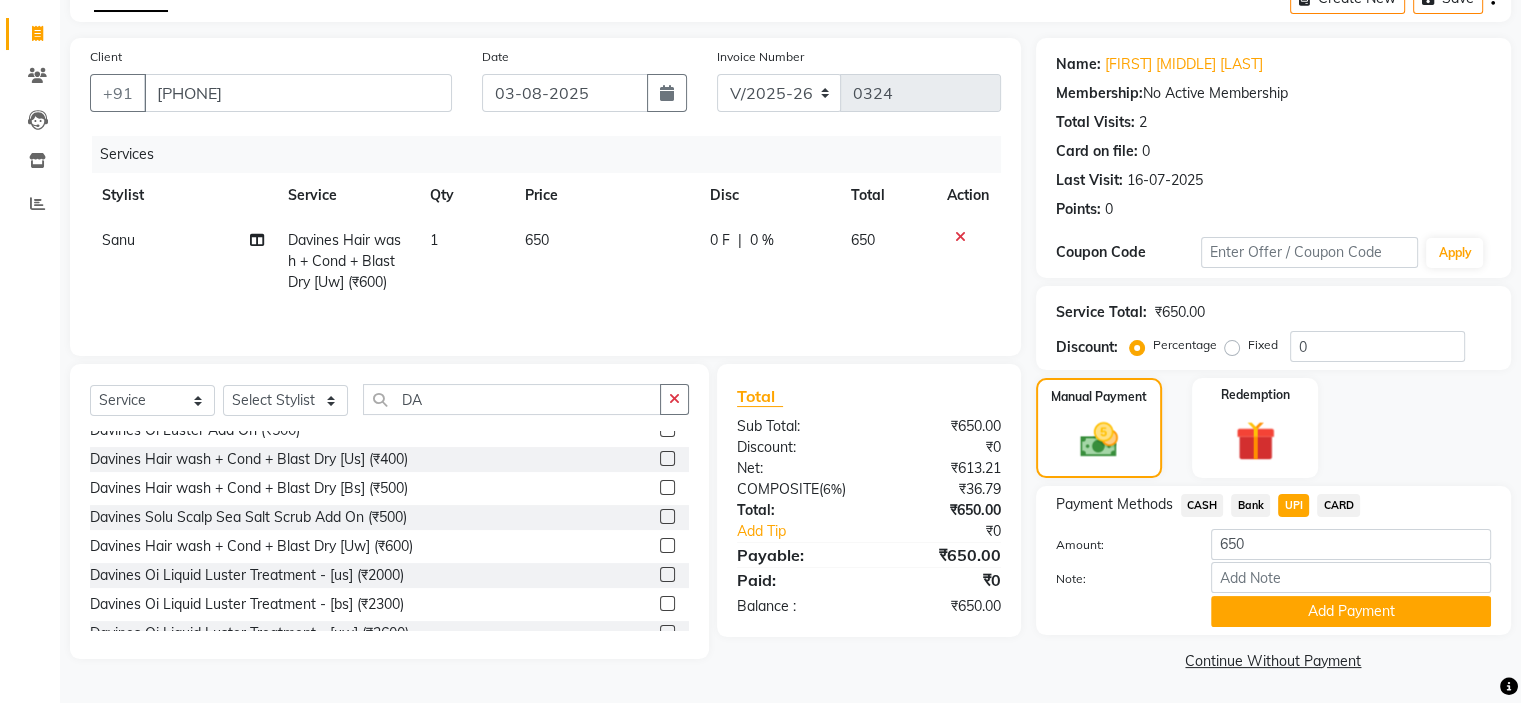 scroll, scrollTop: 116, scrollLeft: 0, axis: vertical 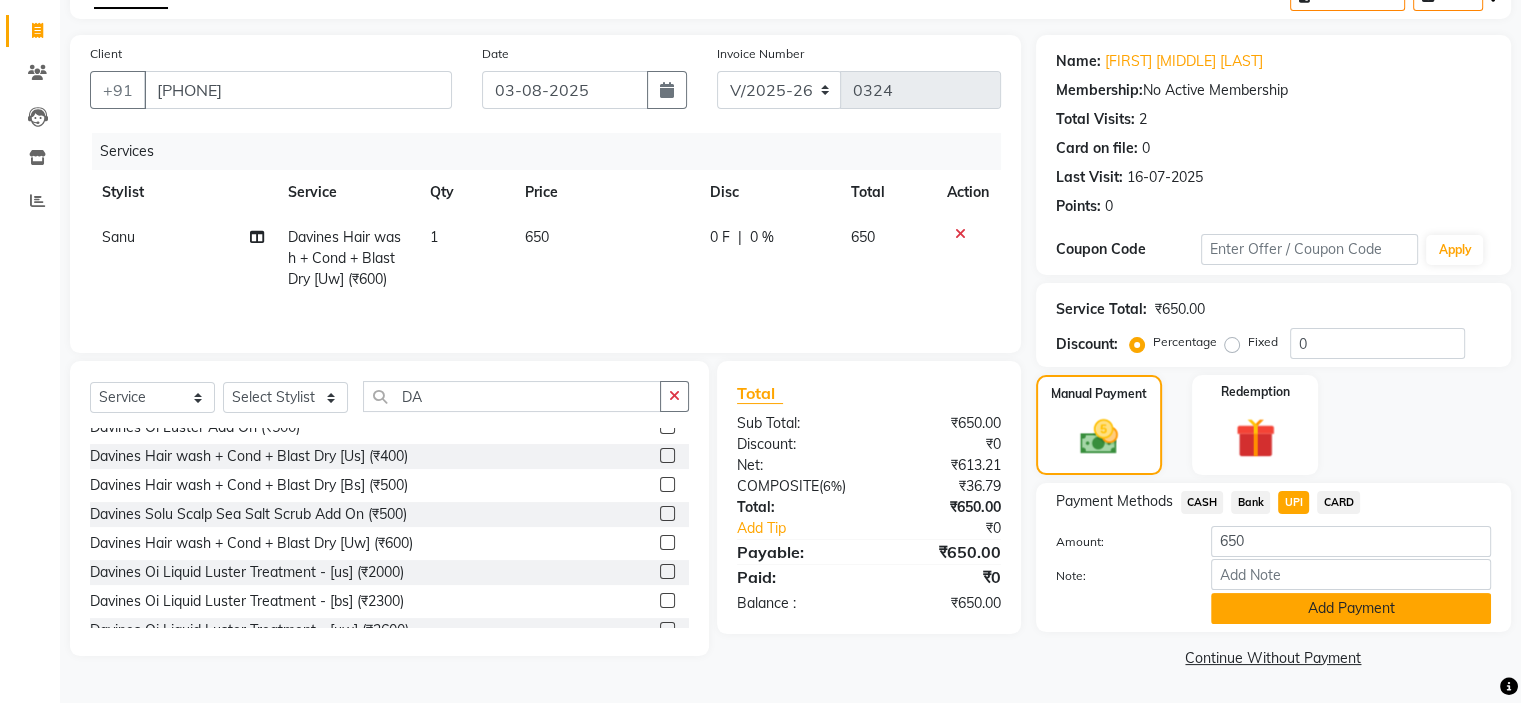 click on "Add Payment" 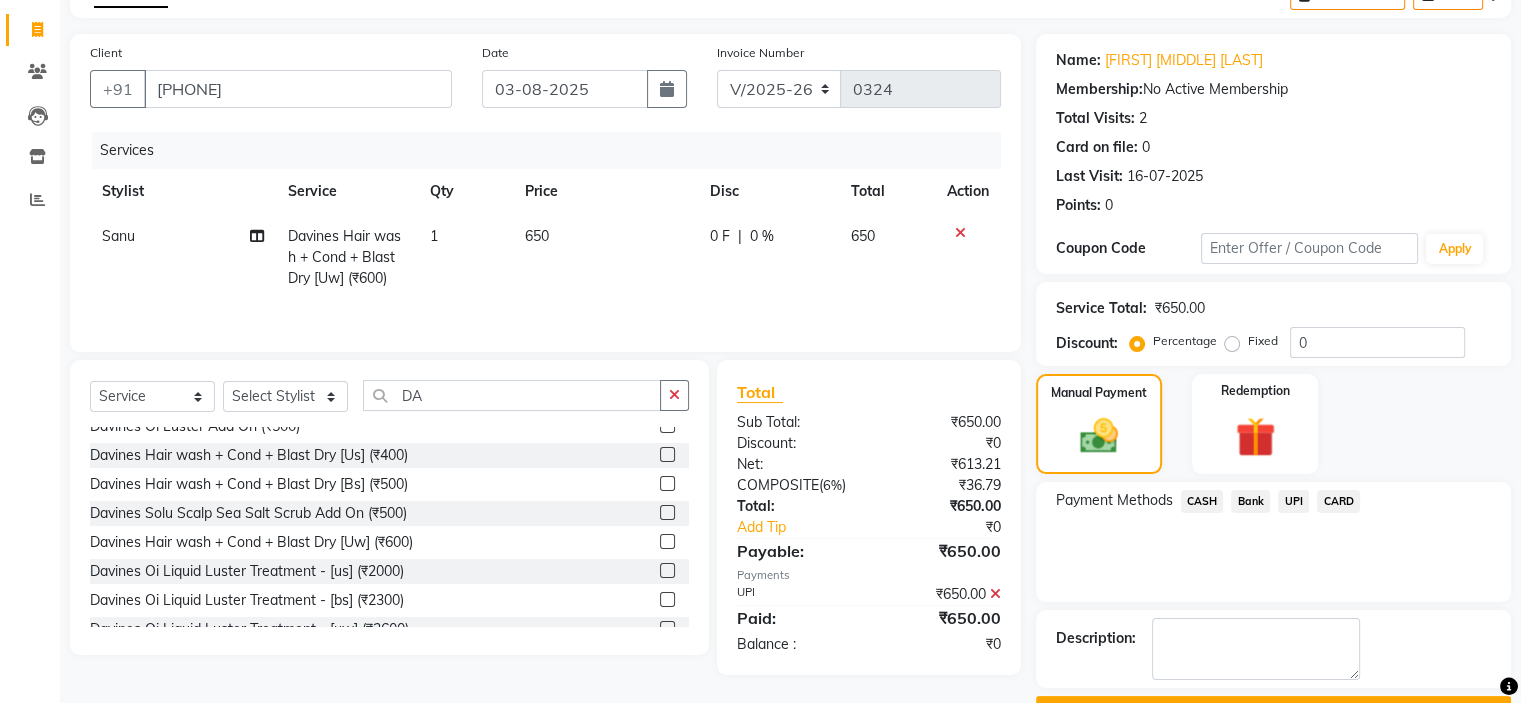 scroll, scrollTop: 168, scrollLeft: 0, axis: vertical 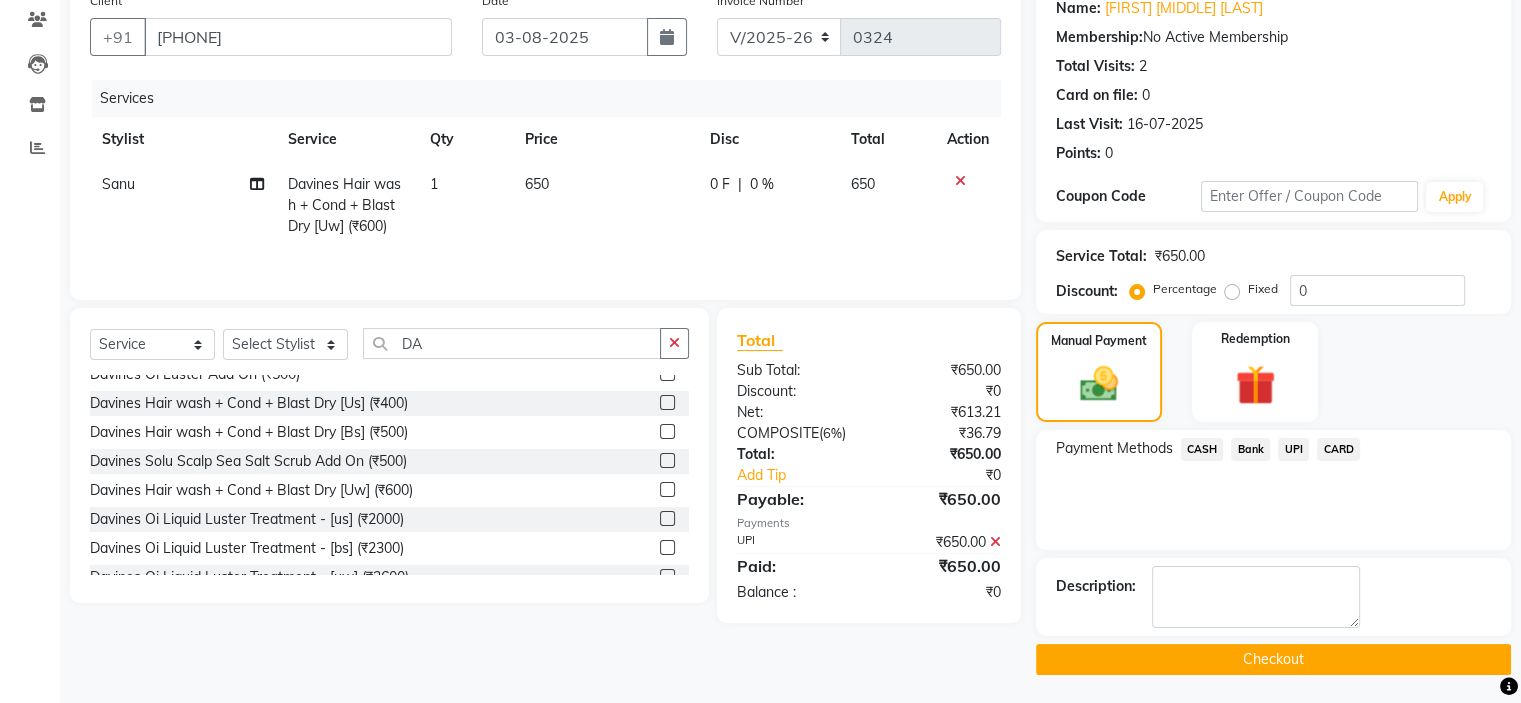 click on "Checkout" 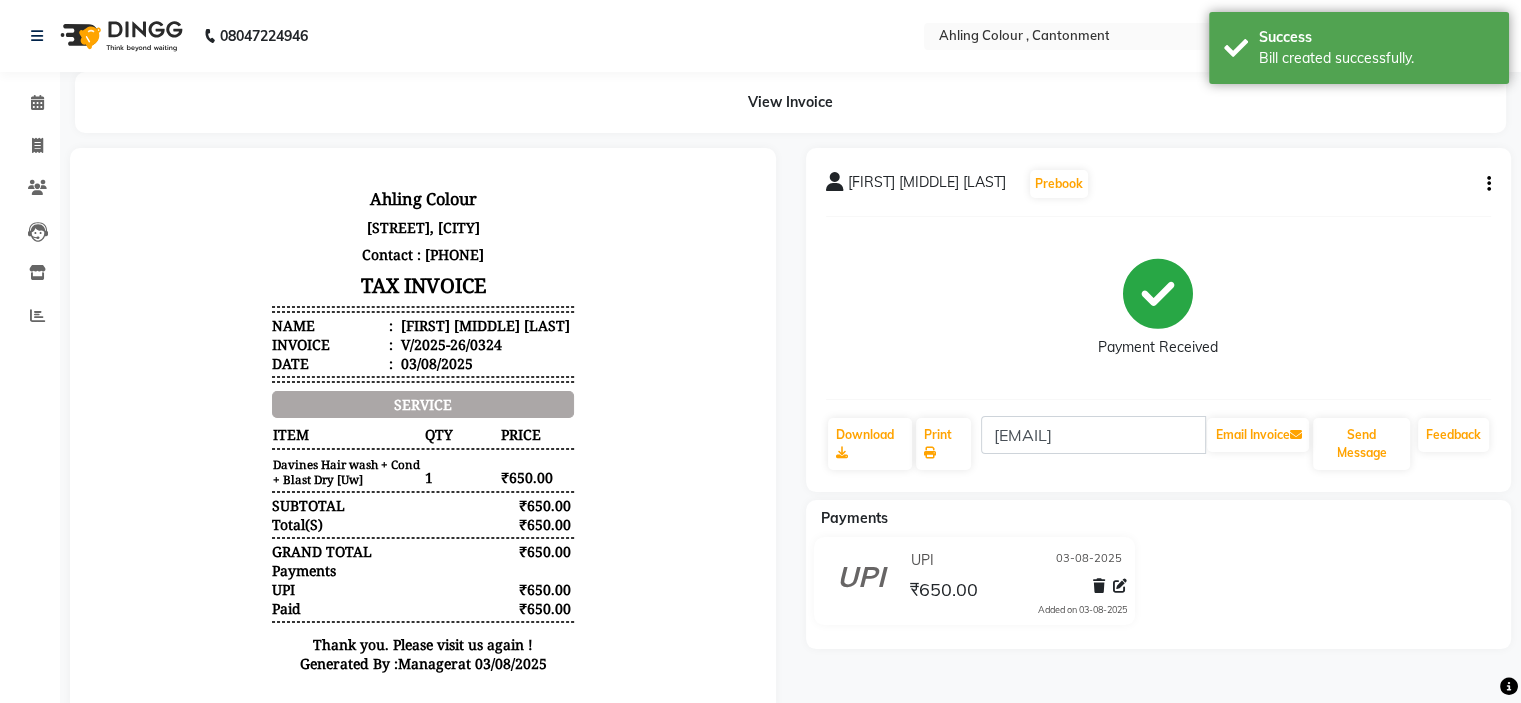 scroll, scrollTop: 0, scrollLeft: 0, axis: both 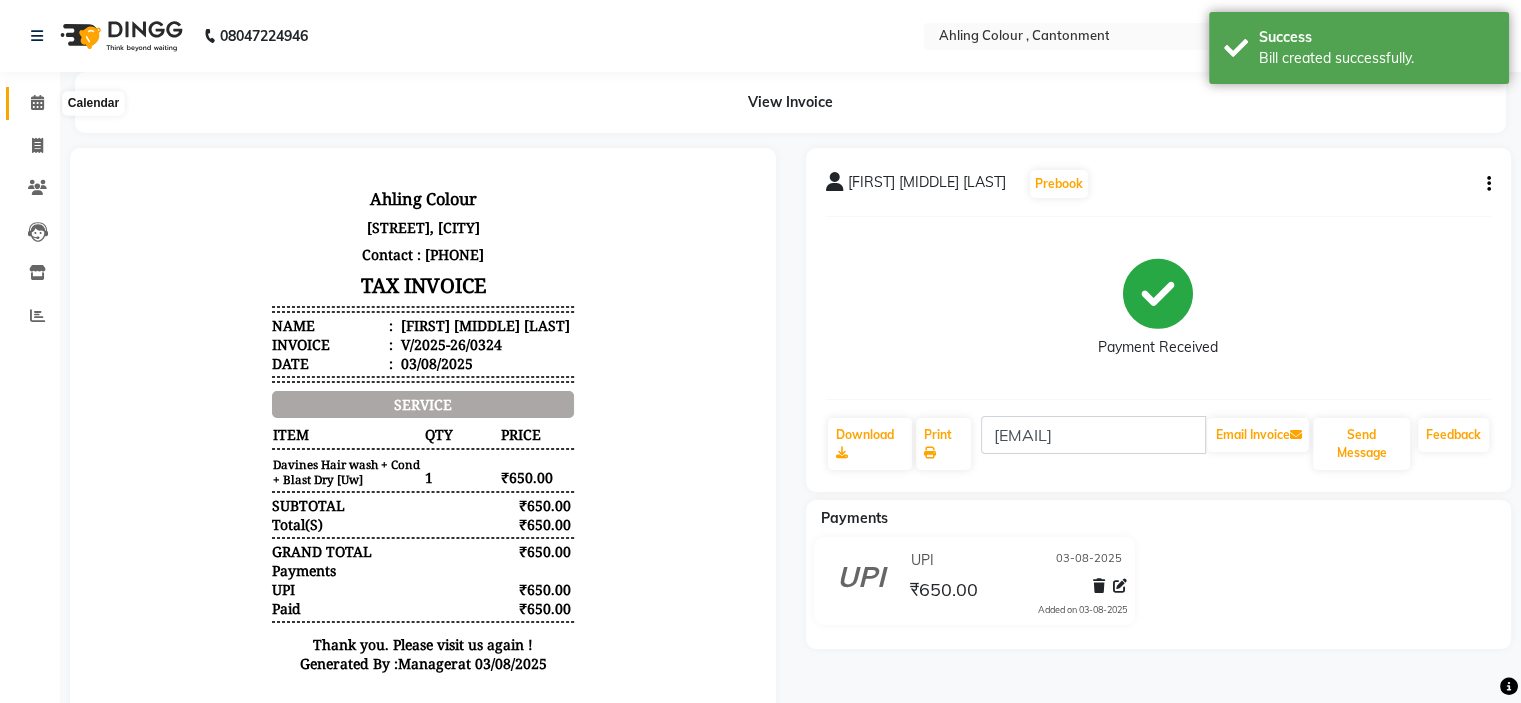 click 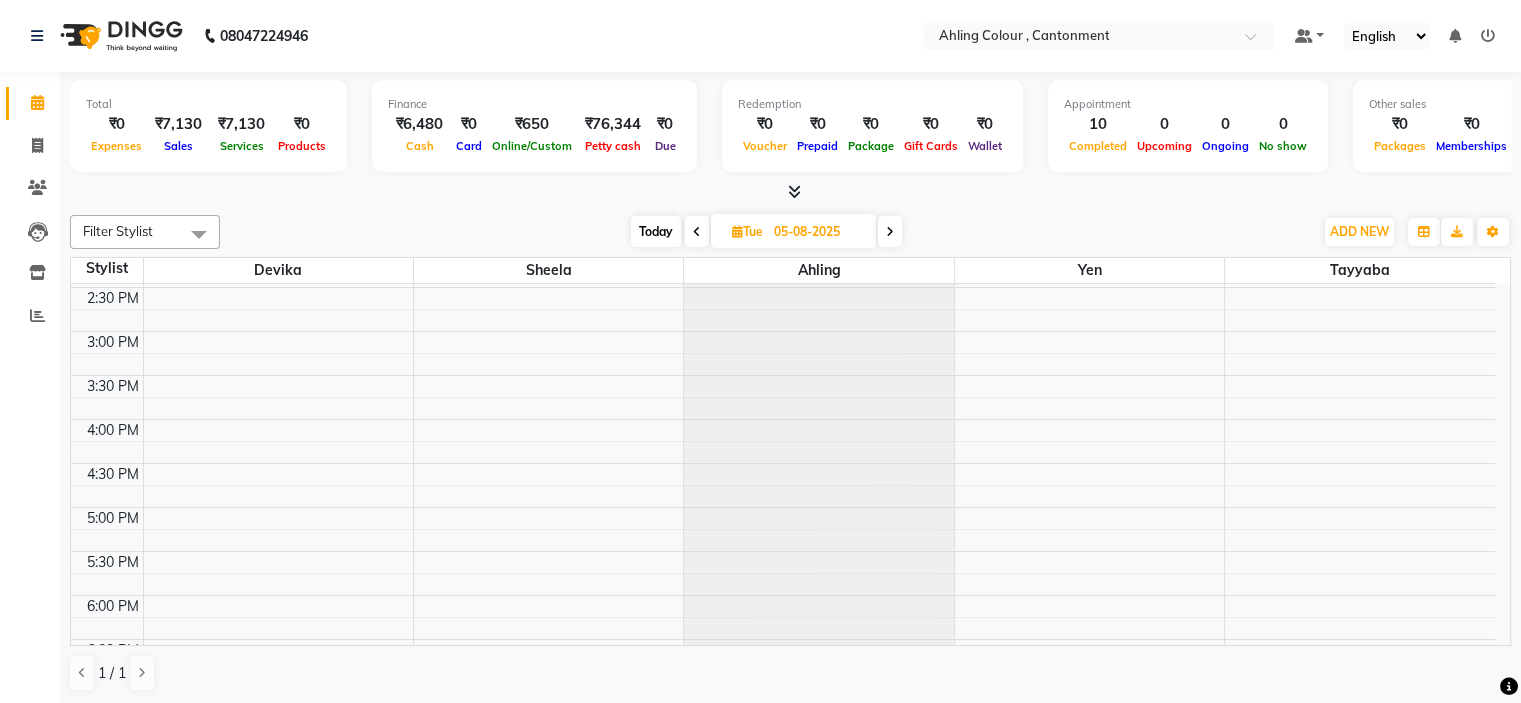 scroll, scrollTop: 396, scrollLeft: 0, axis: vertical 